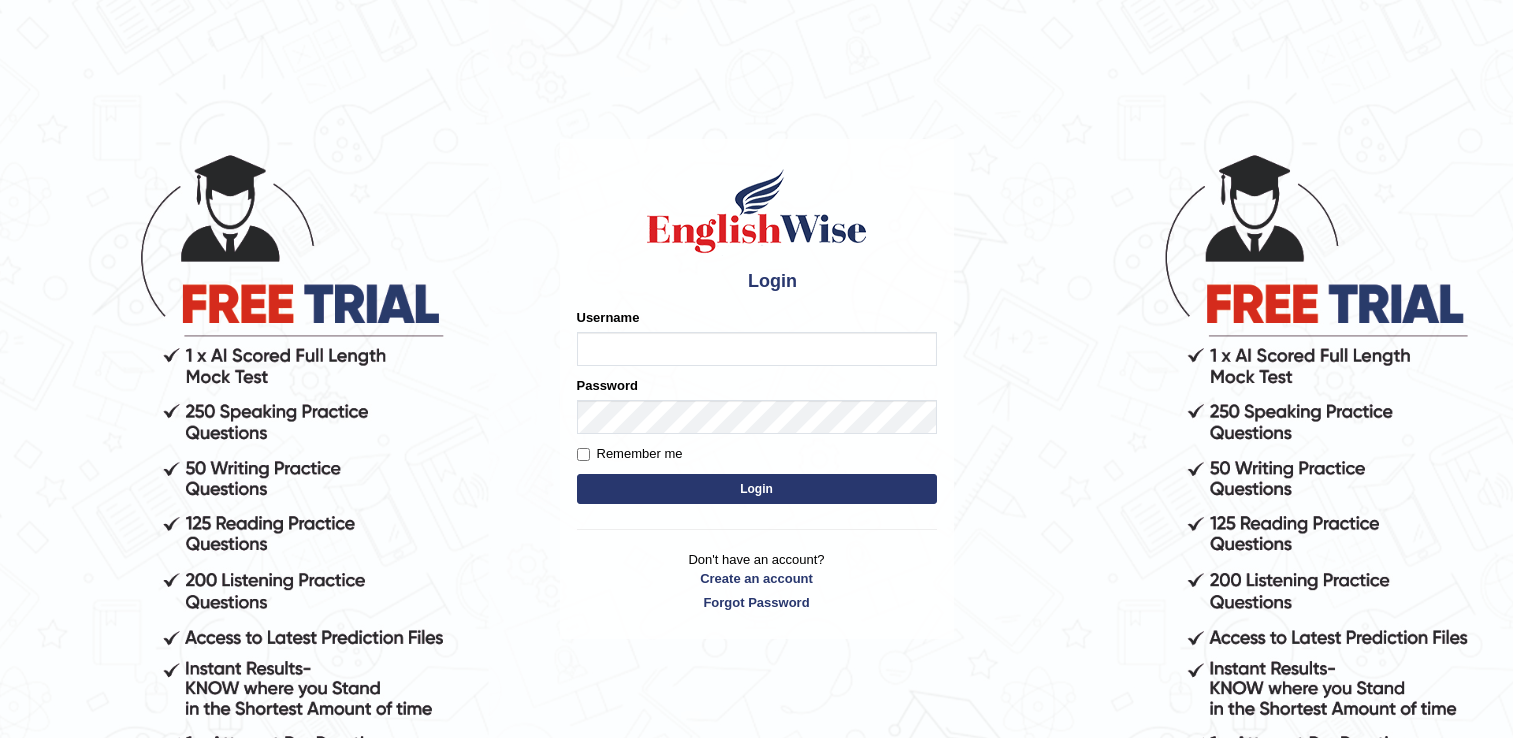 scroll, scrollTop: 0, scrollLeft: 0, axis: both 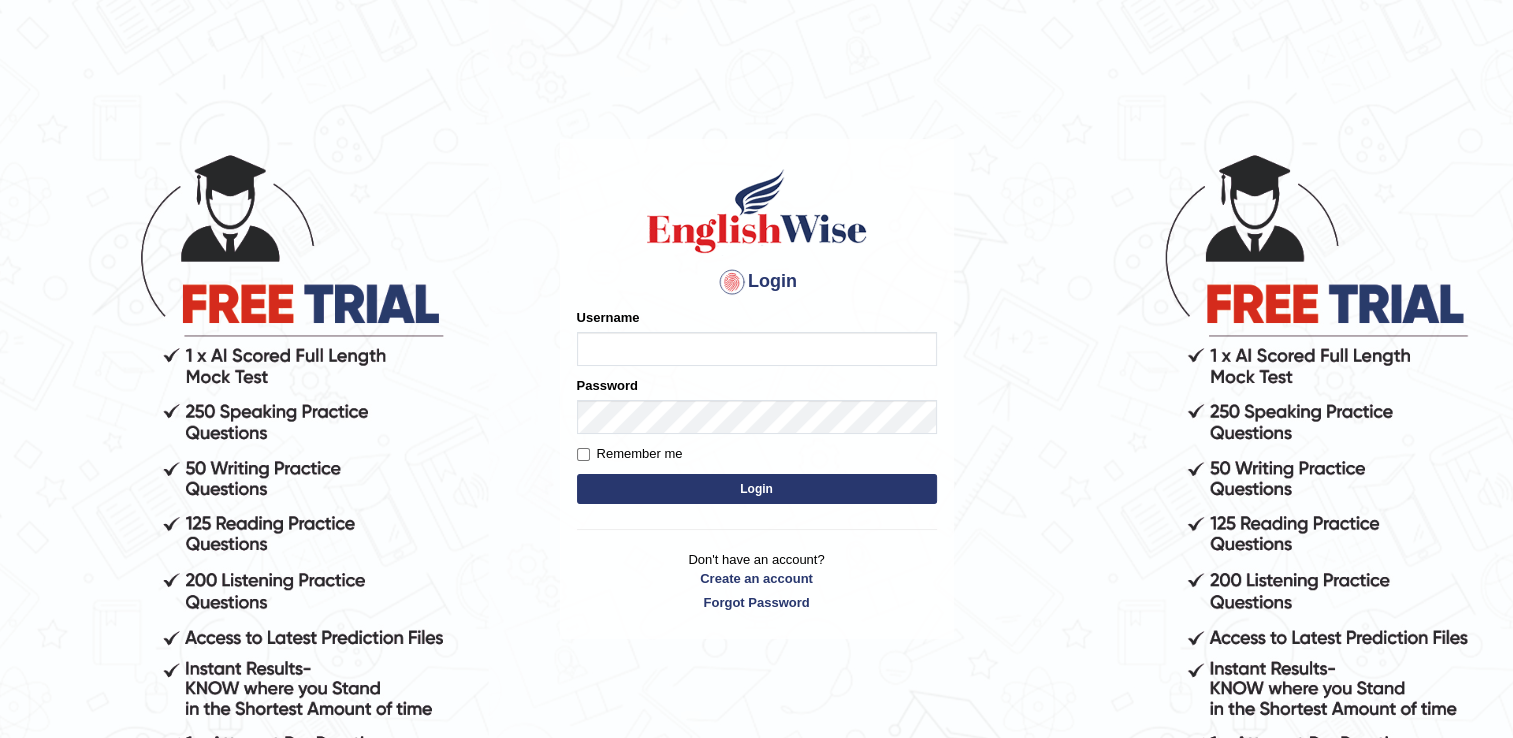 type on "naswar" 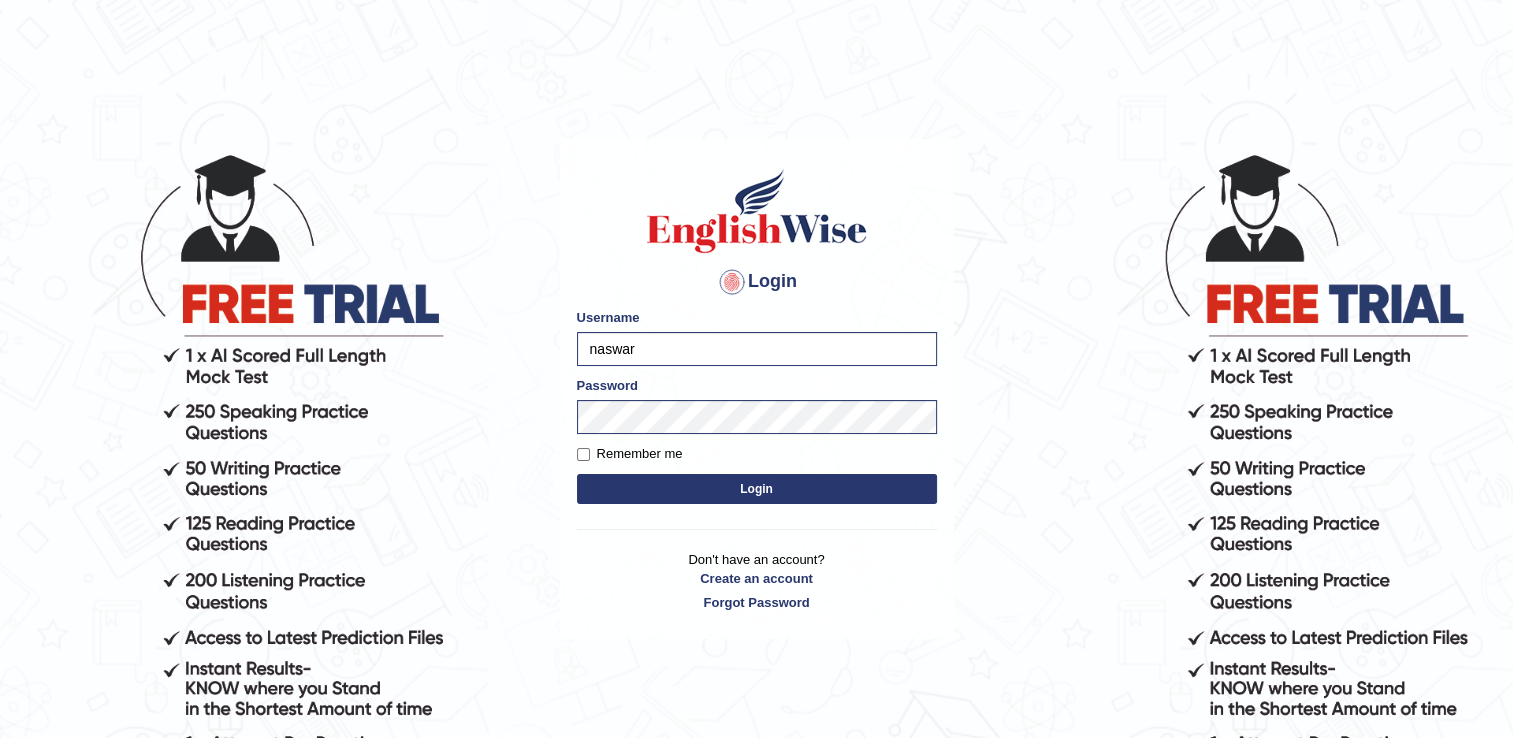 click on "Login" at bounding box center [757, 489] 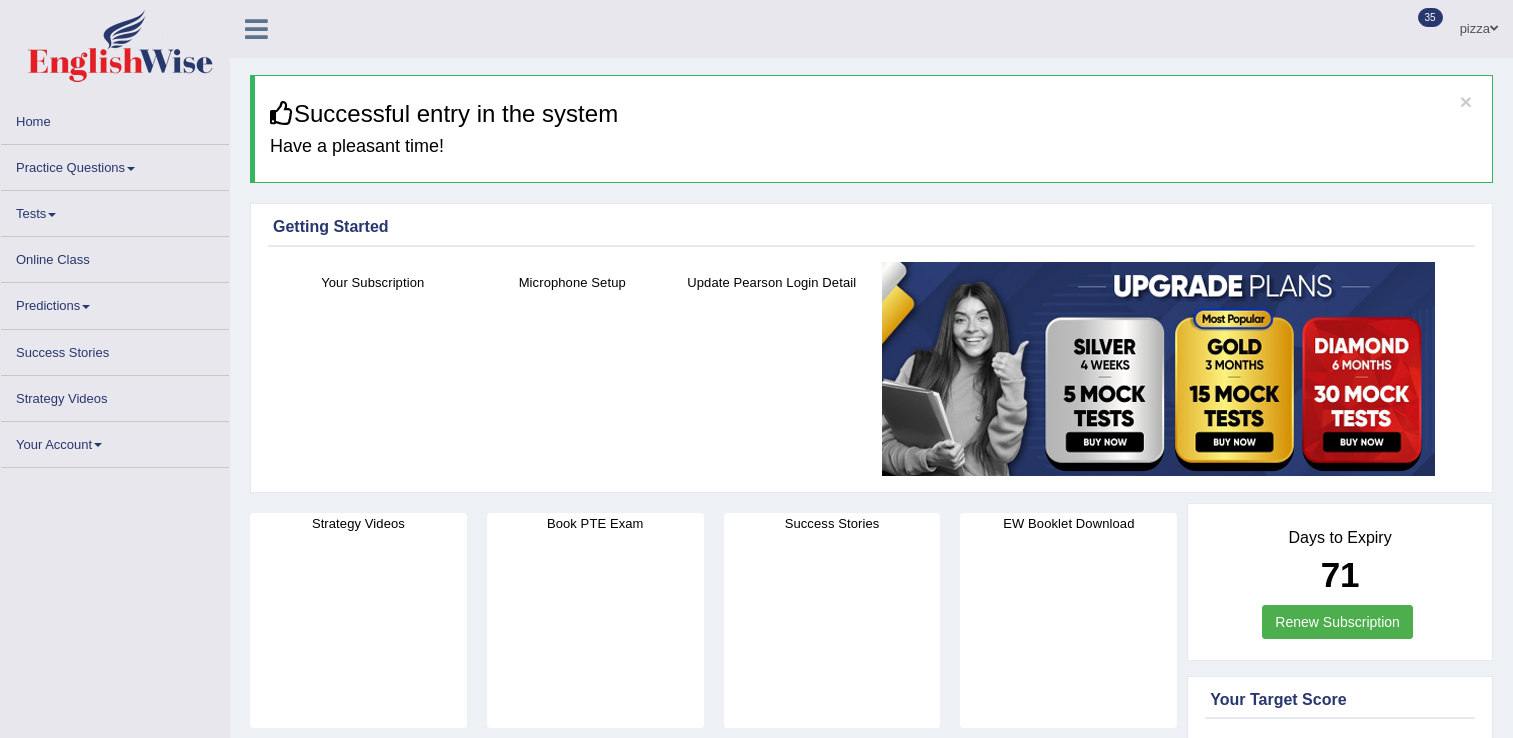 scroll, scrollTop: 0, scrollLeft: 0, axis: both 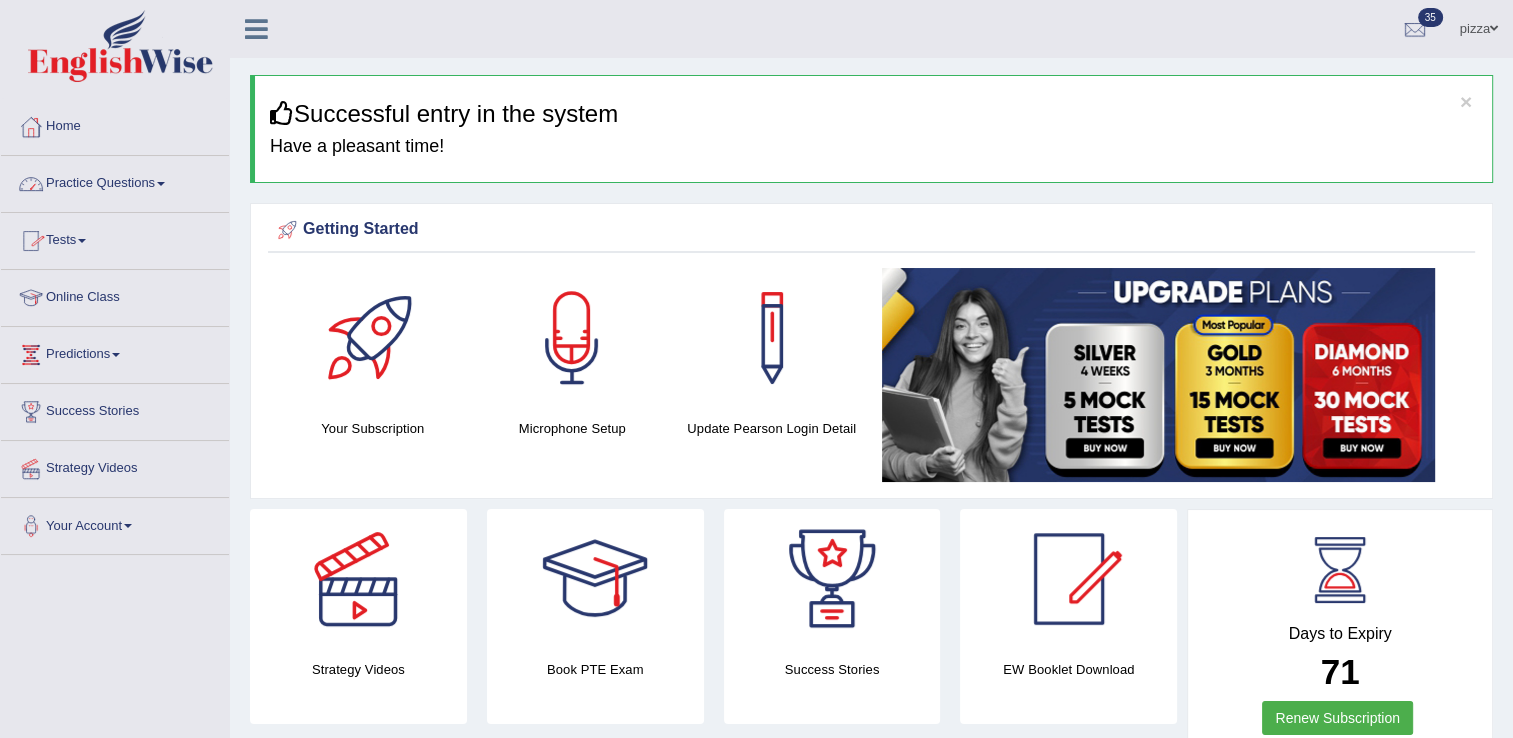 click on "Practice Questions" at bounding box center (115, 181) 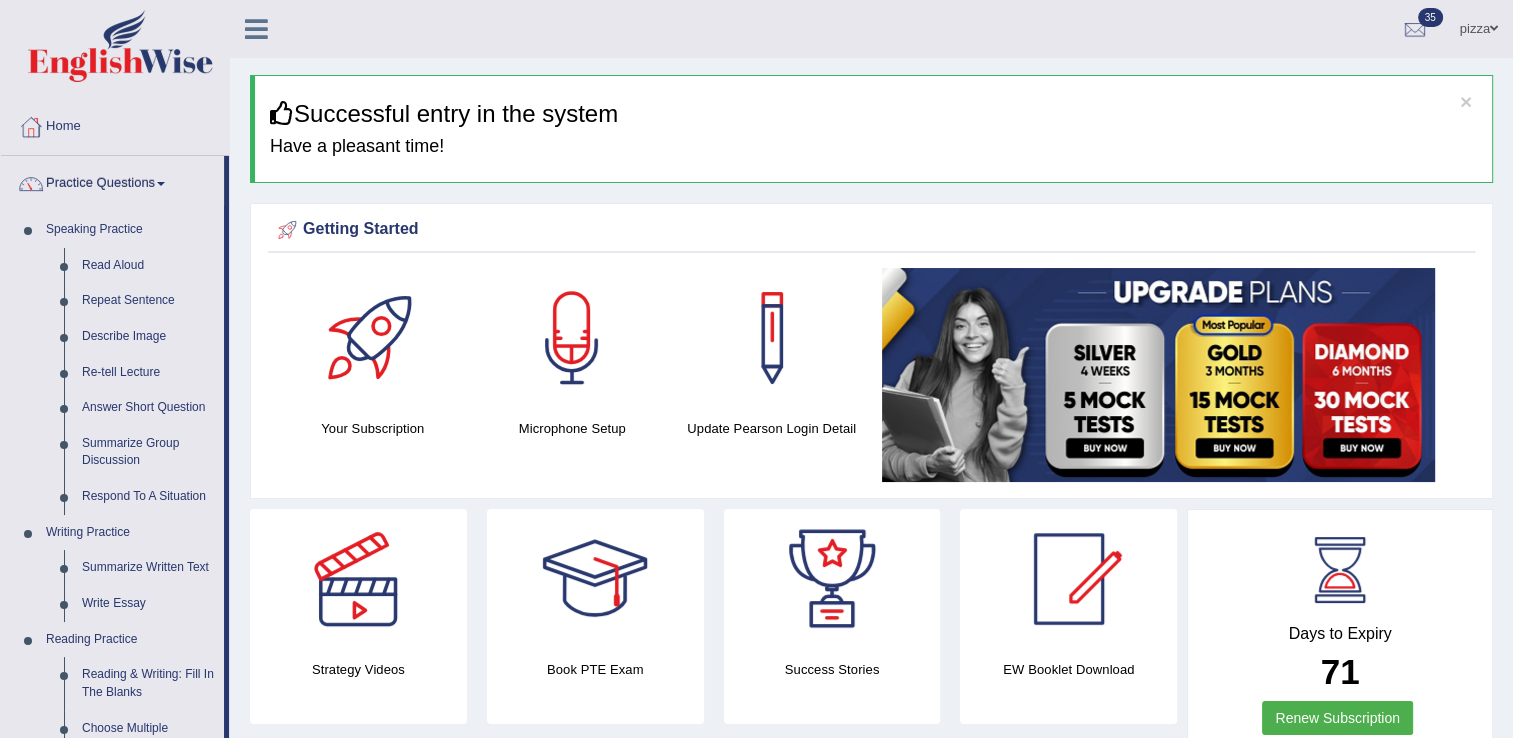 click on "Home" at bounding box center (115, 124) 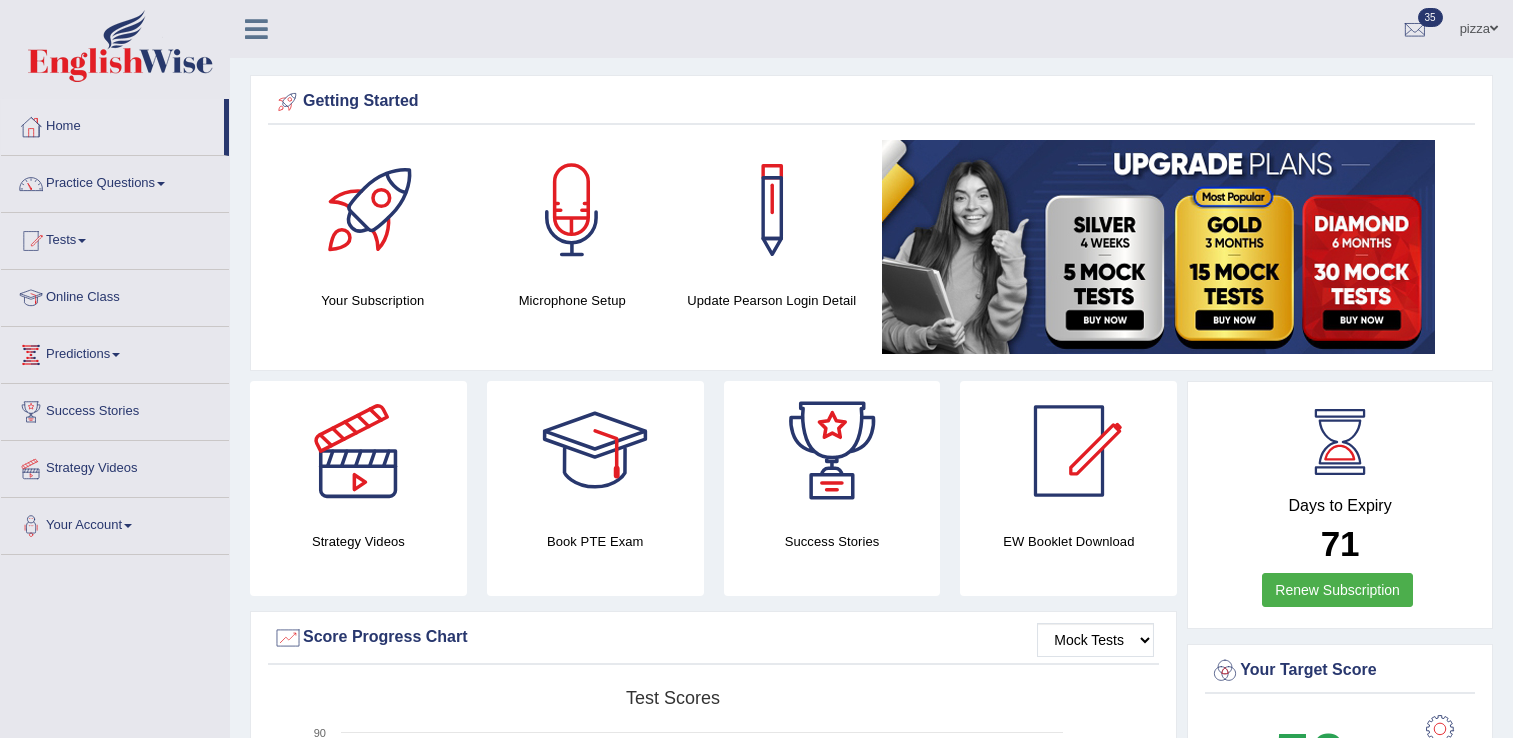 scroll, scrollTop: 0, scrollLeft: 0, axis: both 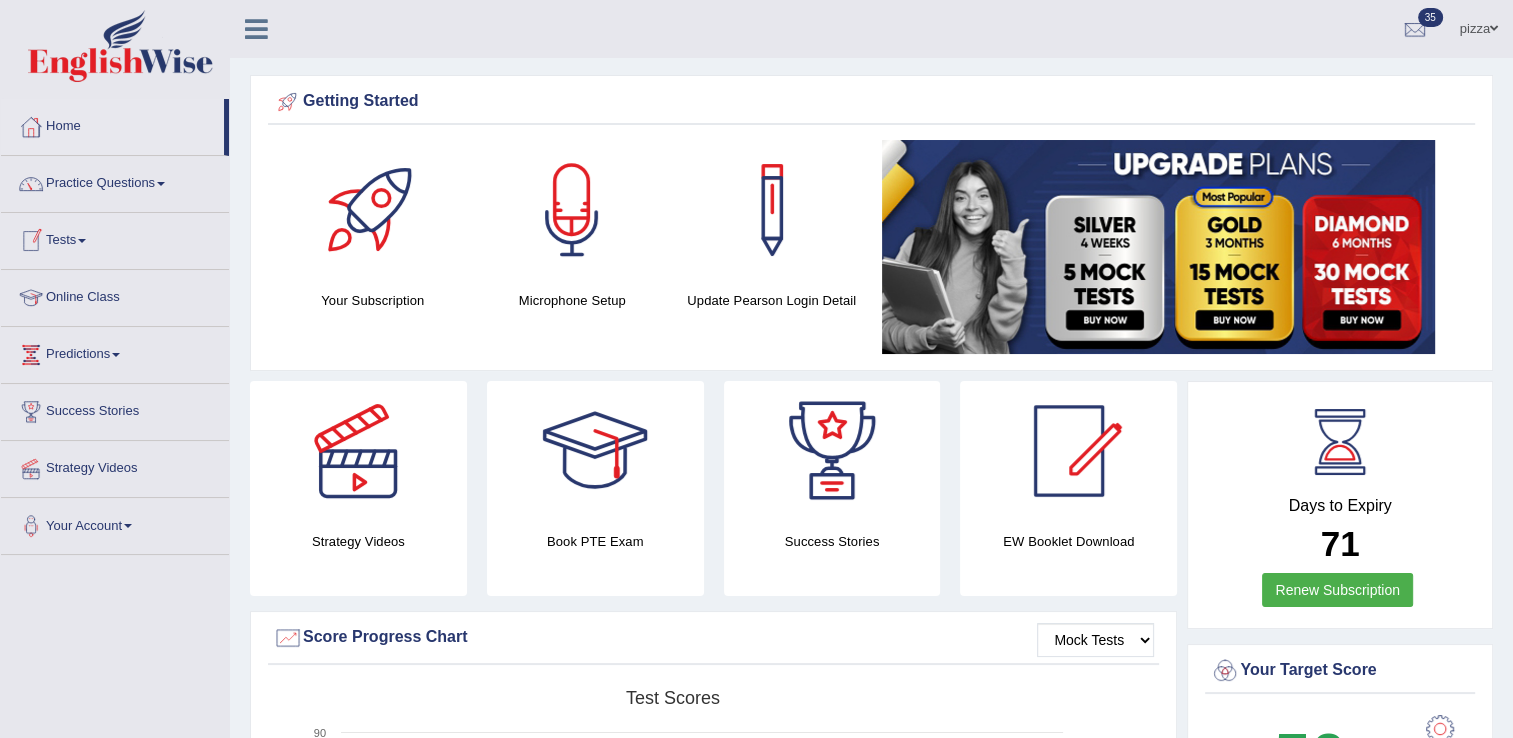 click on "Tests" at bounding box center (115, 238) 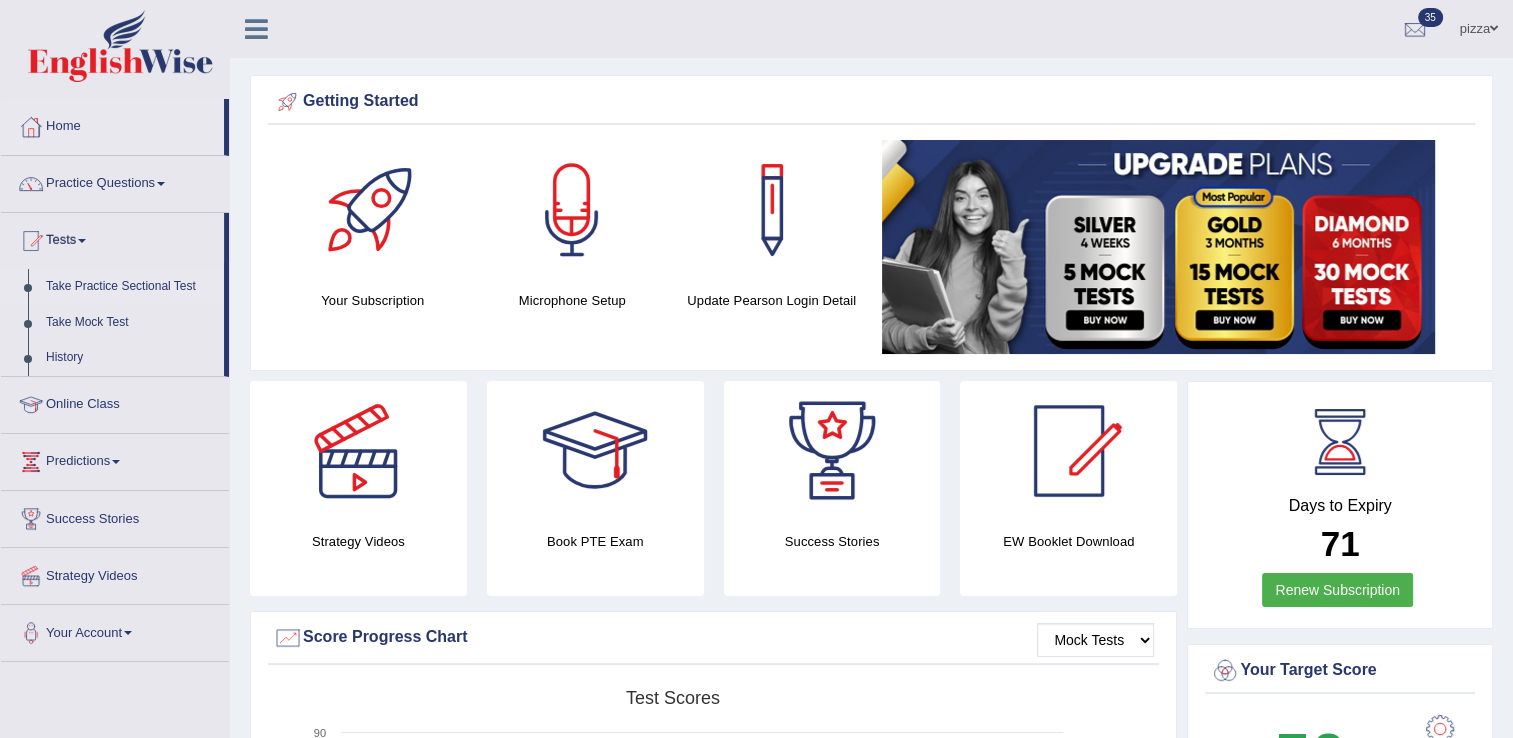 click on "Take Practice Sectional Test" at bounding box center (130, 287) 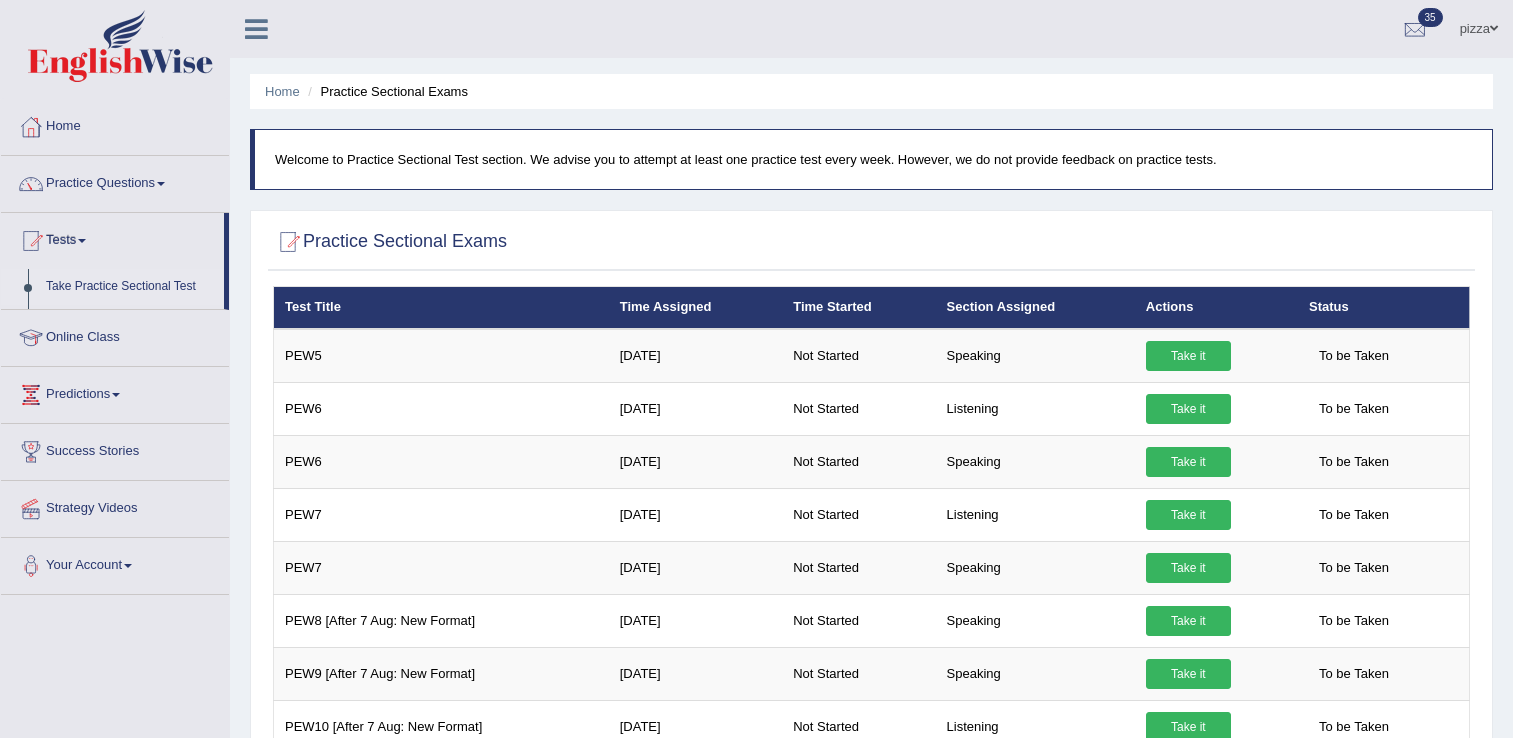 scroll, scrollTop: 0, scrollLeft: 0, axis: both 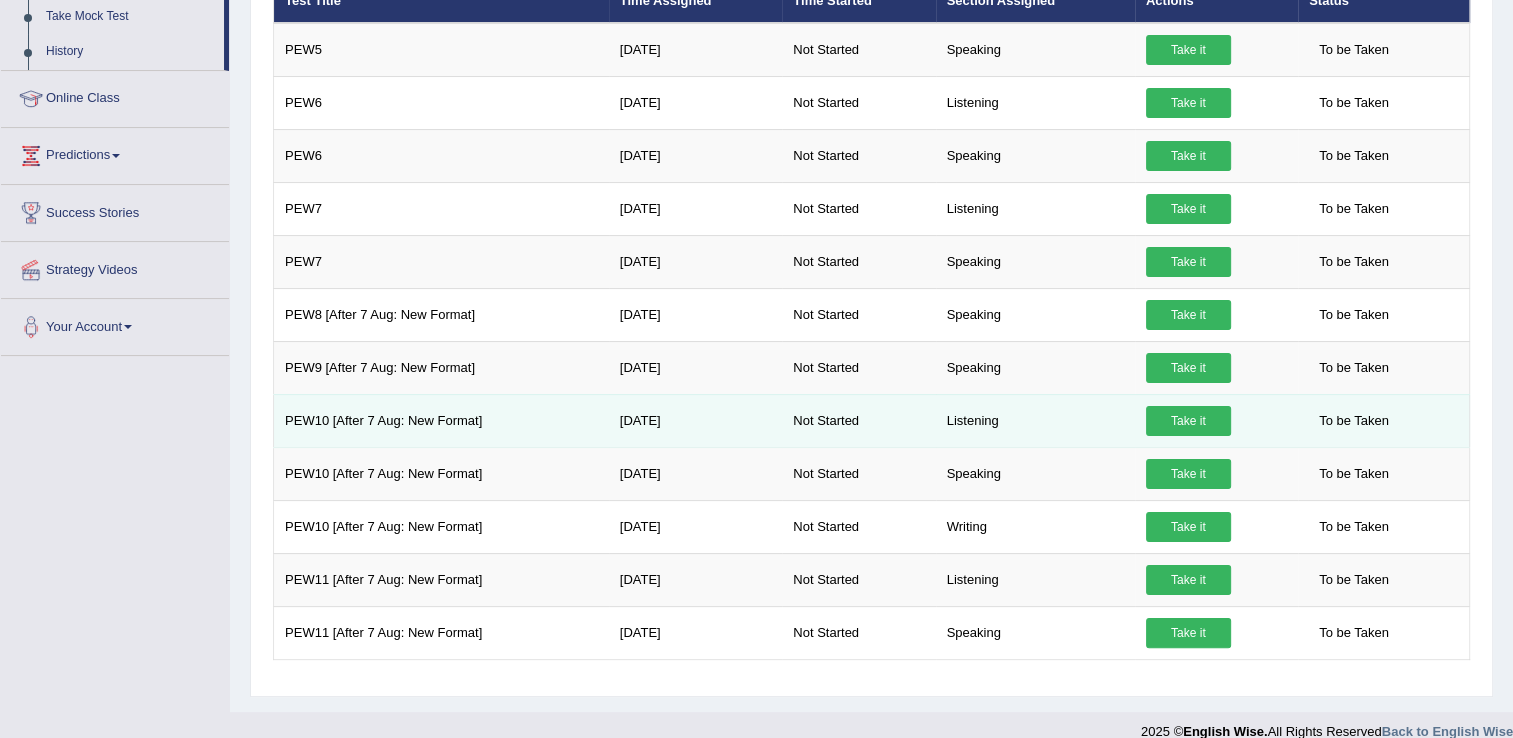 click on "Take it" at bounding box center (1188, 421) 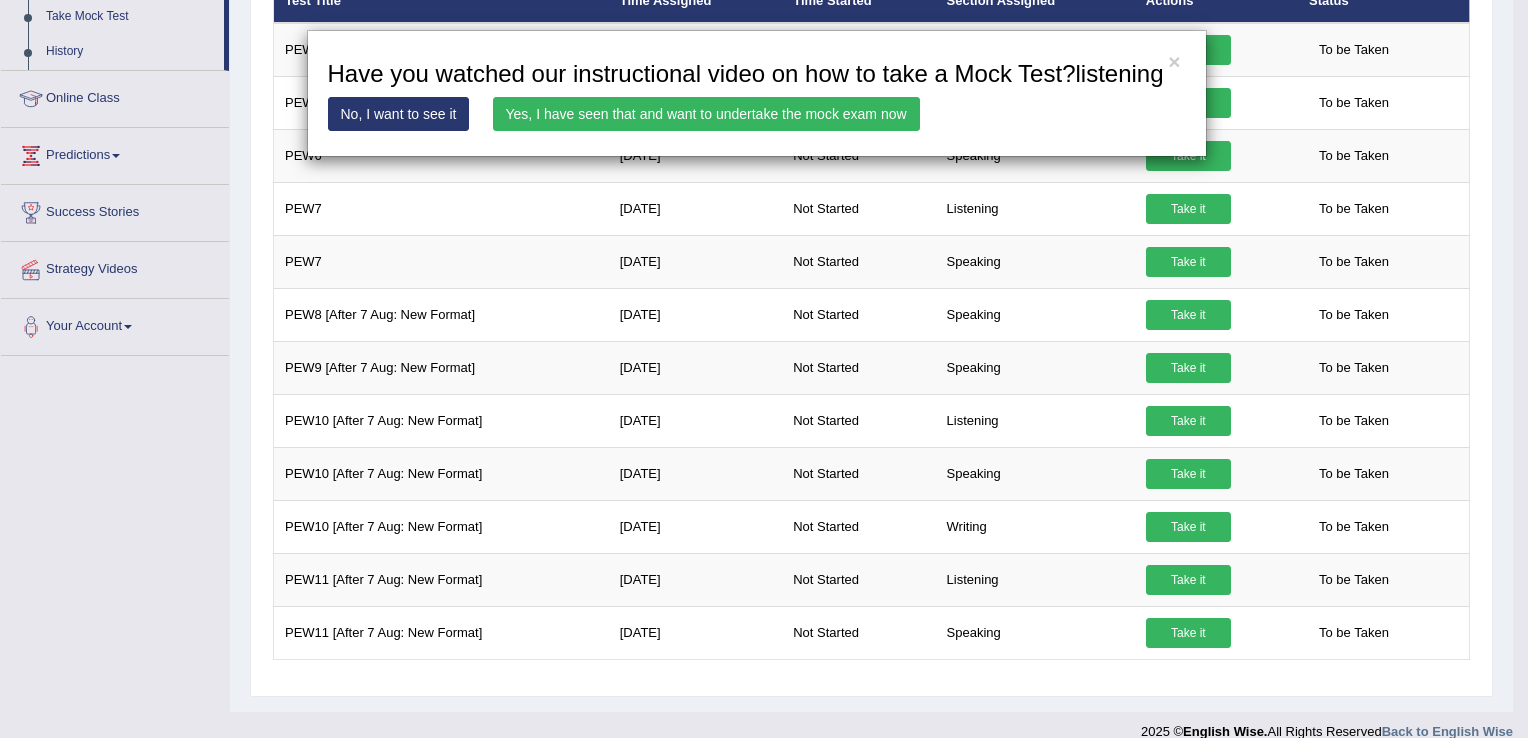 click on "Yes, I have seen that and want to undertake the mock exam now" at bounding box center [706, 114] 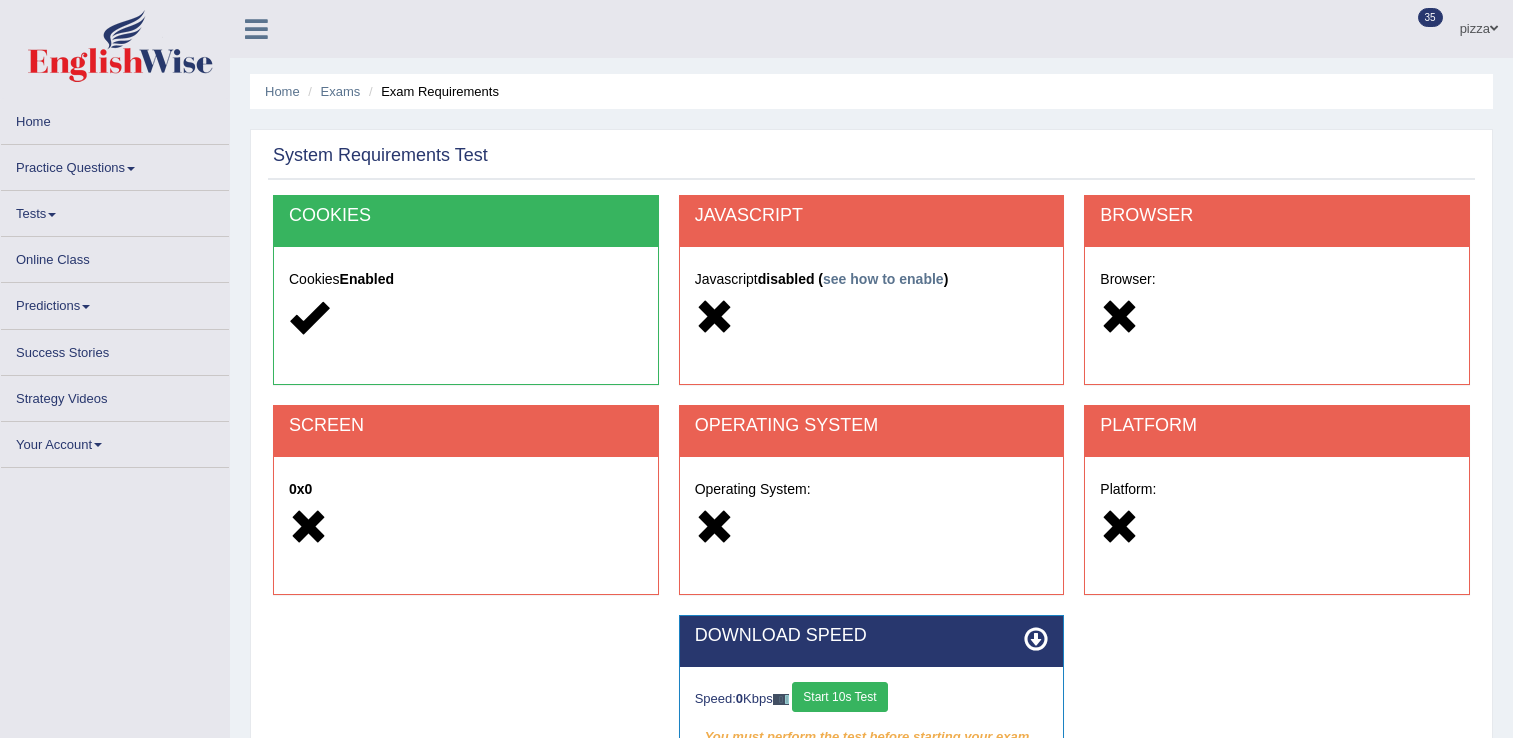 scroll, scrollTop: 0, scrollLeft: 0, axis: both 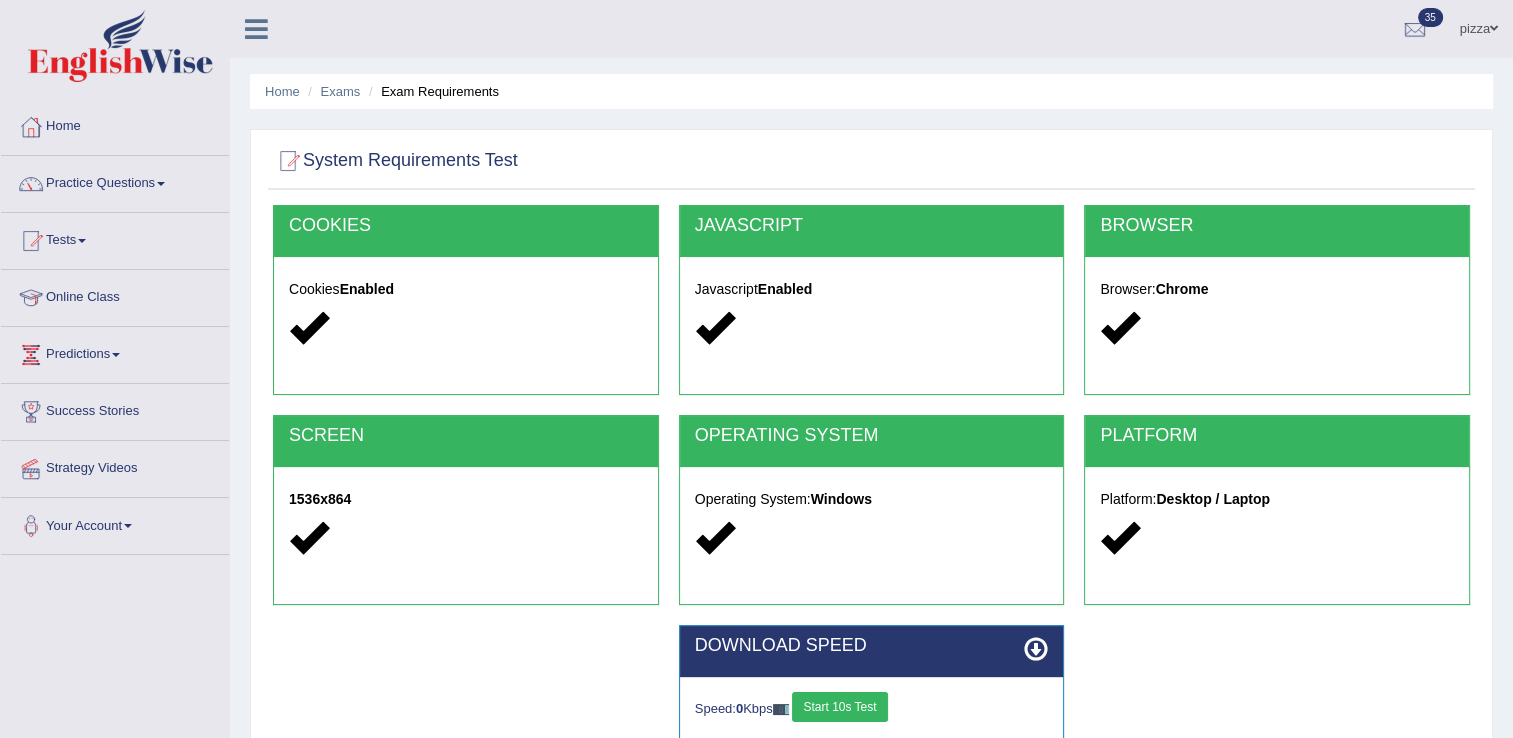 click on "Start 10s Test" at bounding box center [839, 707] 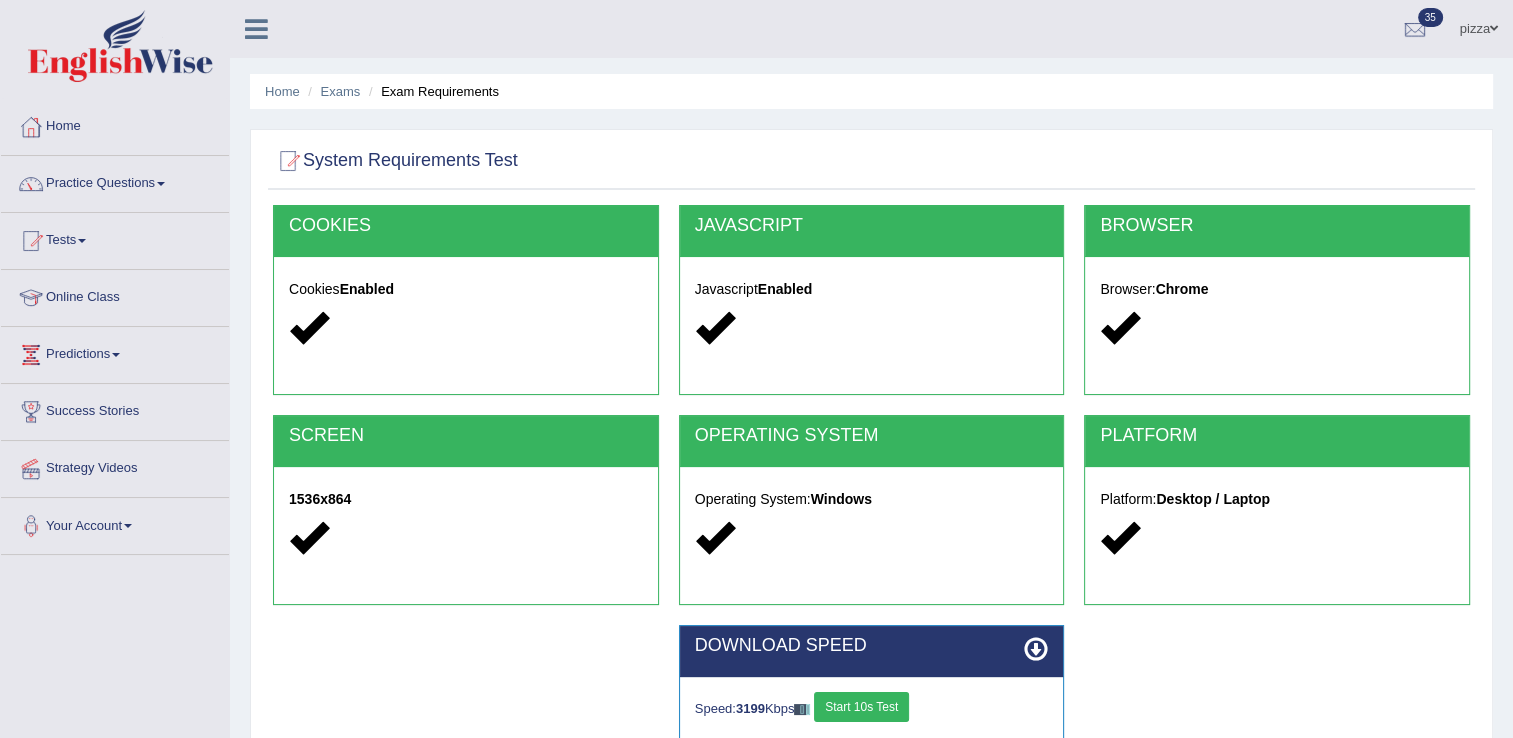 click on "Start 10s Test" at bounding box center [861, 707] 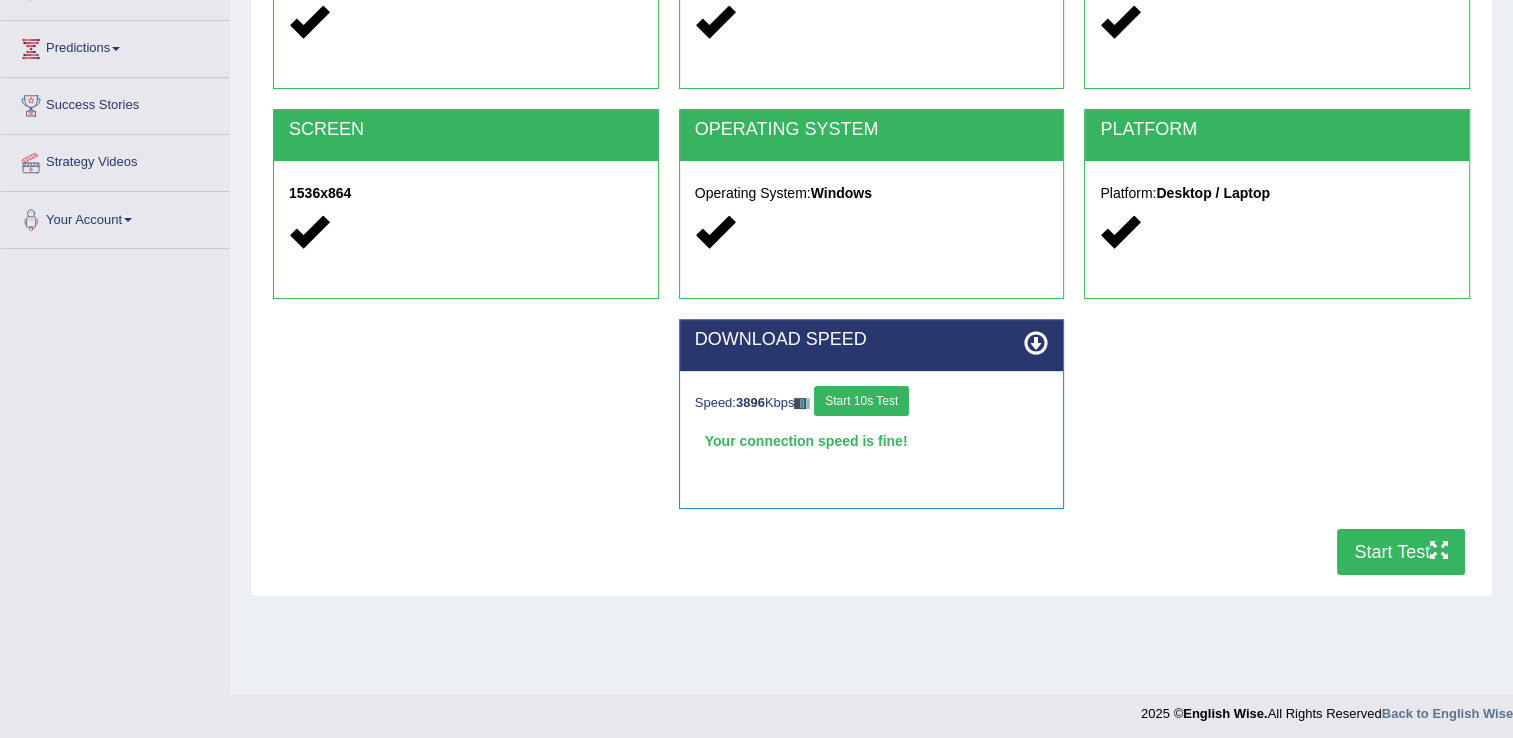 scroll, scrollTop: 312, scrollLeft: 0, axis: vertical 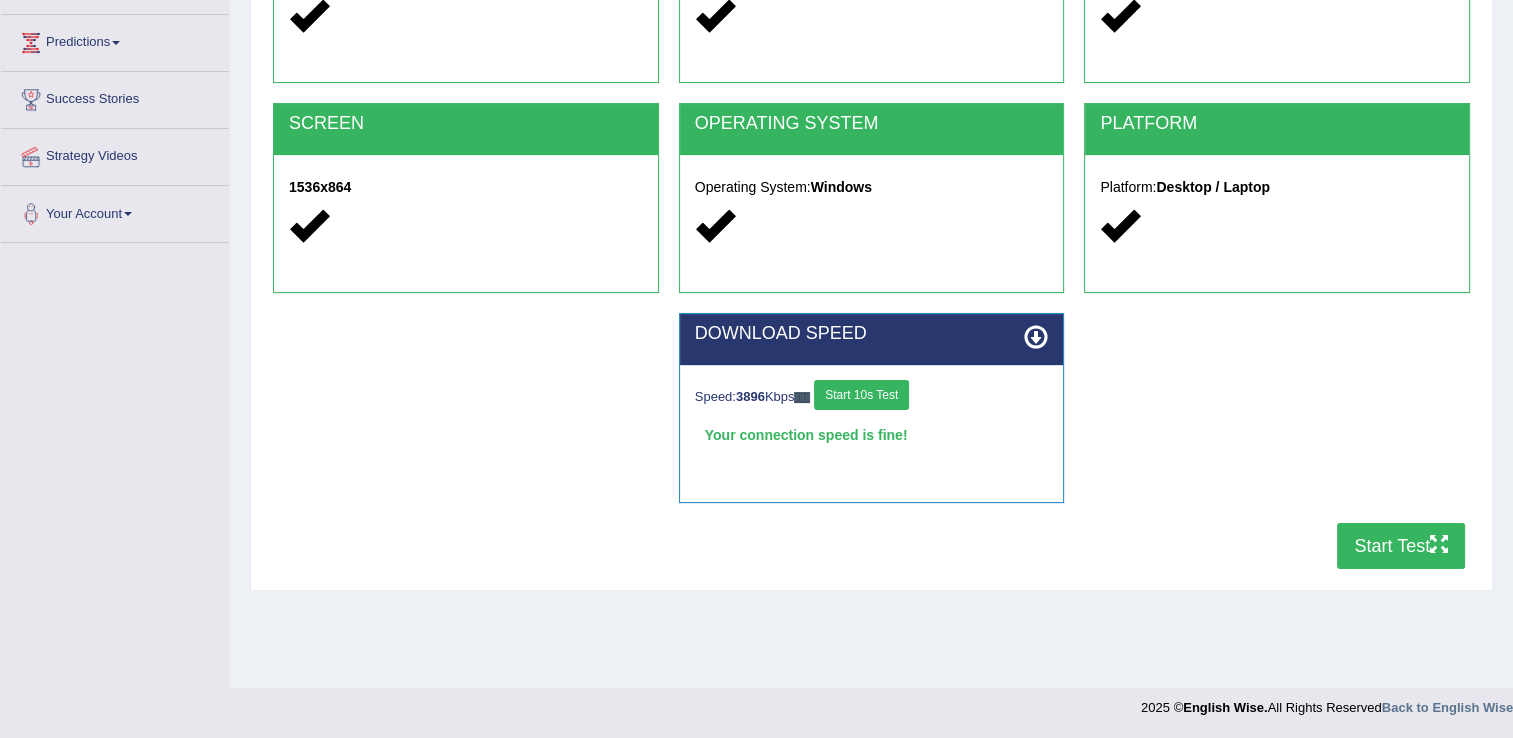 click on "Start Test" at bounding box center [1401, 546] 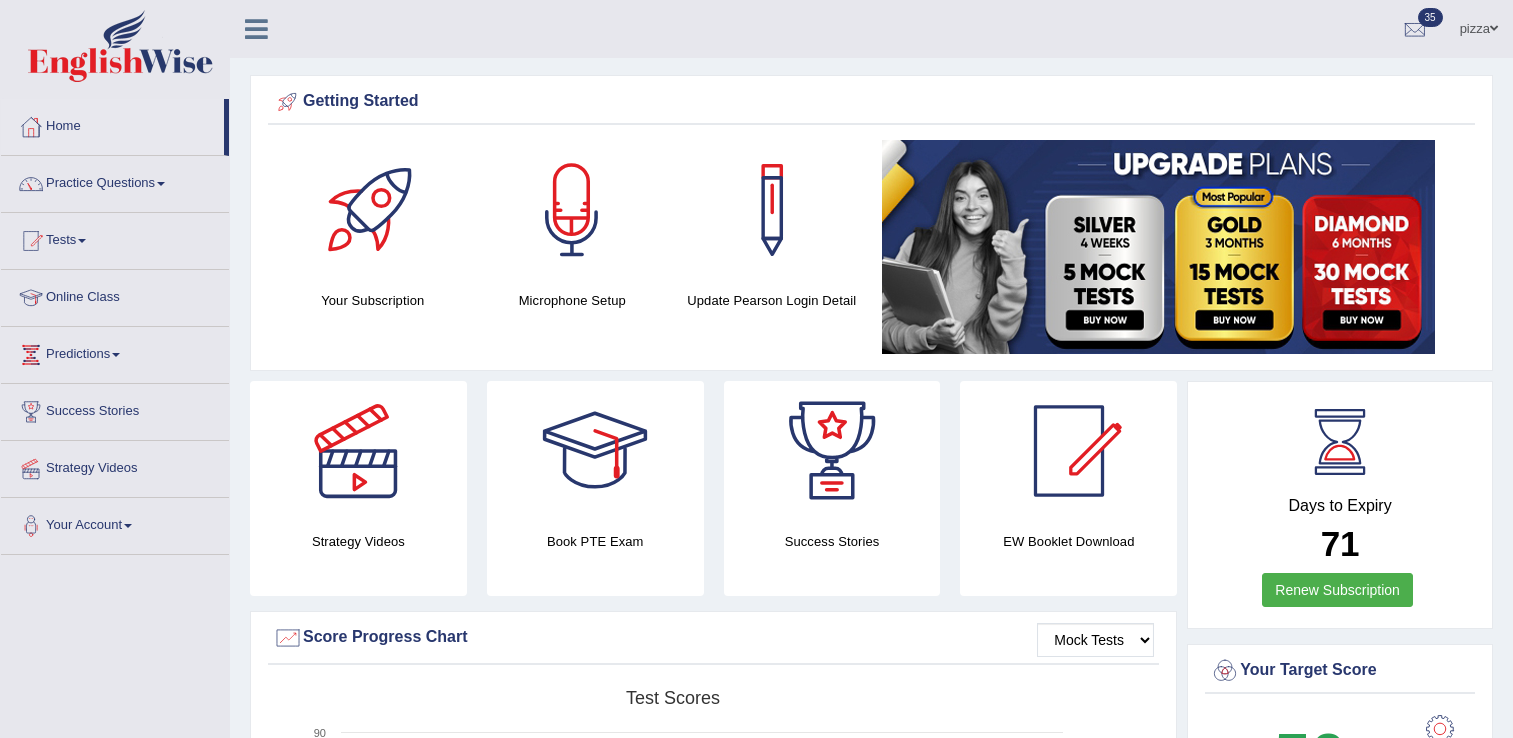 scroll, scrollTop: 0, scrollLeft: 0, axis: both 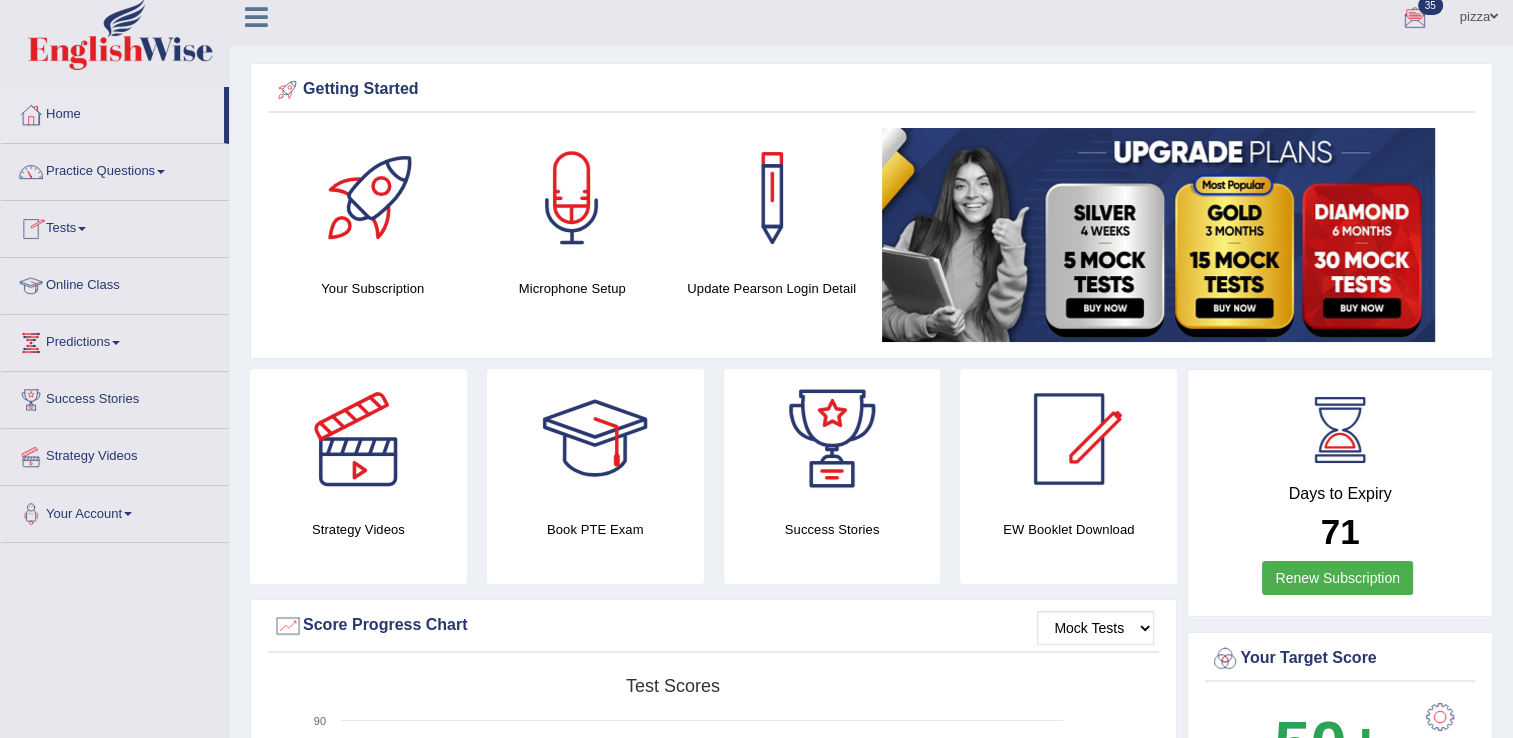 click on "Tests" at bounding box center (115, 226) 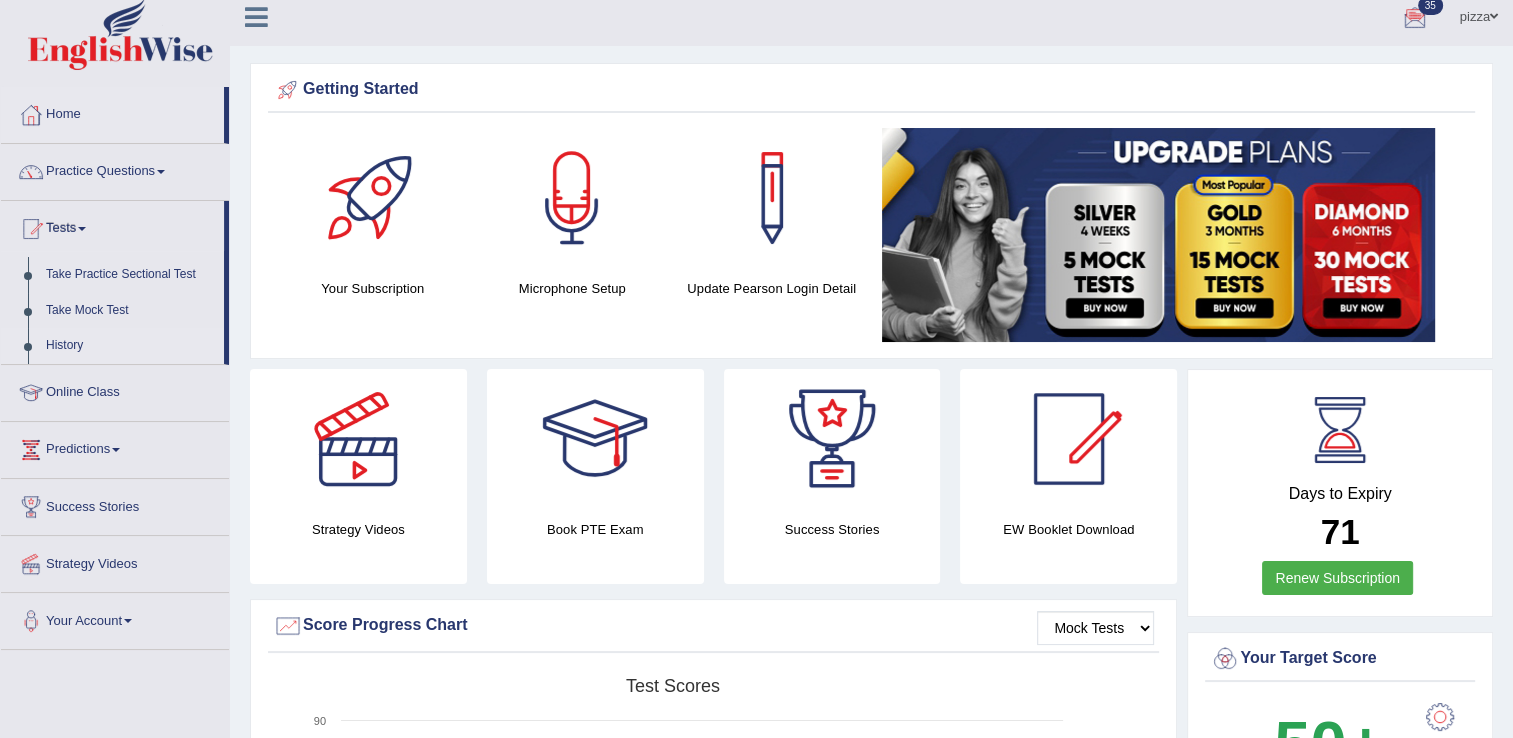 click on "History" at bounding box center [130, 346] 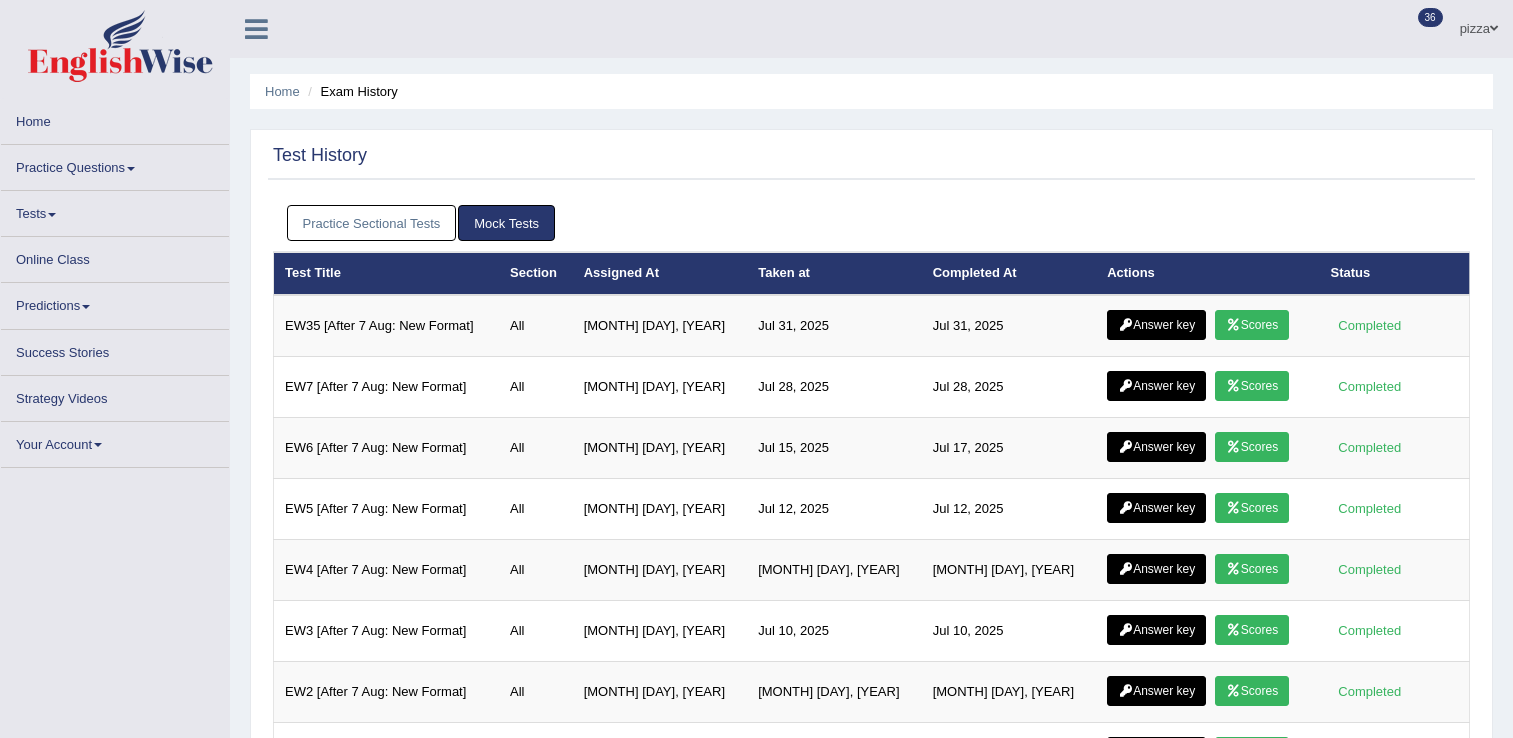 scroll, scrollTop: 0, scrollLeft: 0, axis: both 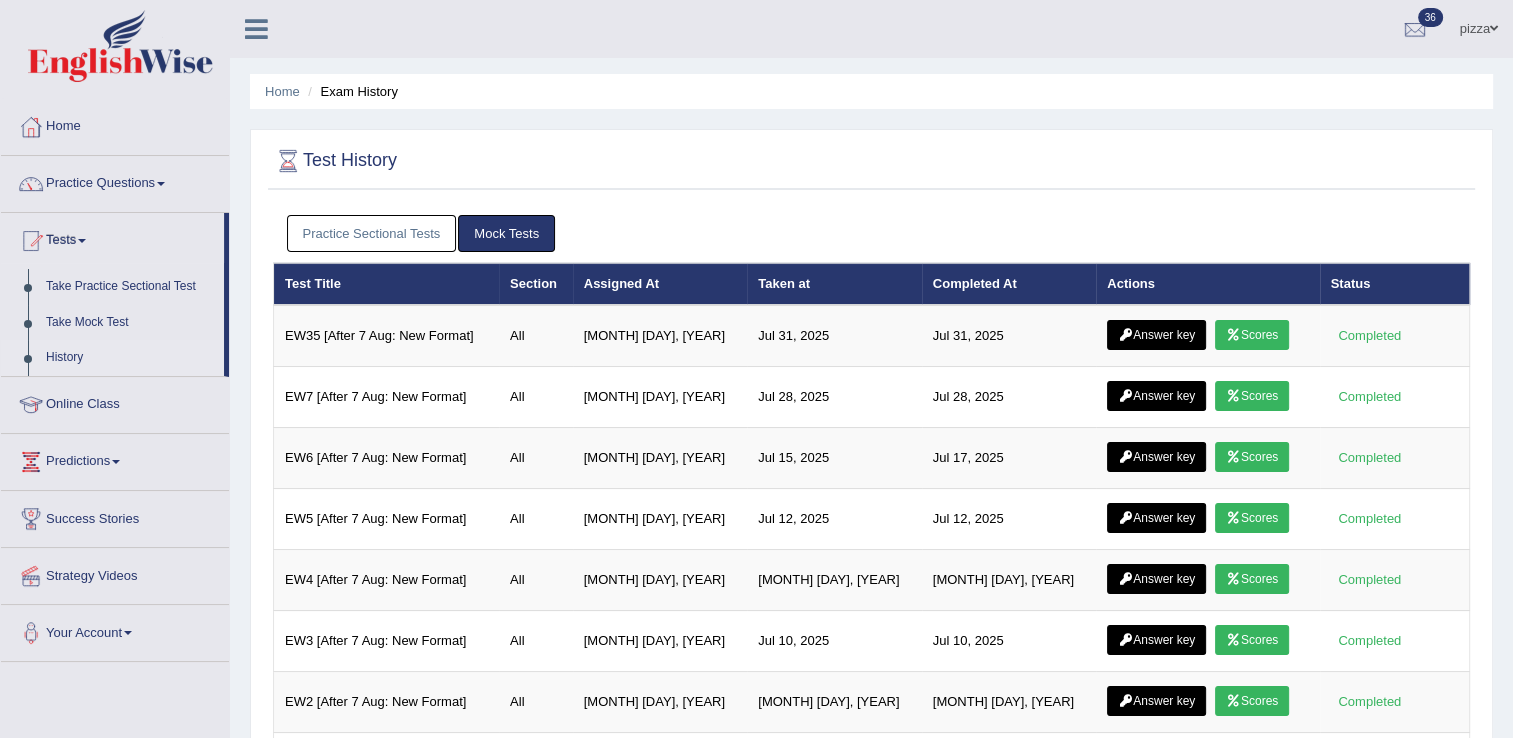 click on "Practice Sectional Tests" at bounding box center (372, 233) 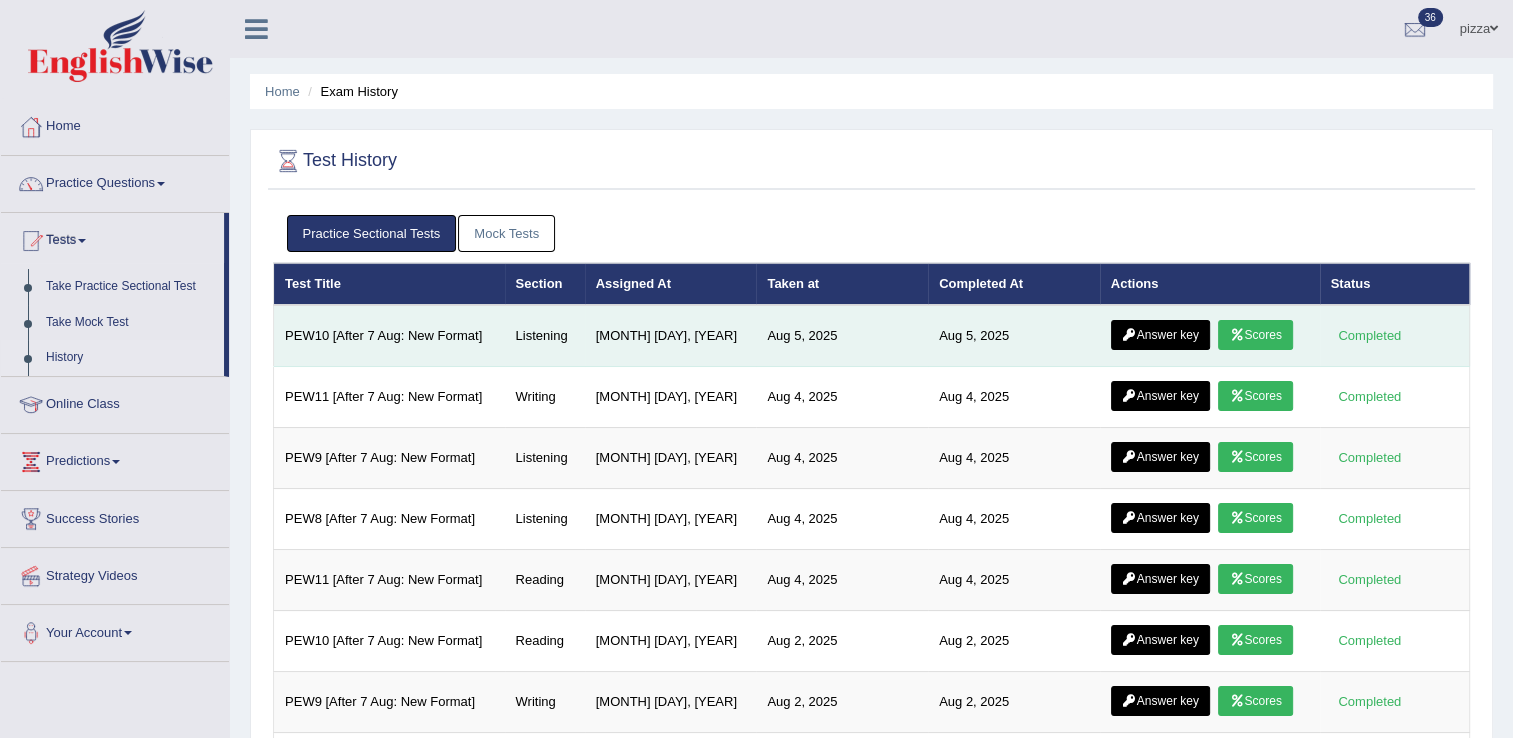 click on "Scores" at bounding box center [1255, 335] 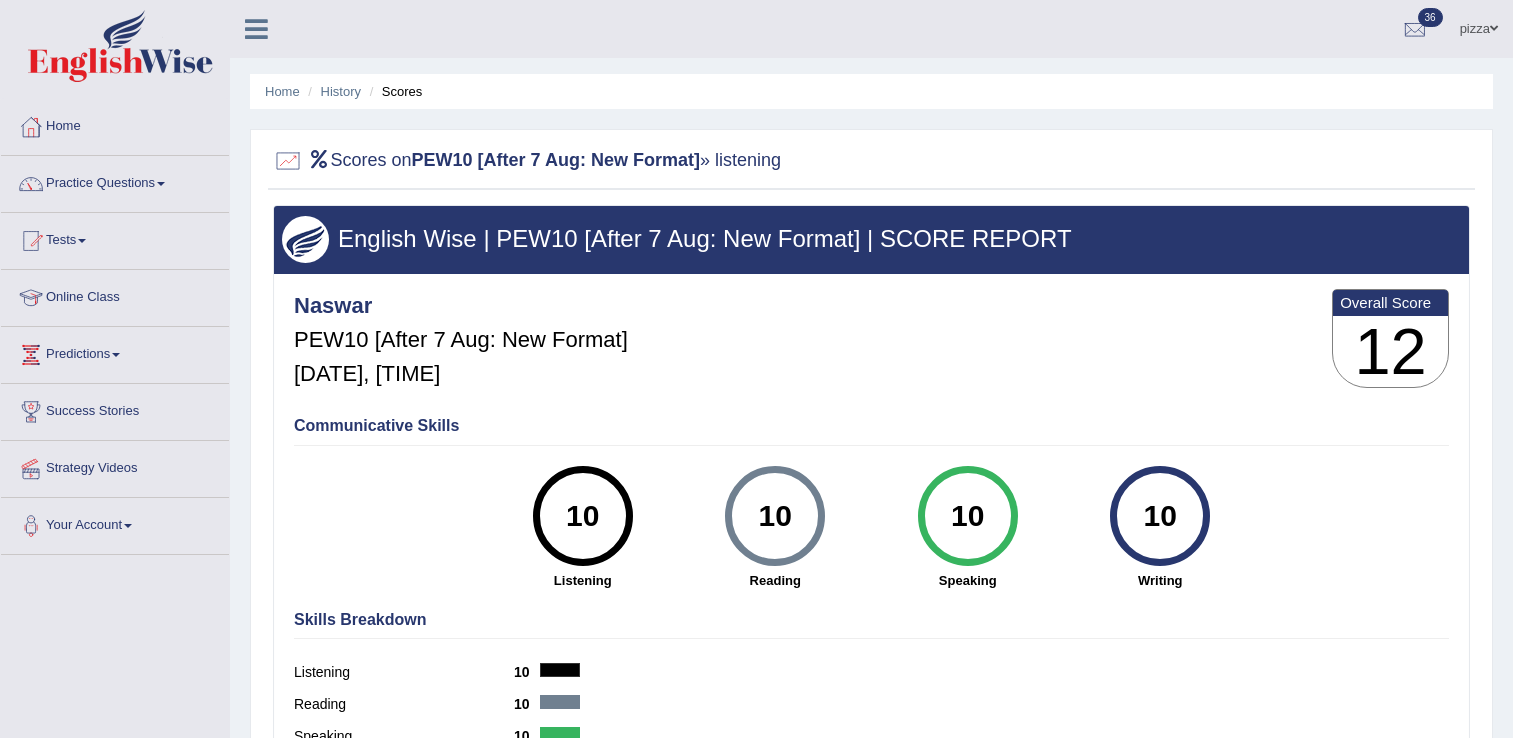 scroll, scrollTop: 0, scrollLeft: 0, axis: both 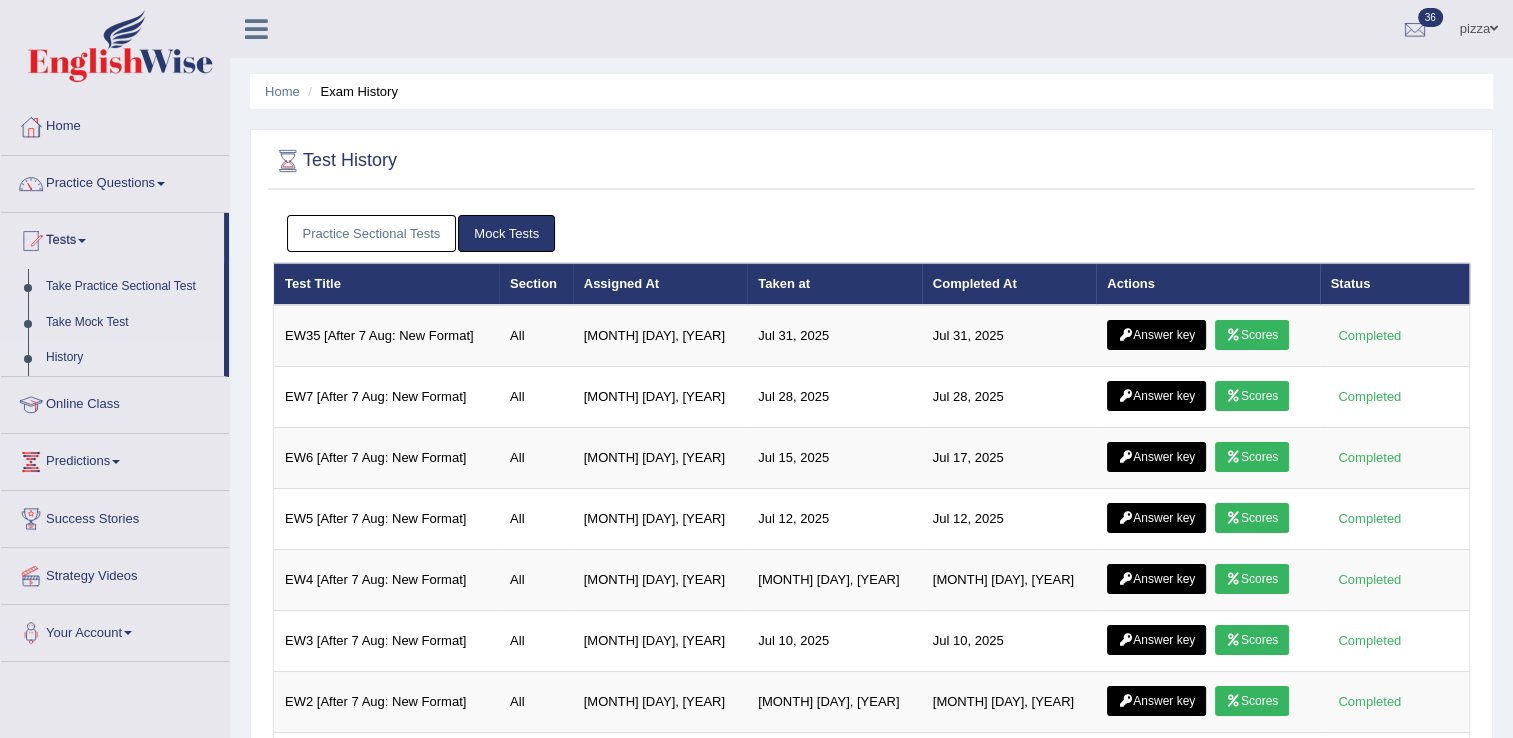 click on "Practice Sectional Tests" at bounding box center (372, 233) 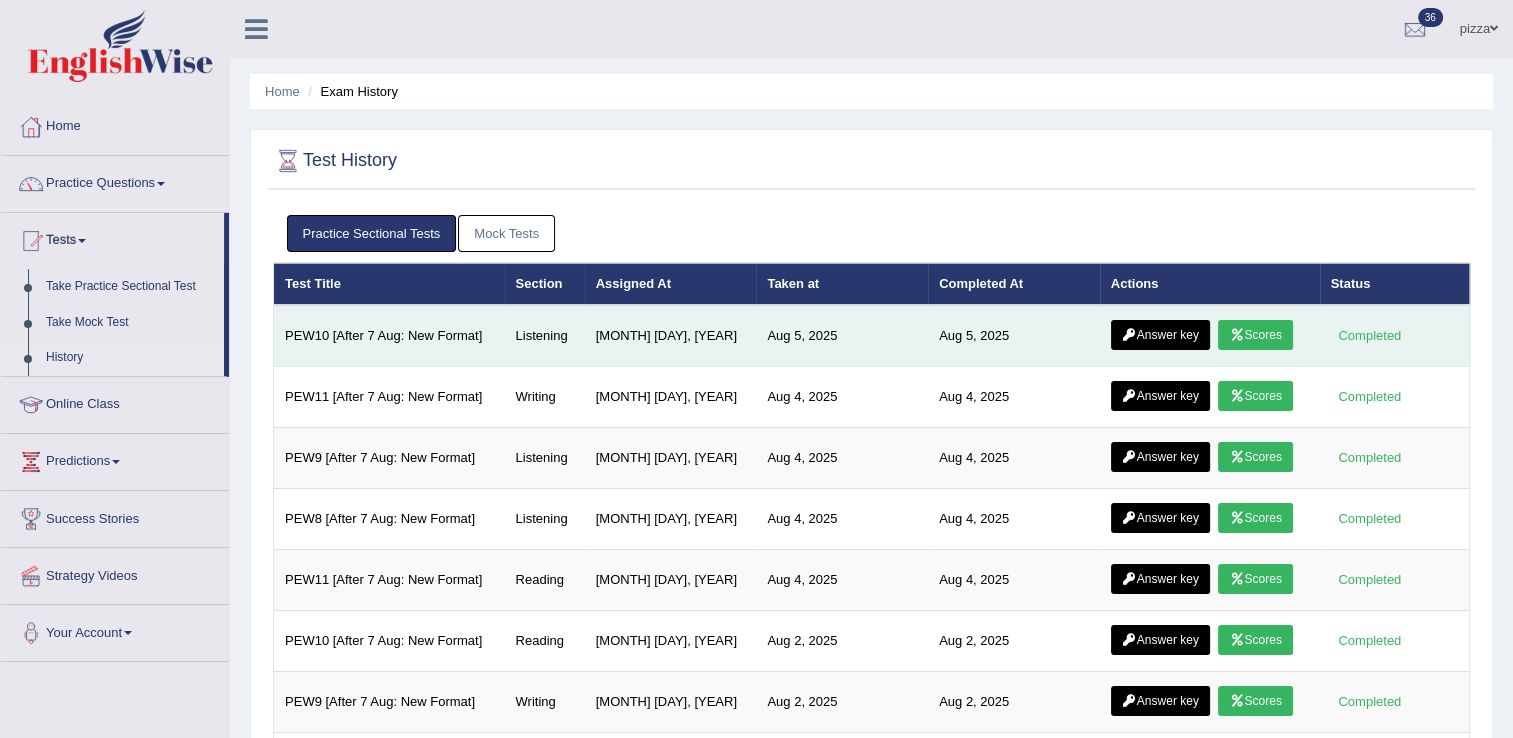 click on "Answer key" at bounding box center (1160, 335) 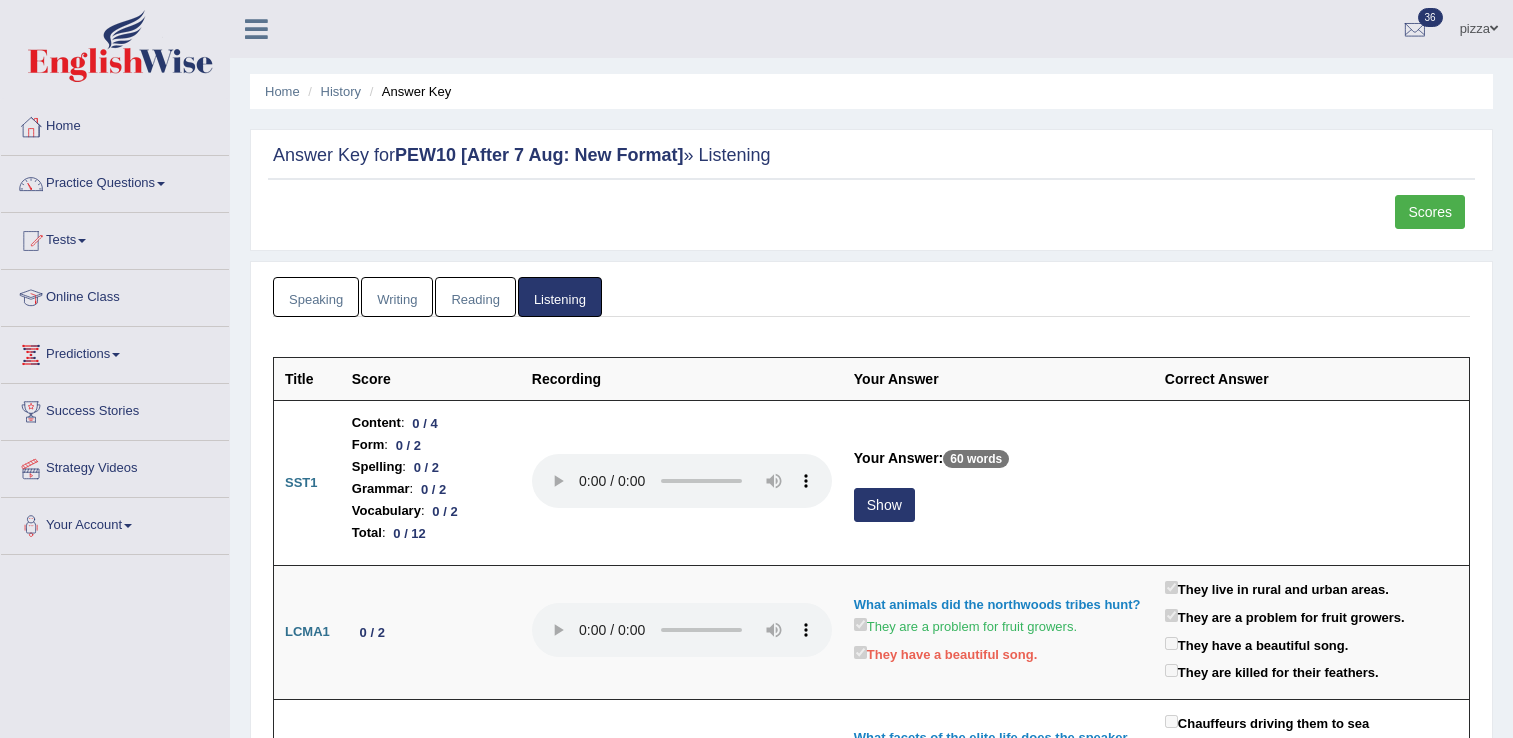 scroll, scrollTop: 0, scrollLeft: 0, axis: both 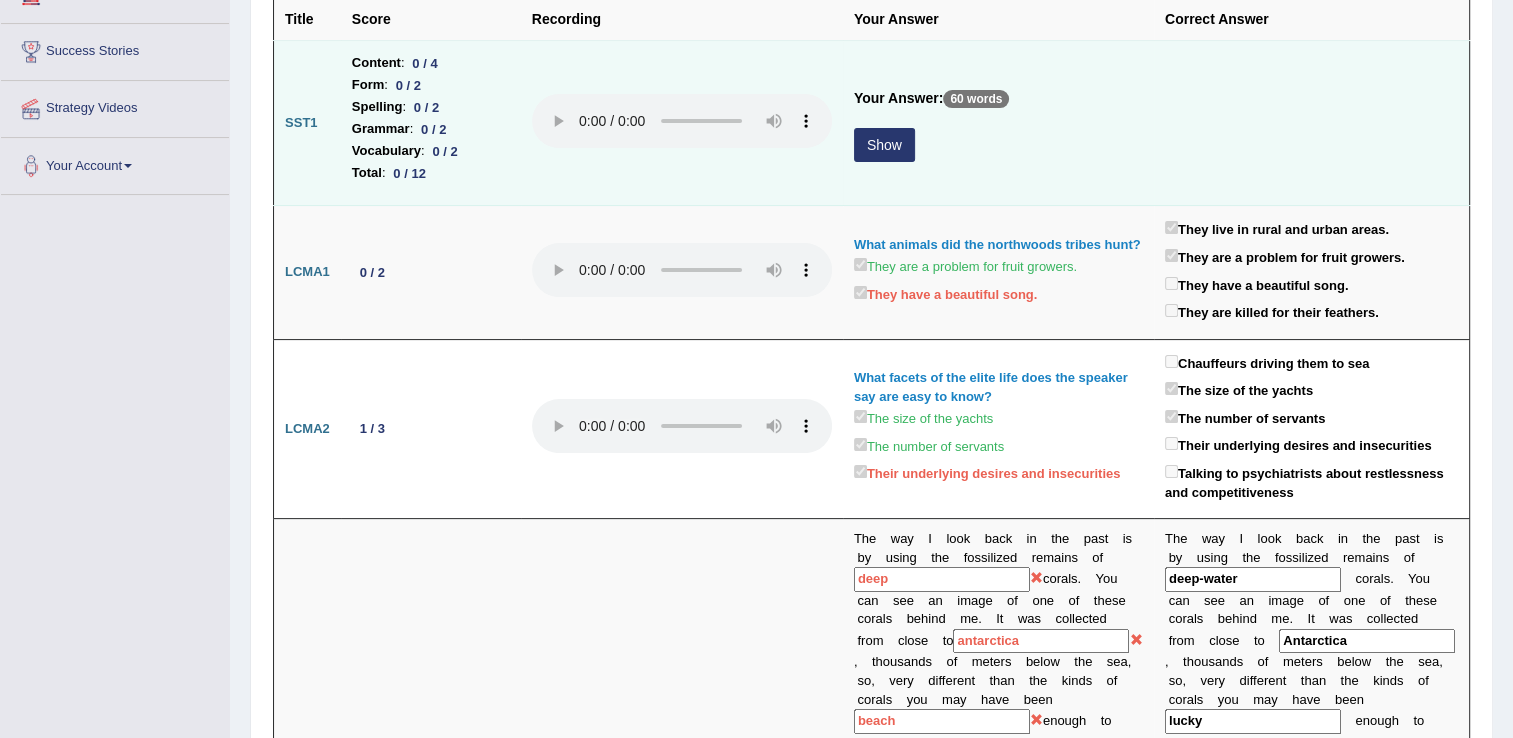 click on "Show" at bounding box center [884, 145] 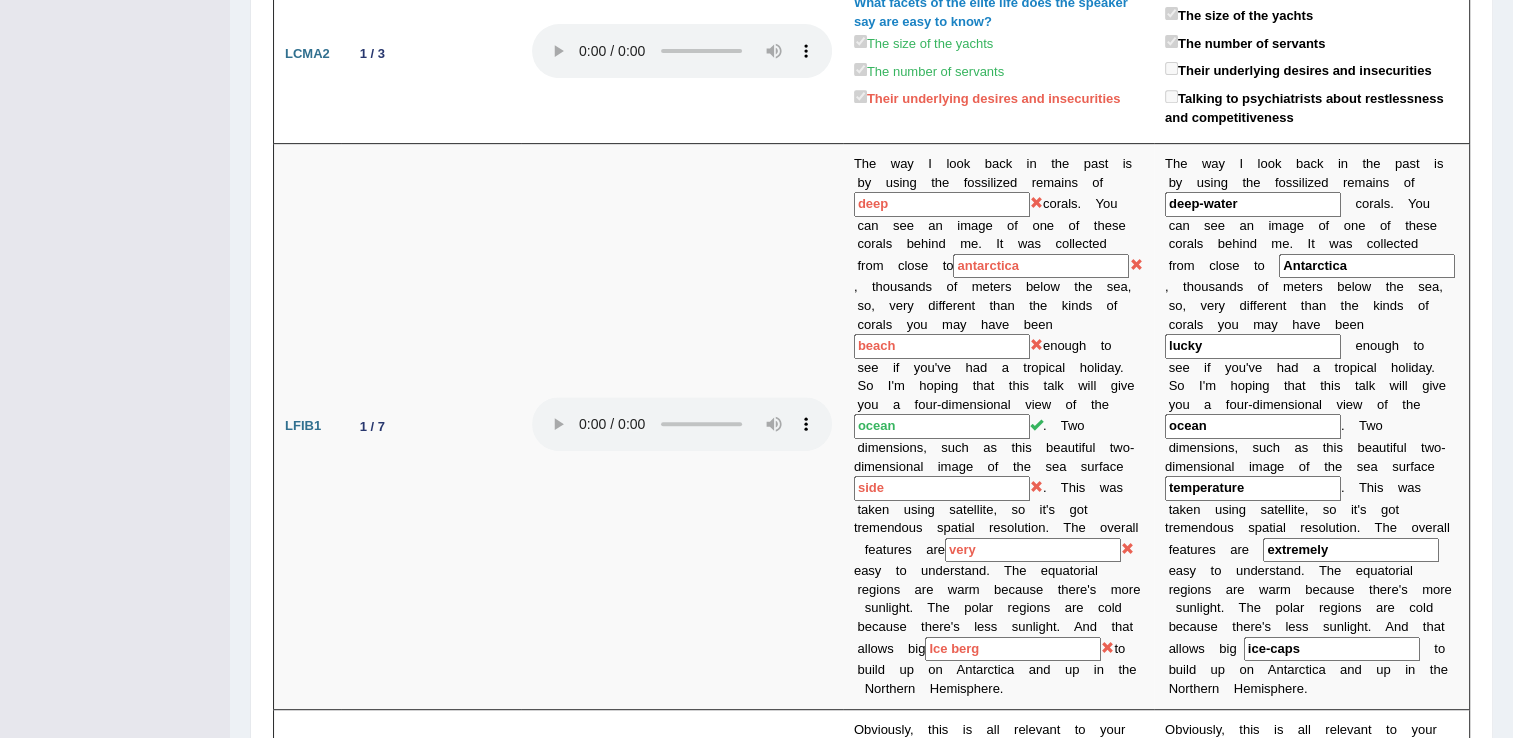 scroll, scrollTop: 906, scrollLeft: 0, axis: vertical 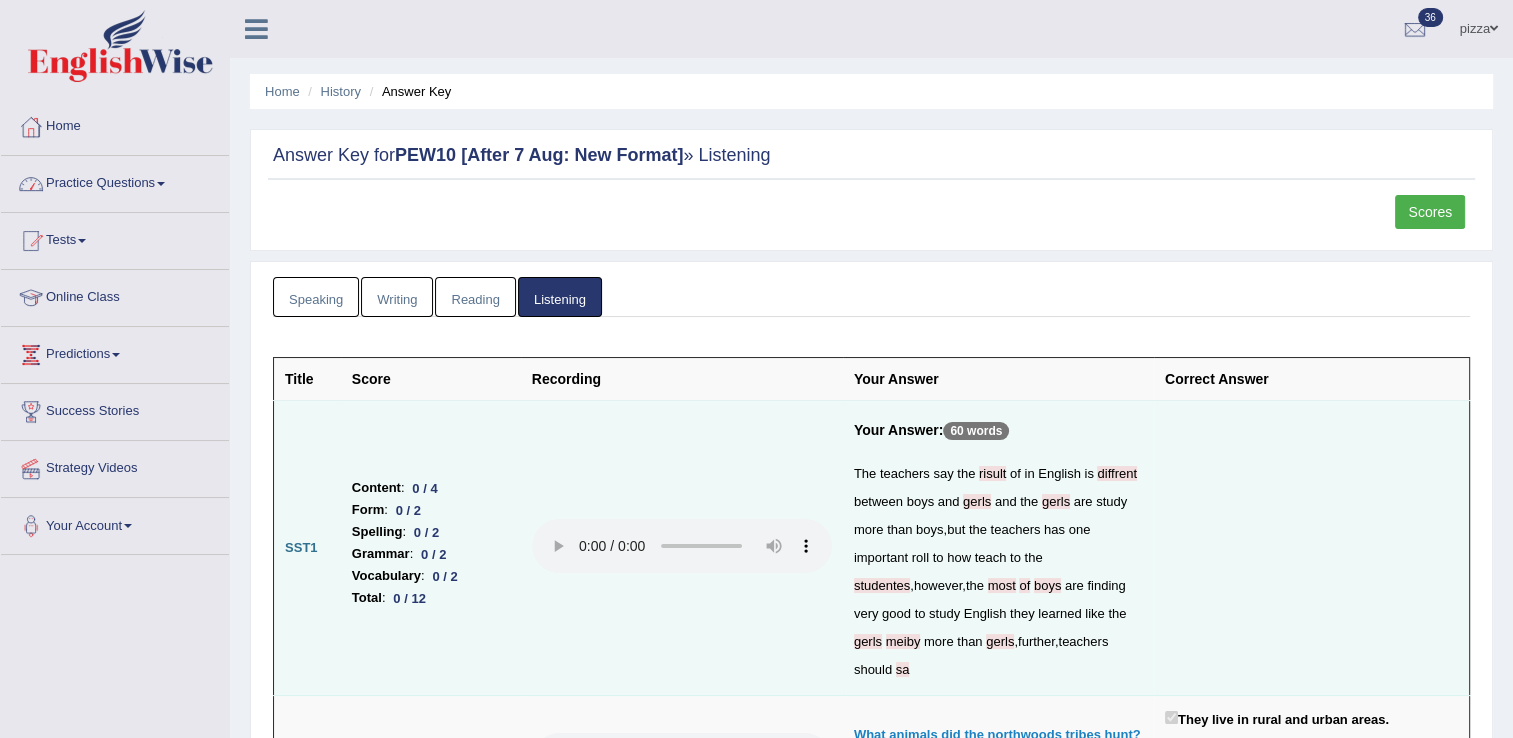 click on "Practice Questions" at bounding box center (115, 181) 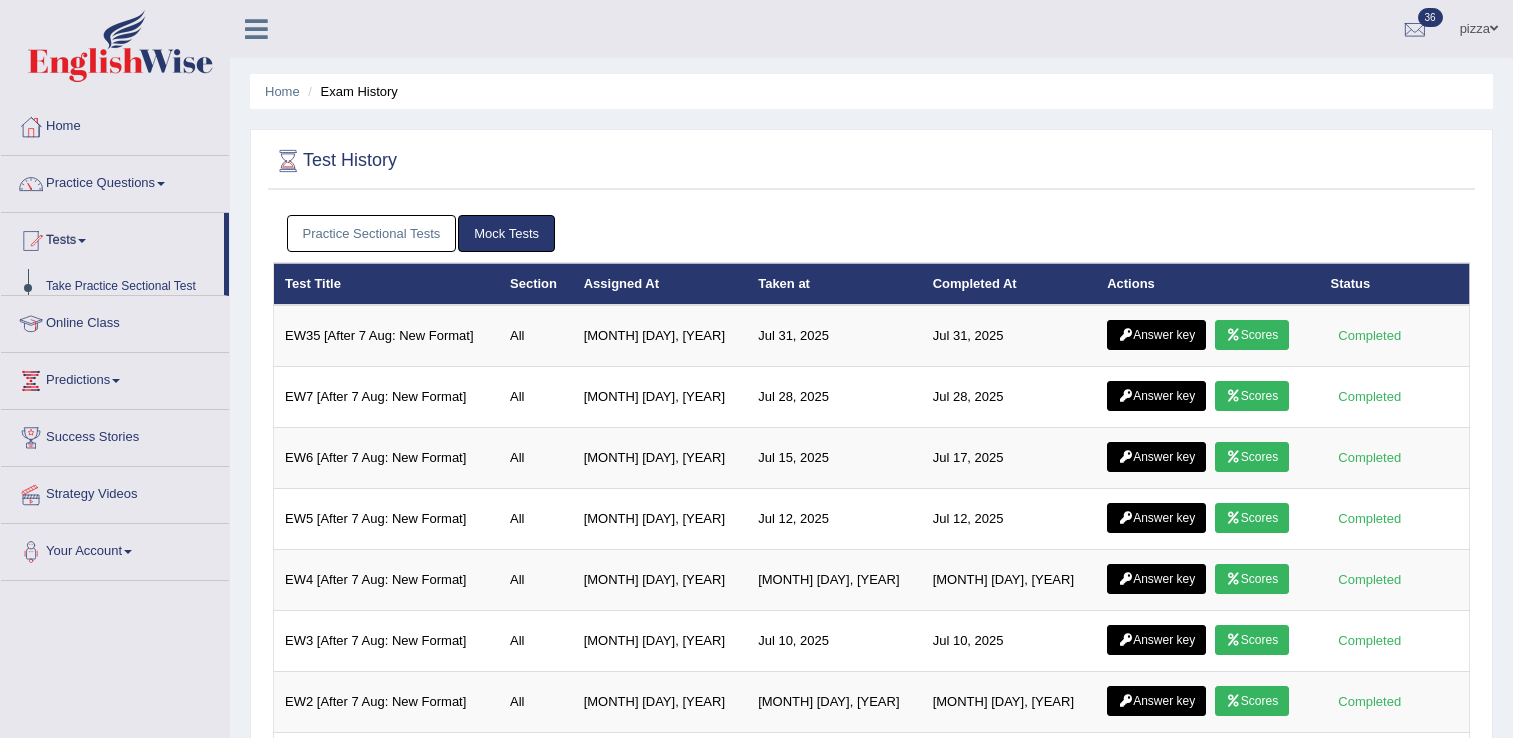scroll, scrollTop: 0, scrollLeft: 0, axis: both 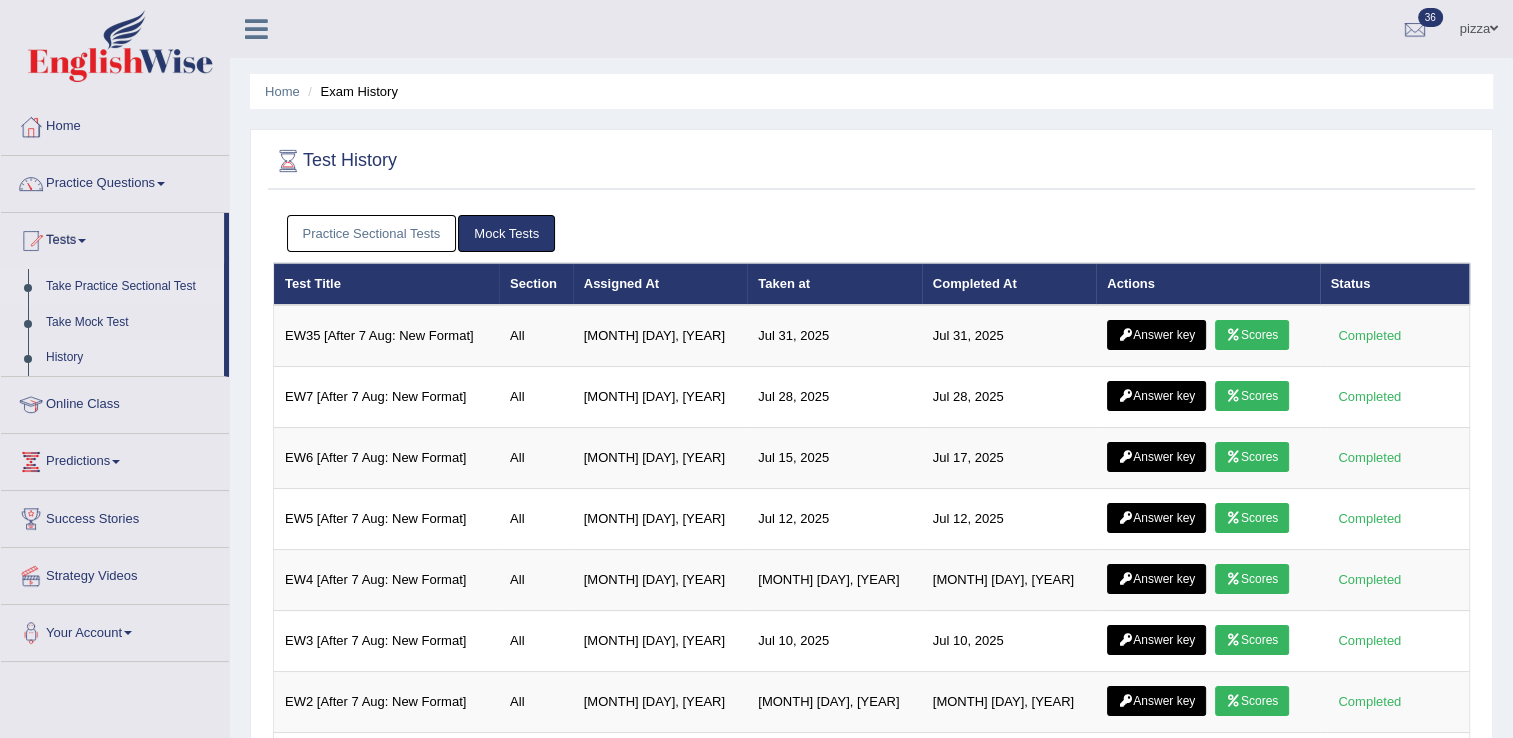 click on "Take Practice Sectional Test" at bounding box center [130, 287] 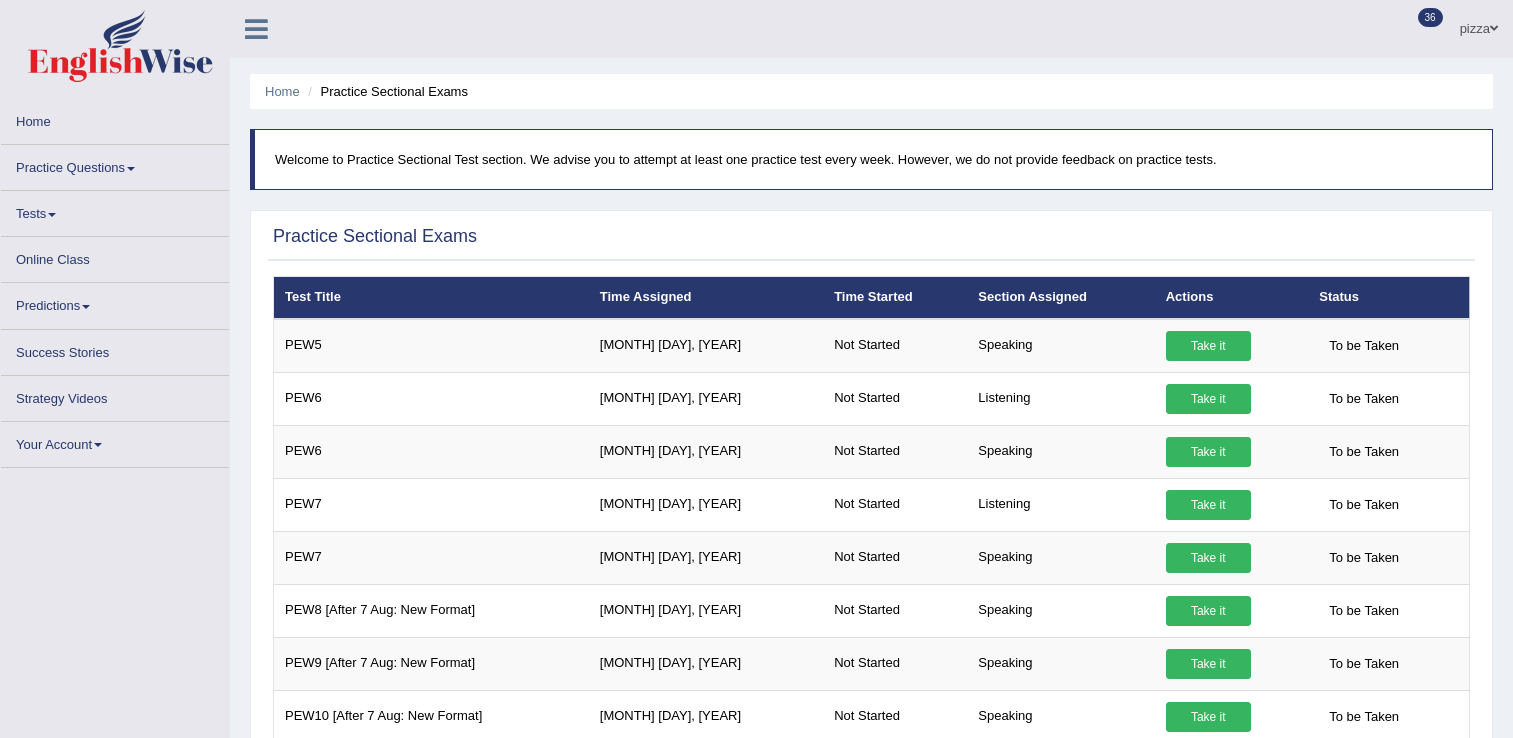 scroll, scrollTop: 0, scrollLeft: 0, axis: both 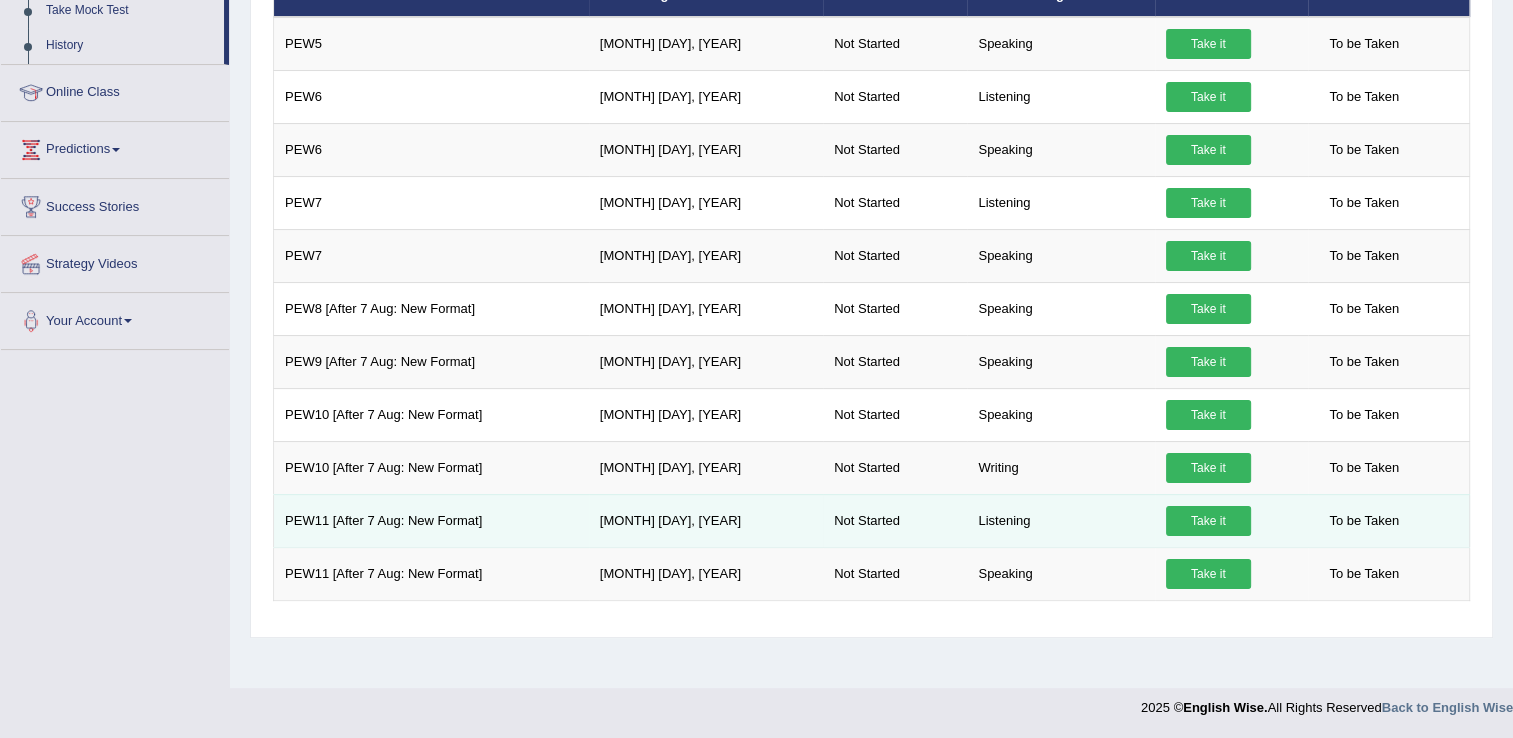 click on "Take it" at bounding box center [1208, 521] 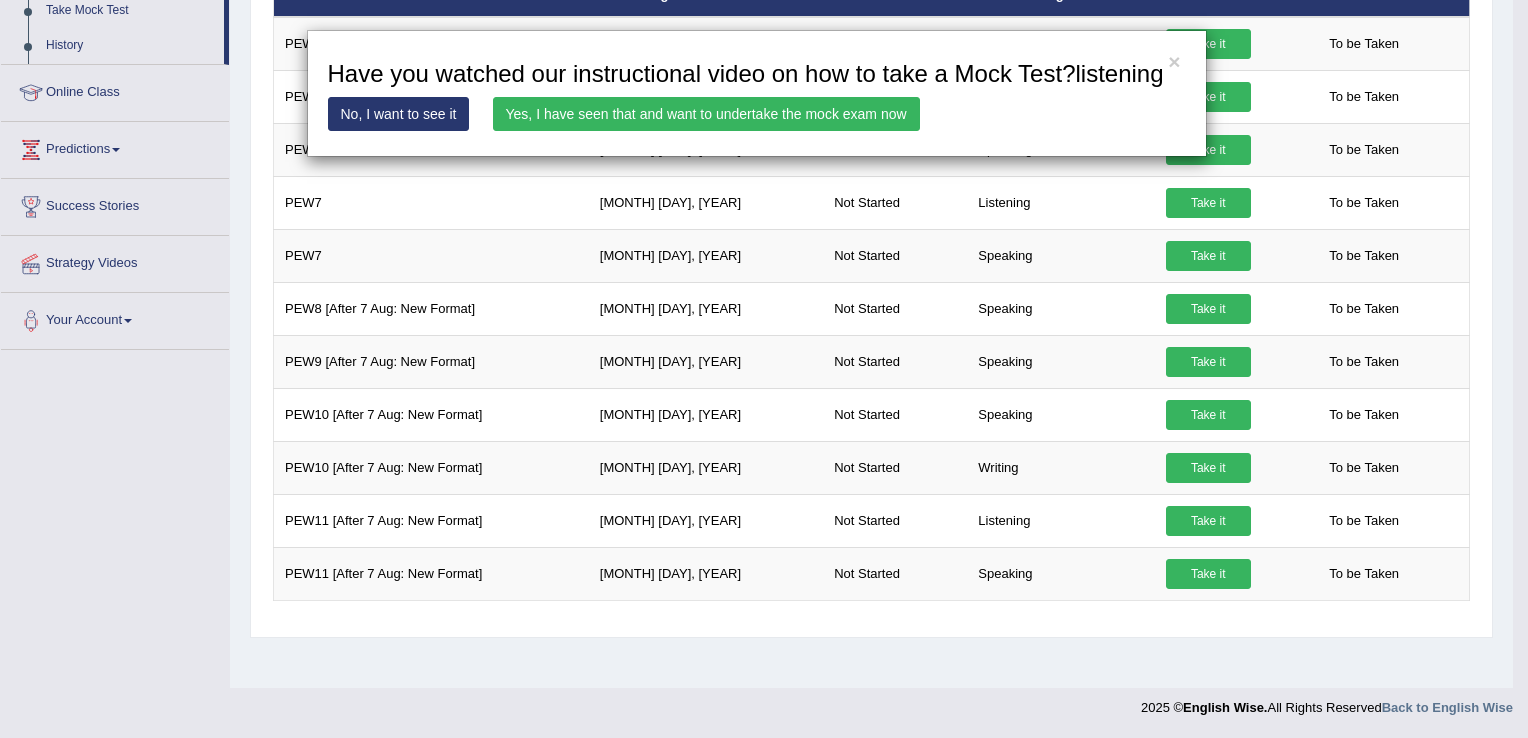 click on "Yes, I have seen that and want to undertake the mock exam now" at bounding box center [706, 114] 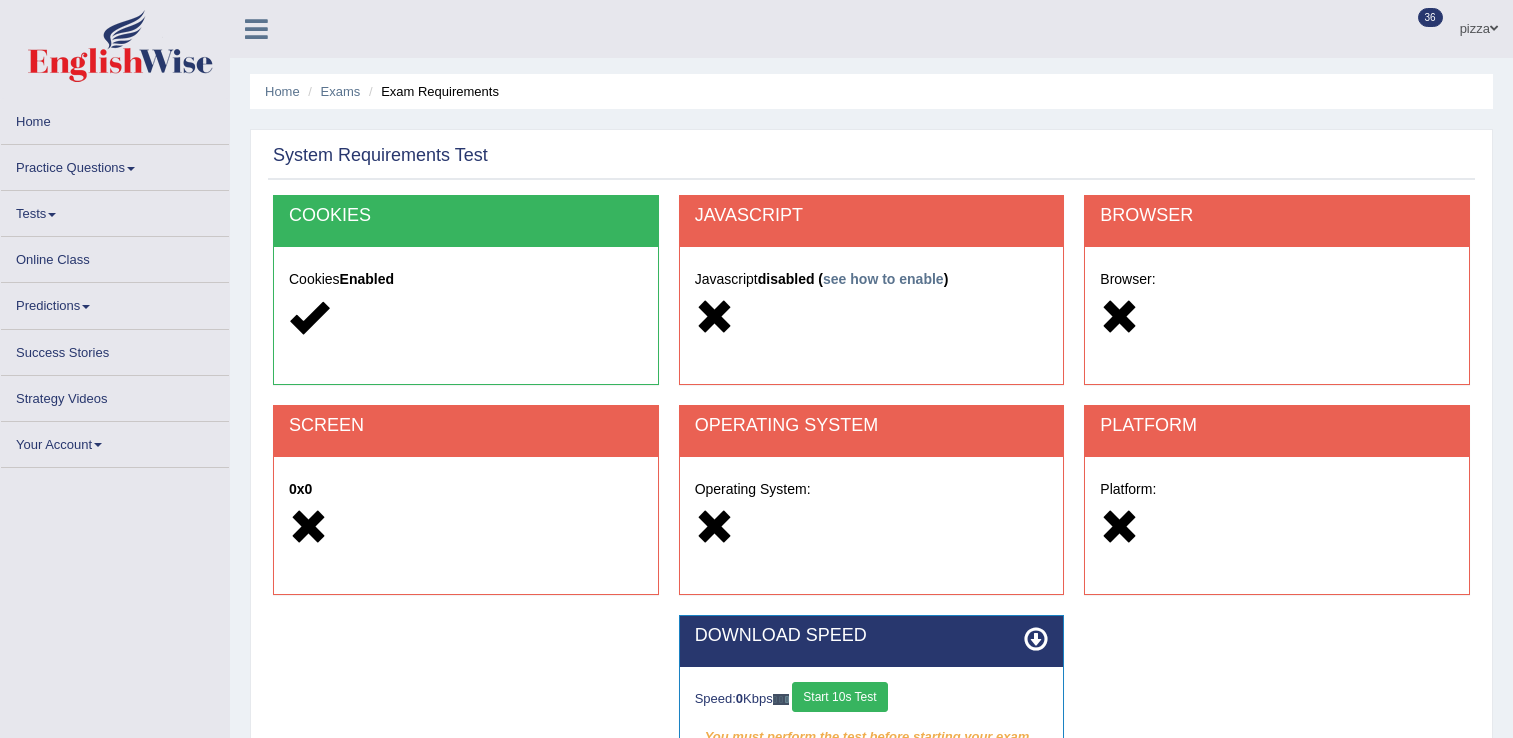 scroll, scrollTop: 0, scrollLeft: 0, axis: both 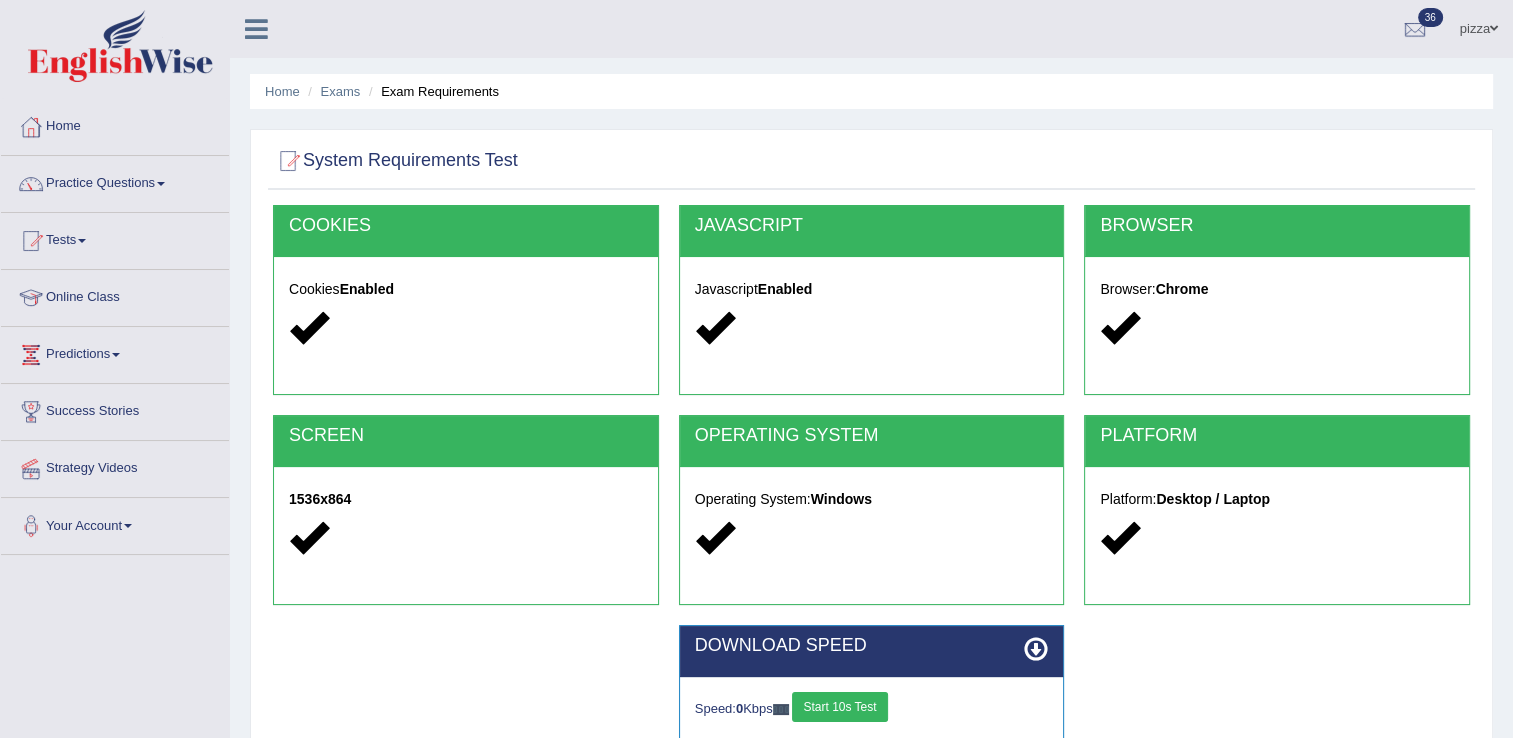 click on "Start 10s Test" at bounding box center [839, 707] 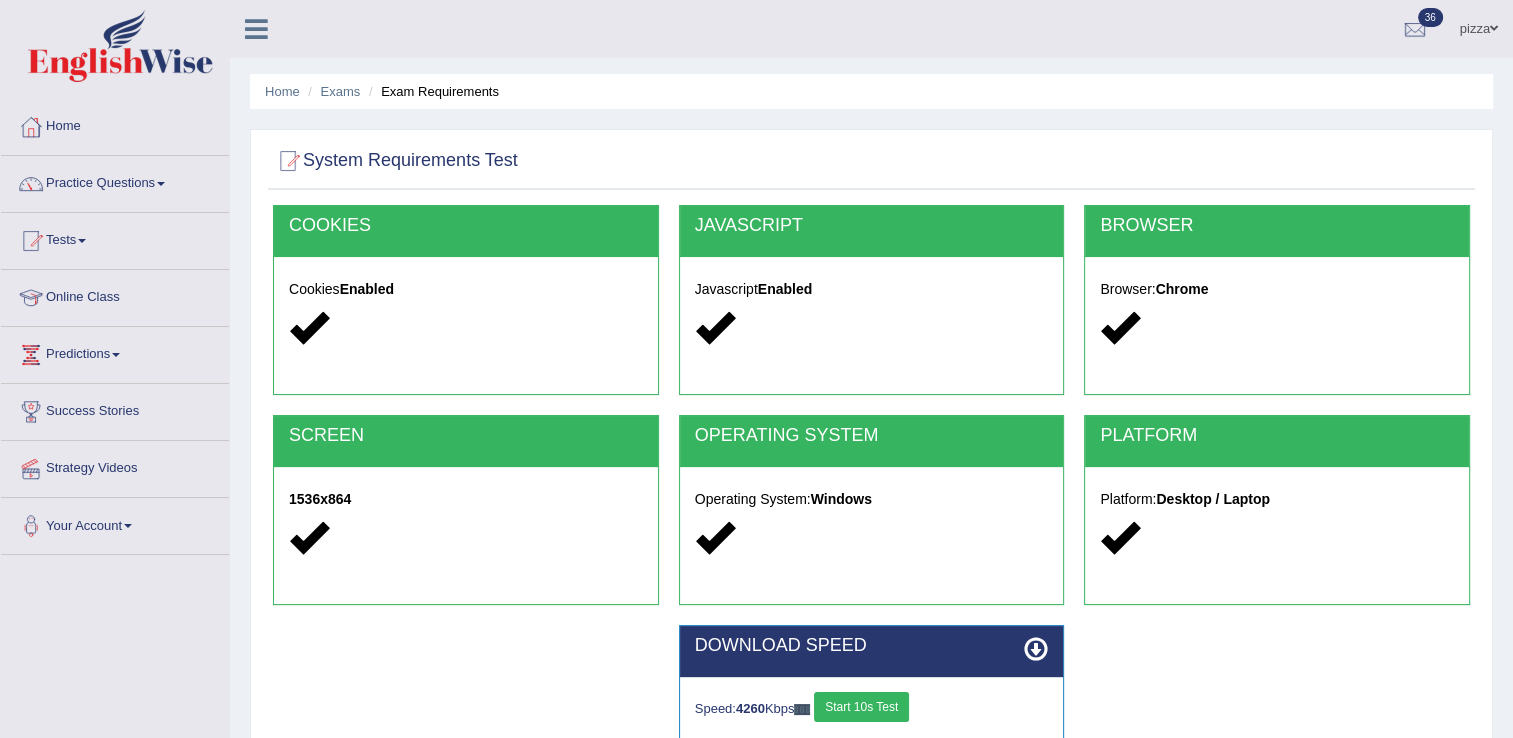 click on "Start 10s Test" at bounding box center (861, 707) 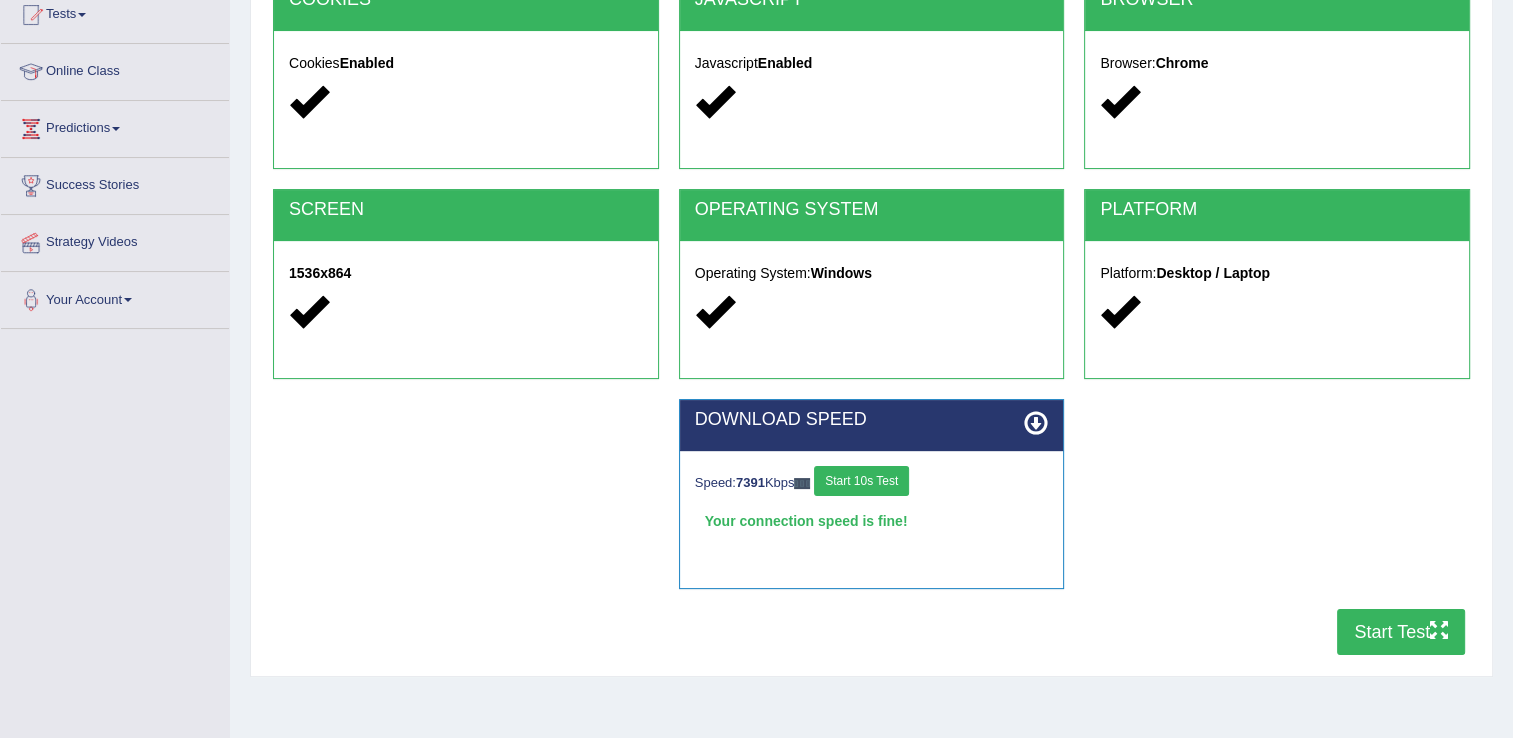 scroll, scrollTop: 292, scrollLeft: 0, axis: vertical 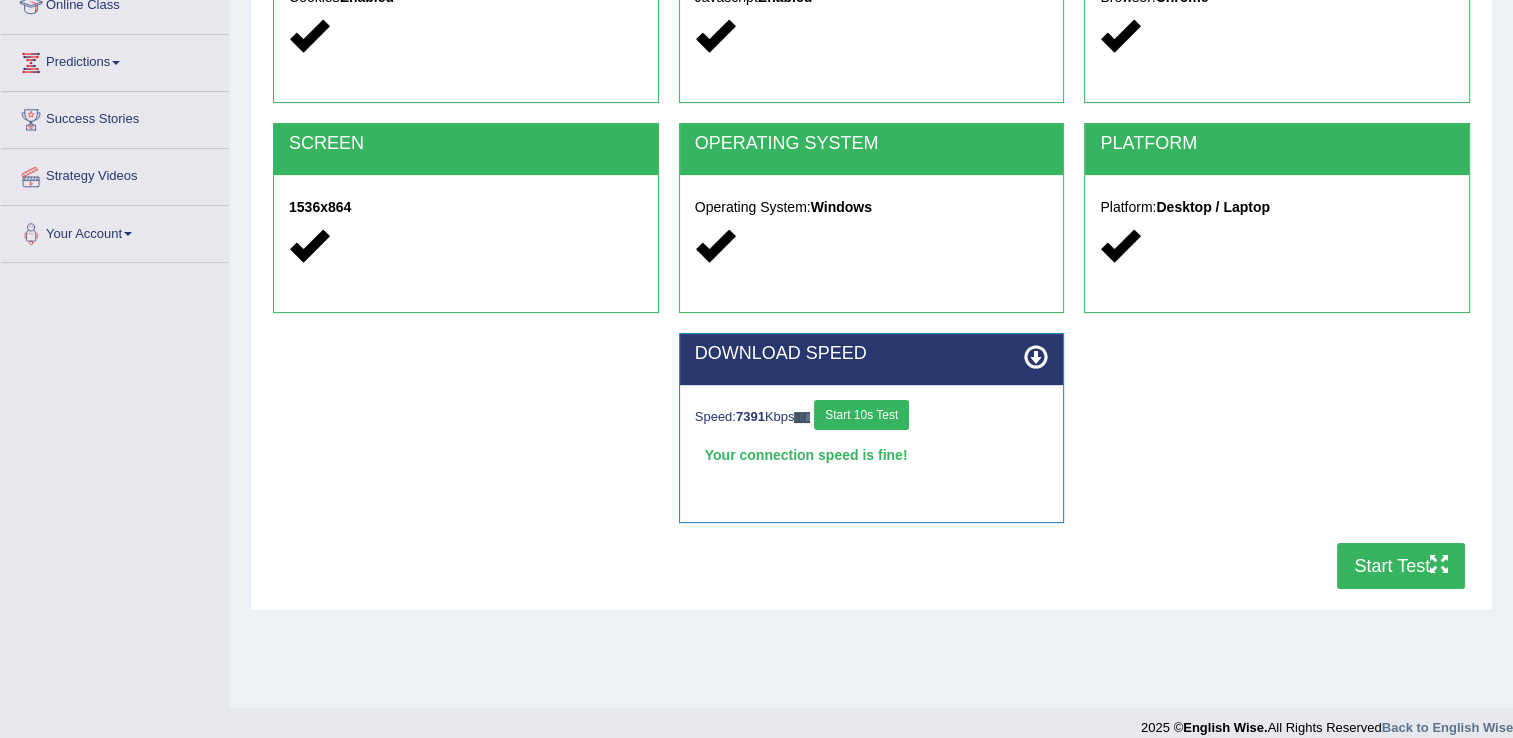 click on "Start Test" at bounding box center [1401, 566] 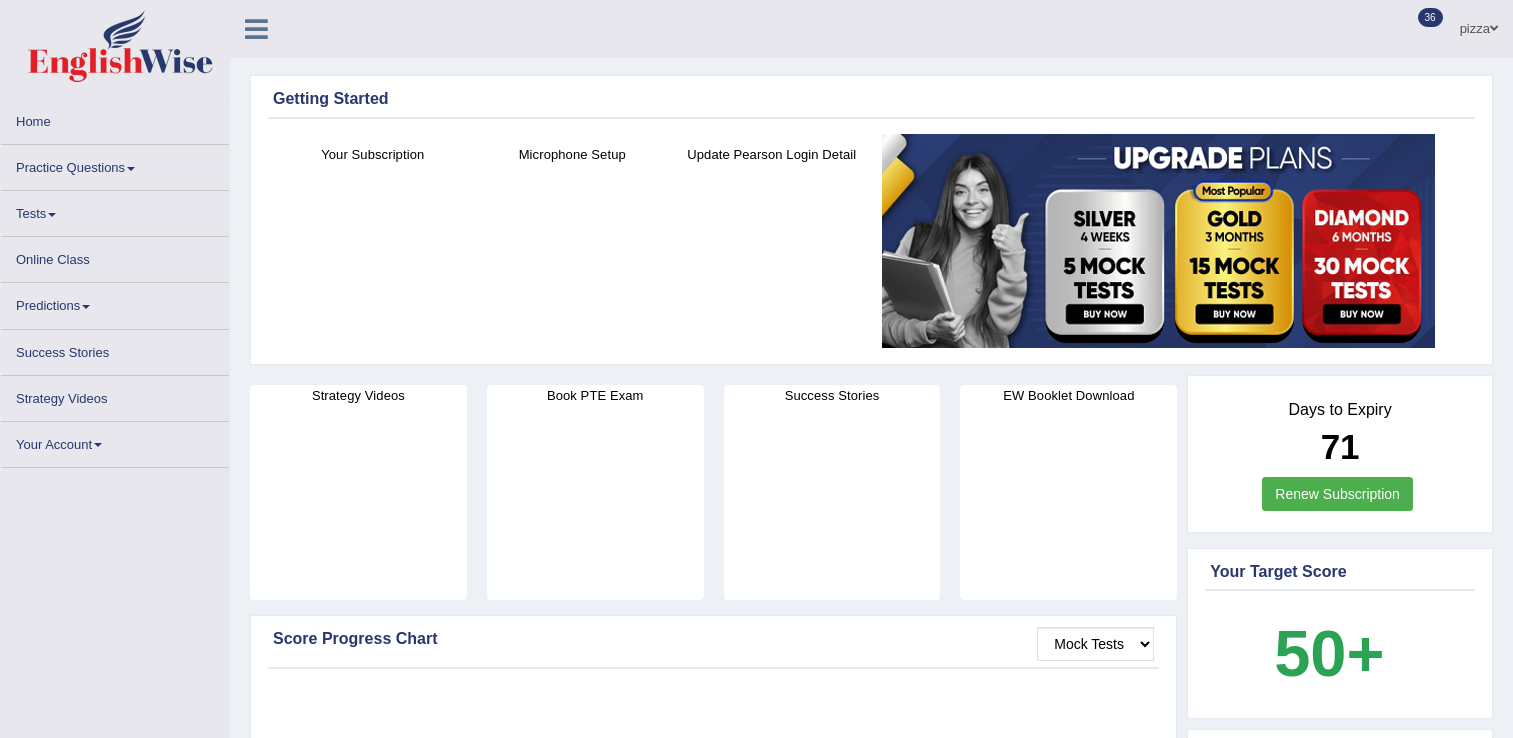 scroll, scrollTop: 0, scrollLeft: 0, axis: both 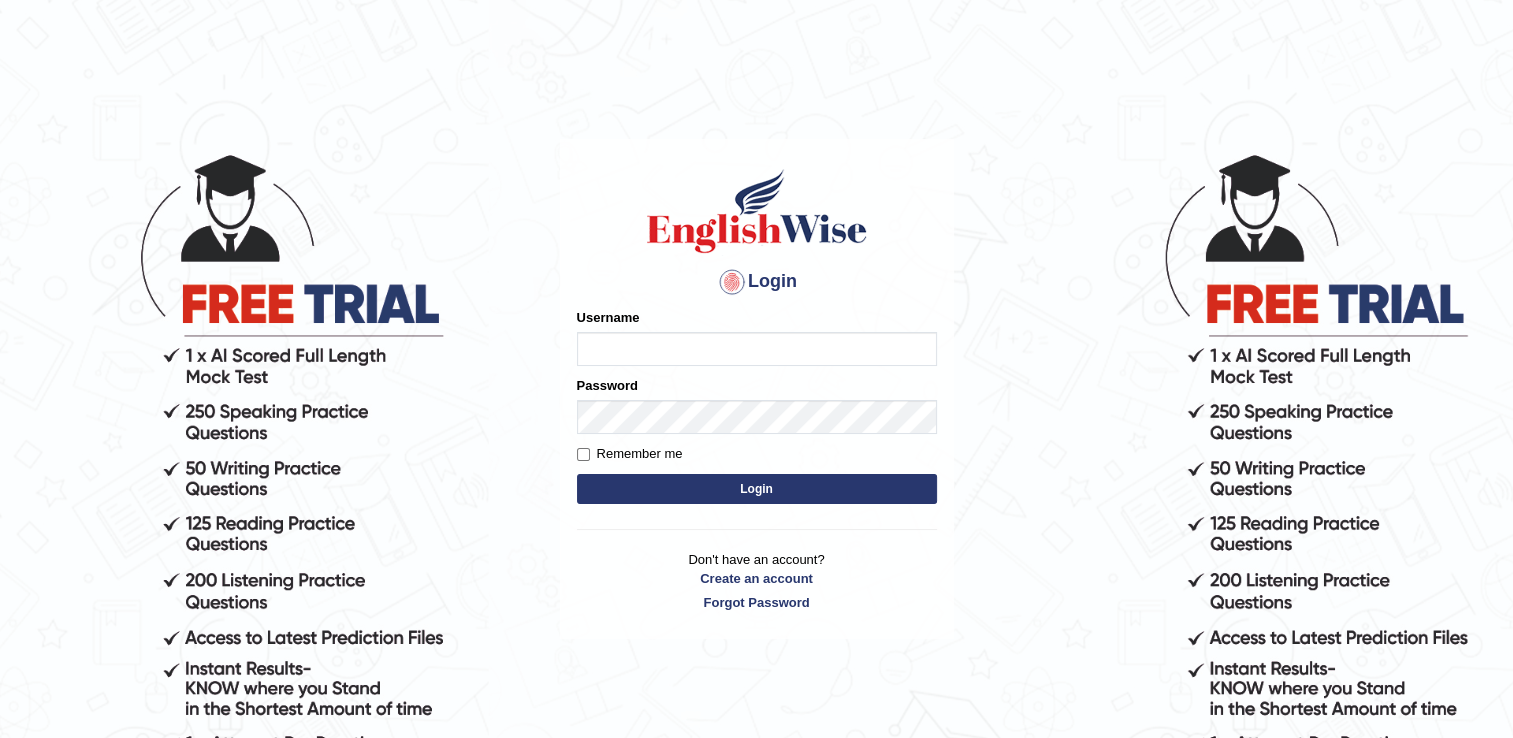 type on "naswar" 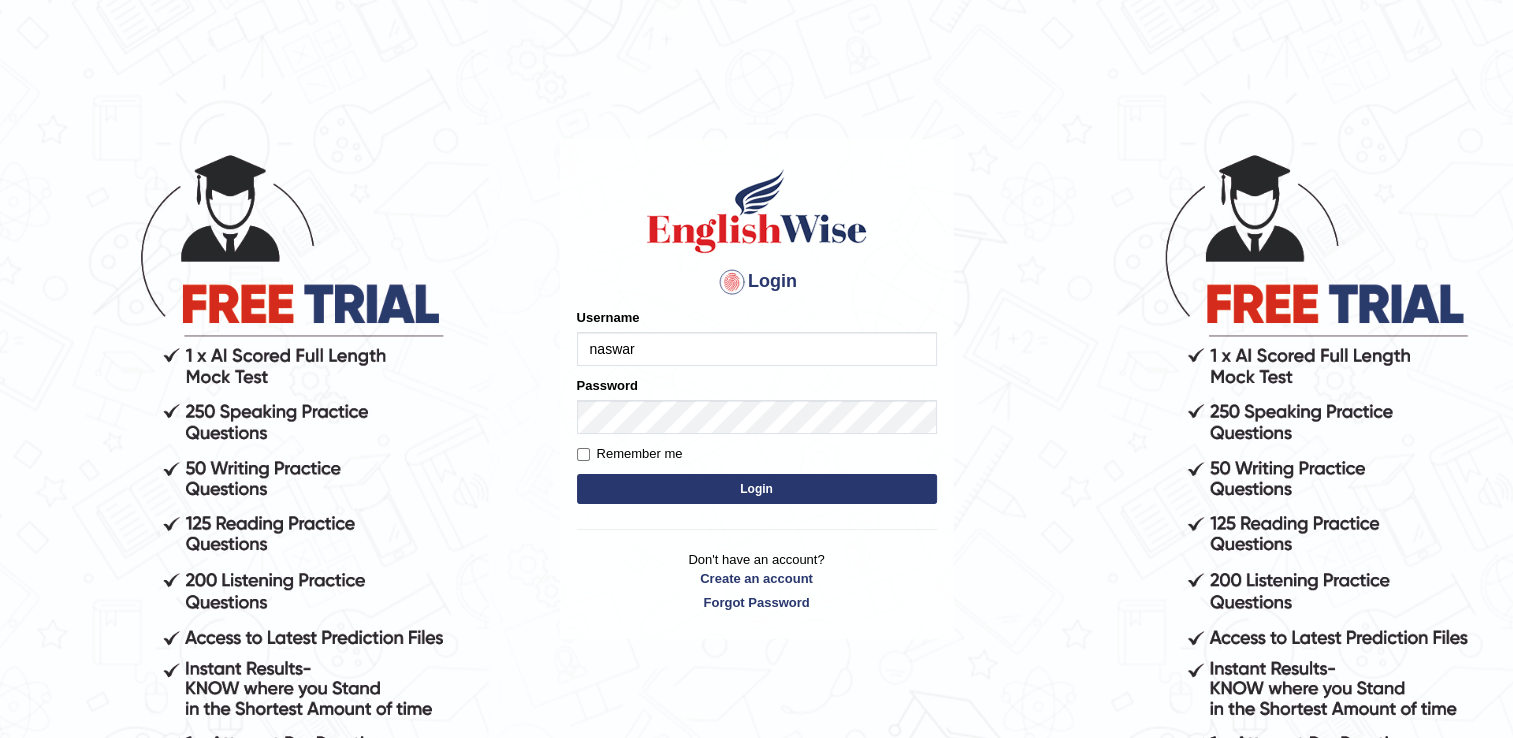 click on "Login" at bounding box center [757, 489] 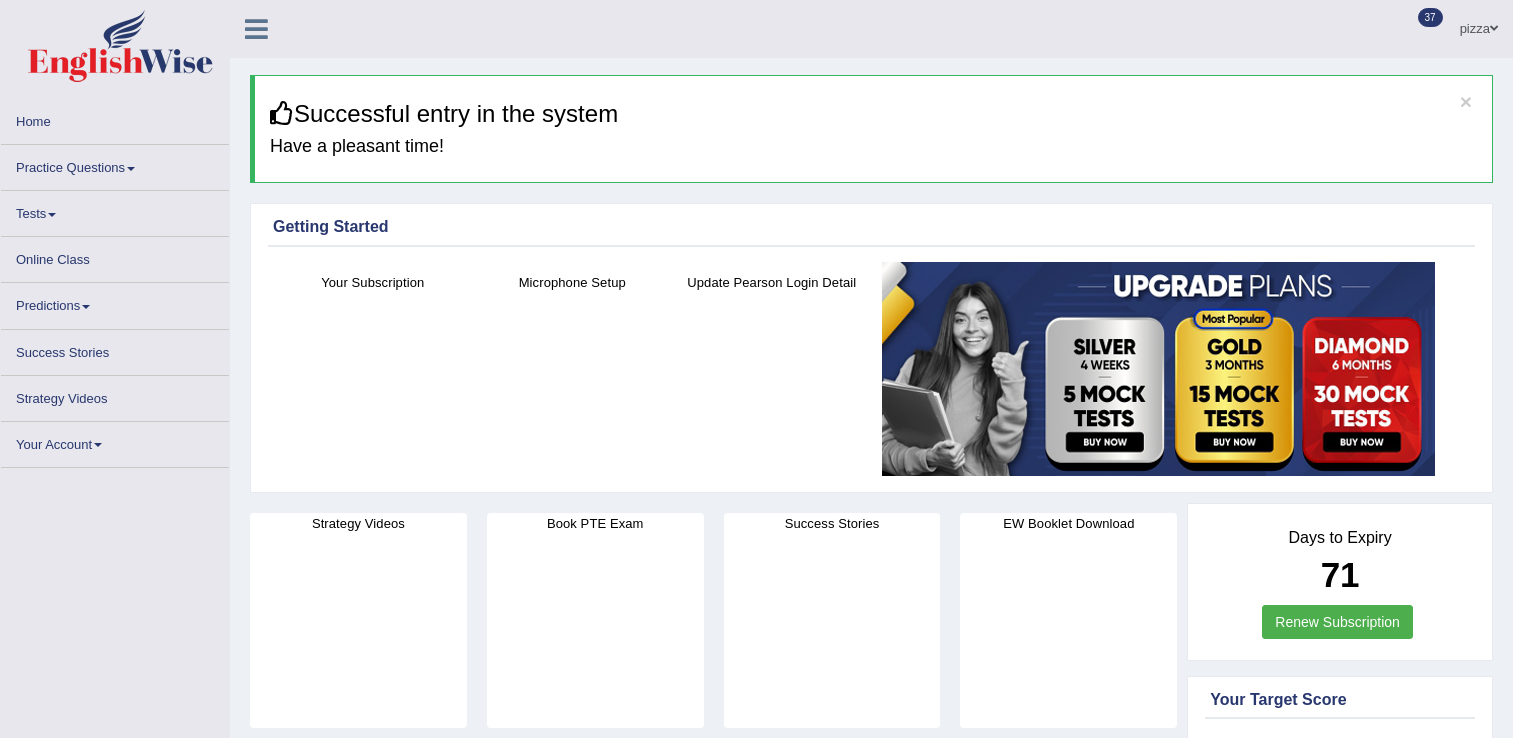 scroll, scrollTop: 0, scrollLeft: 0, axis: both 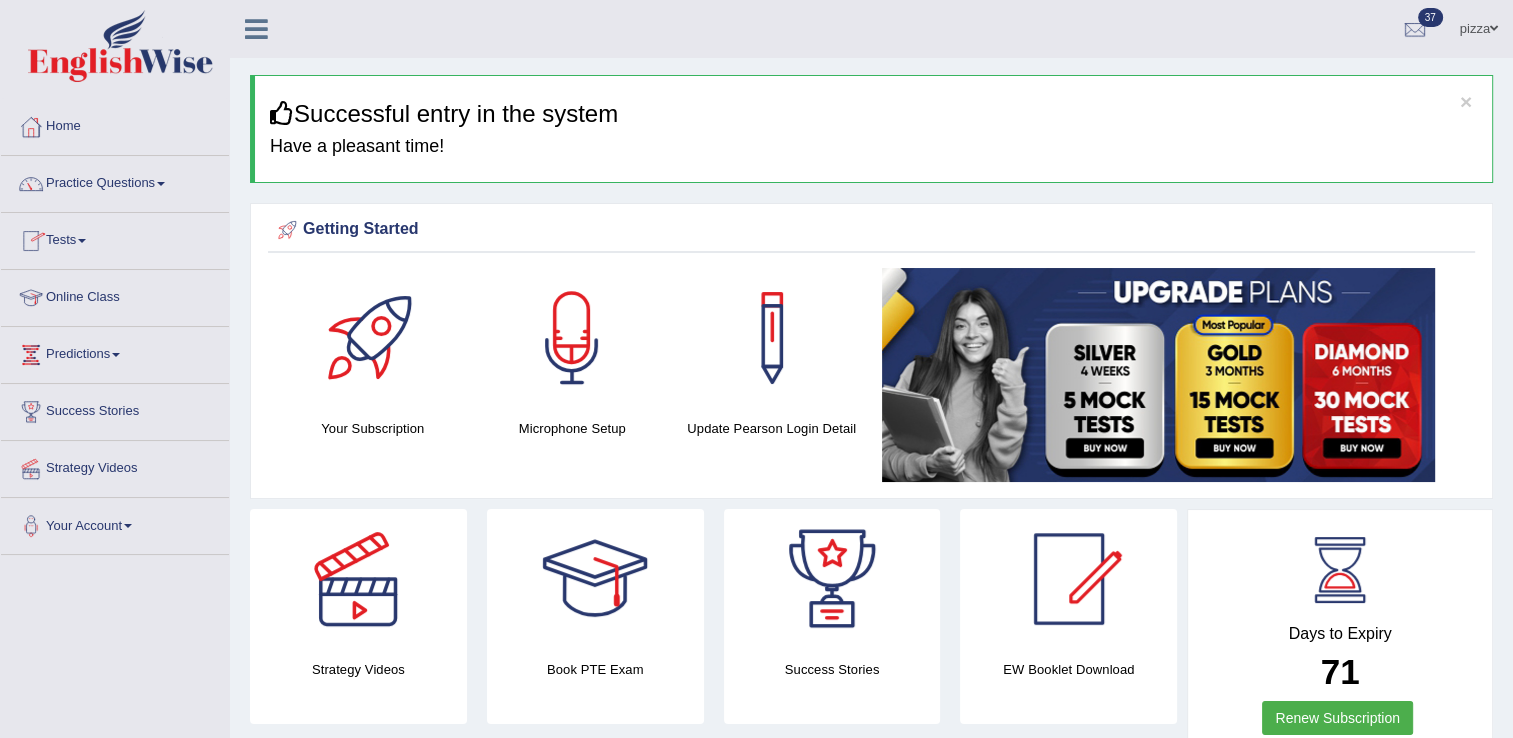 click on "Tests" at bounding box center (115, 238) 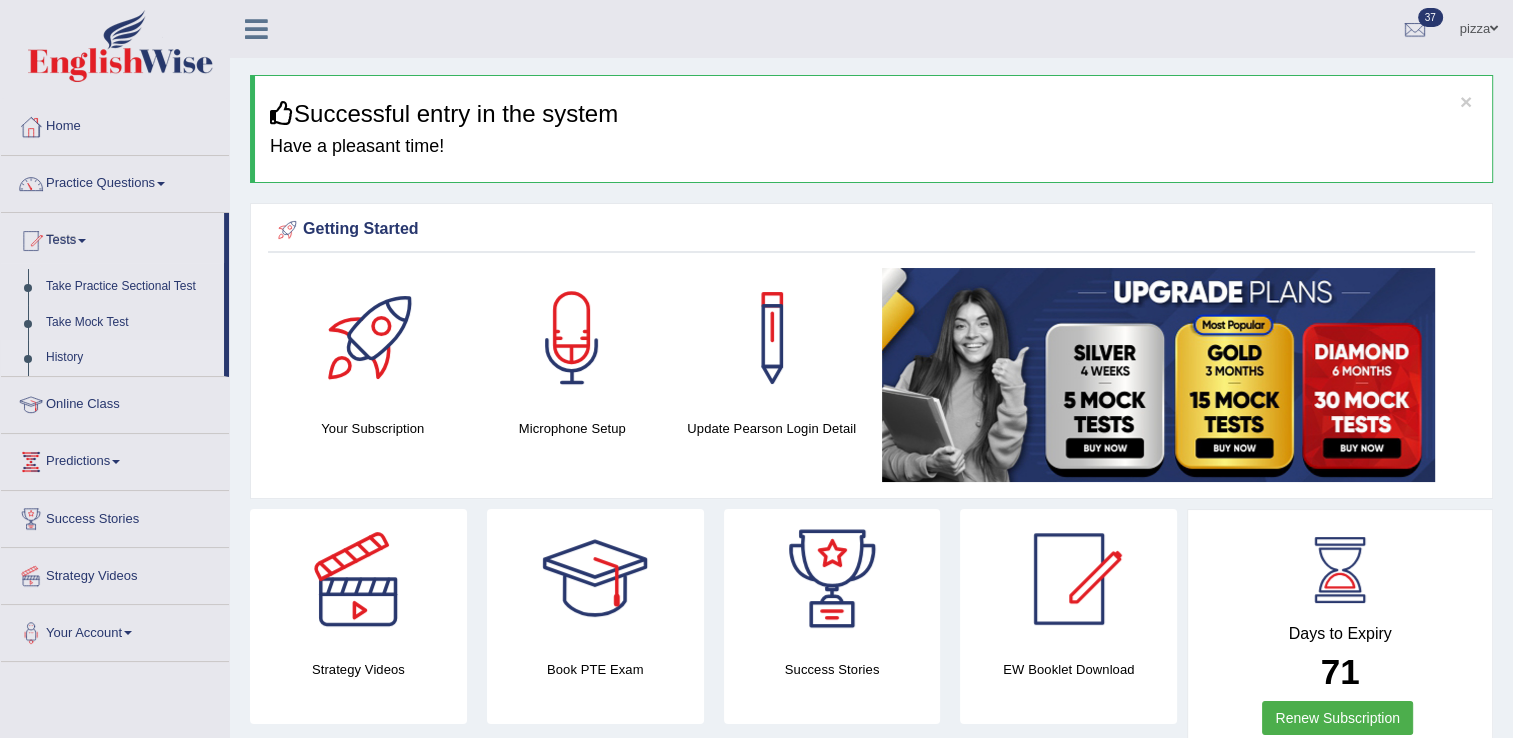 click on "History" at bounding box center [130, 358] 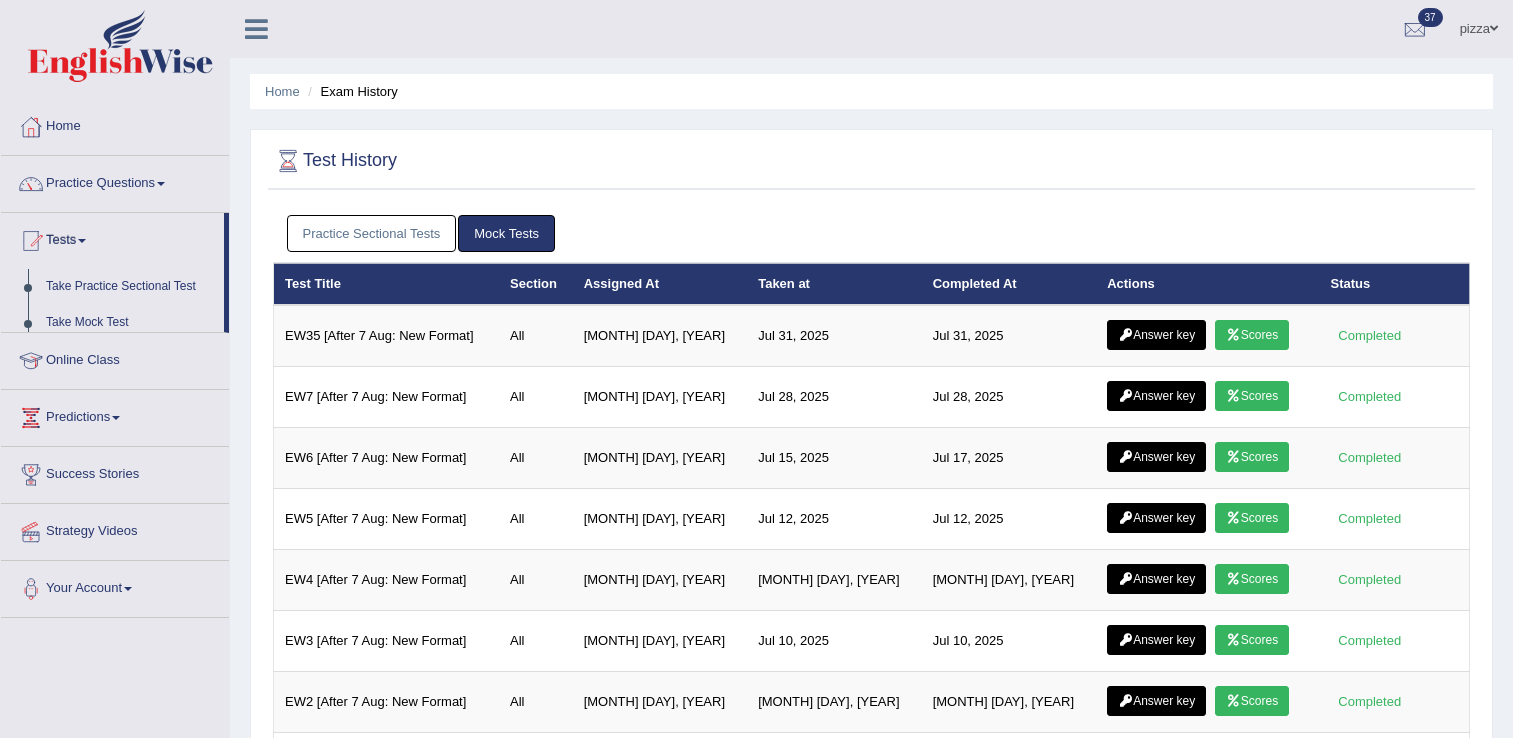 scroll, scrollTop: 0, scrollLeft: 0, axis: both 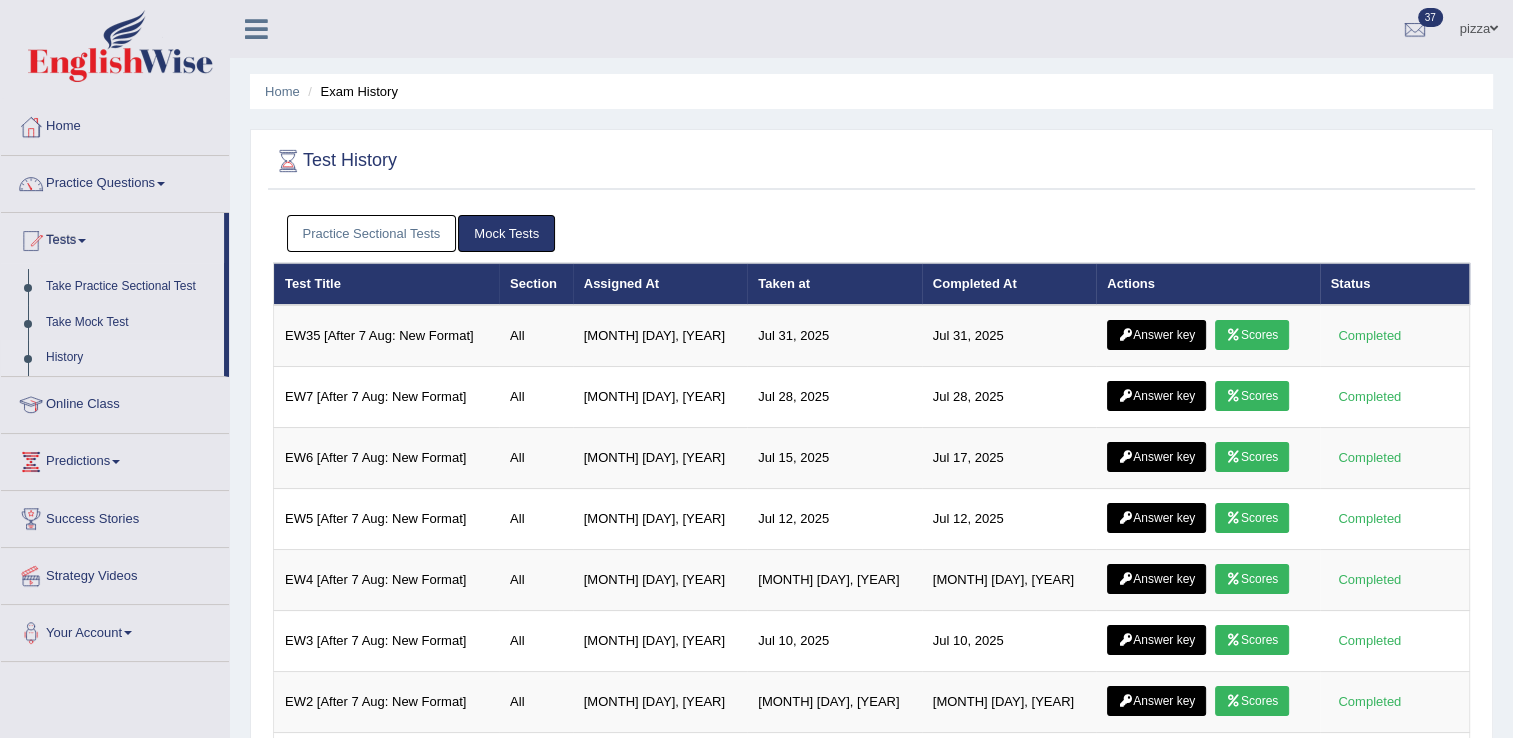 click on "Practice Sectional Tests" at bounding box center [372, 233] 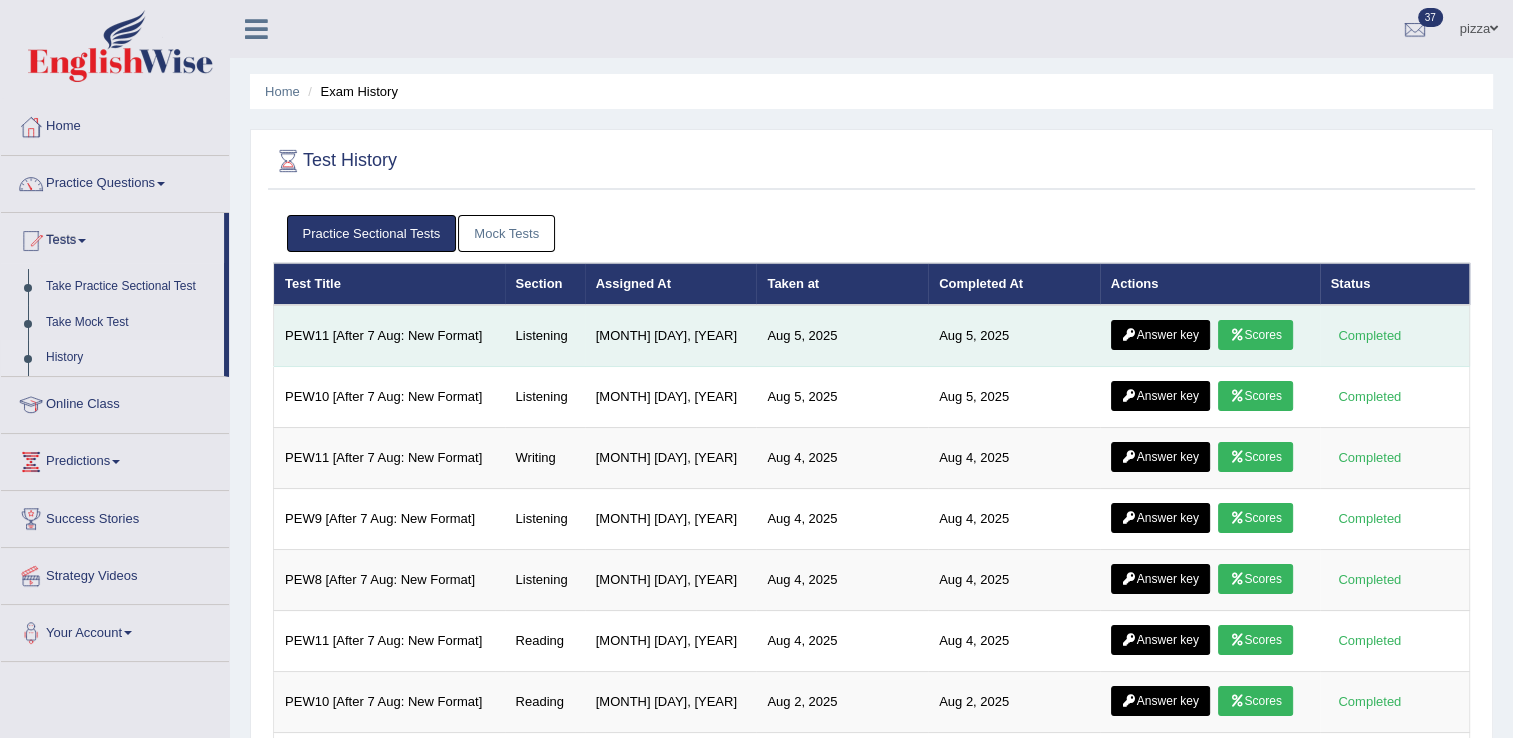 click on "Scores" at bounding box center [1255, 335] 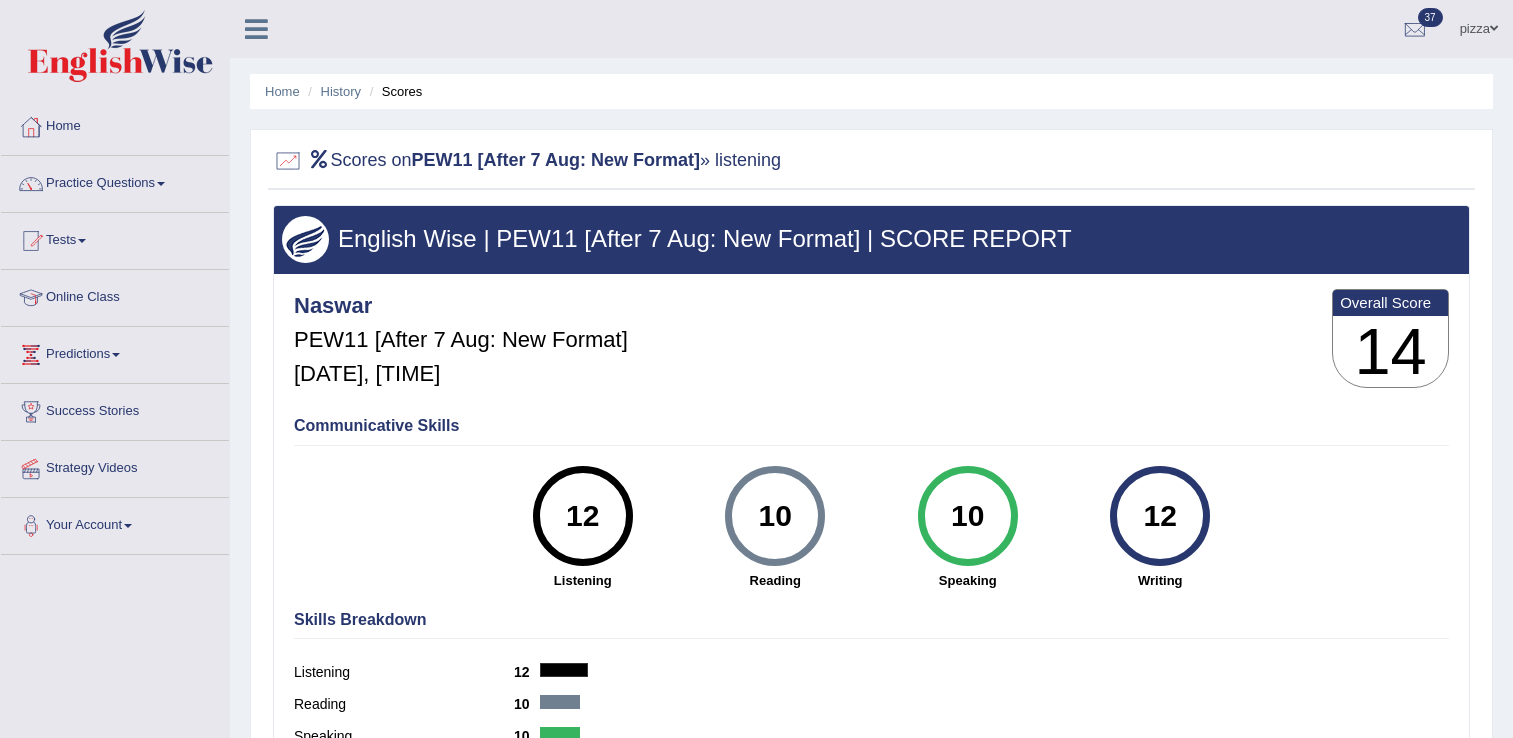 scroll, scrollTop: 0, scrollLeft: 0, axis: both 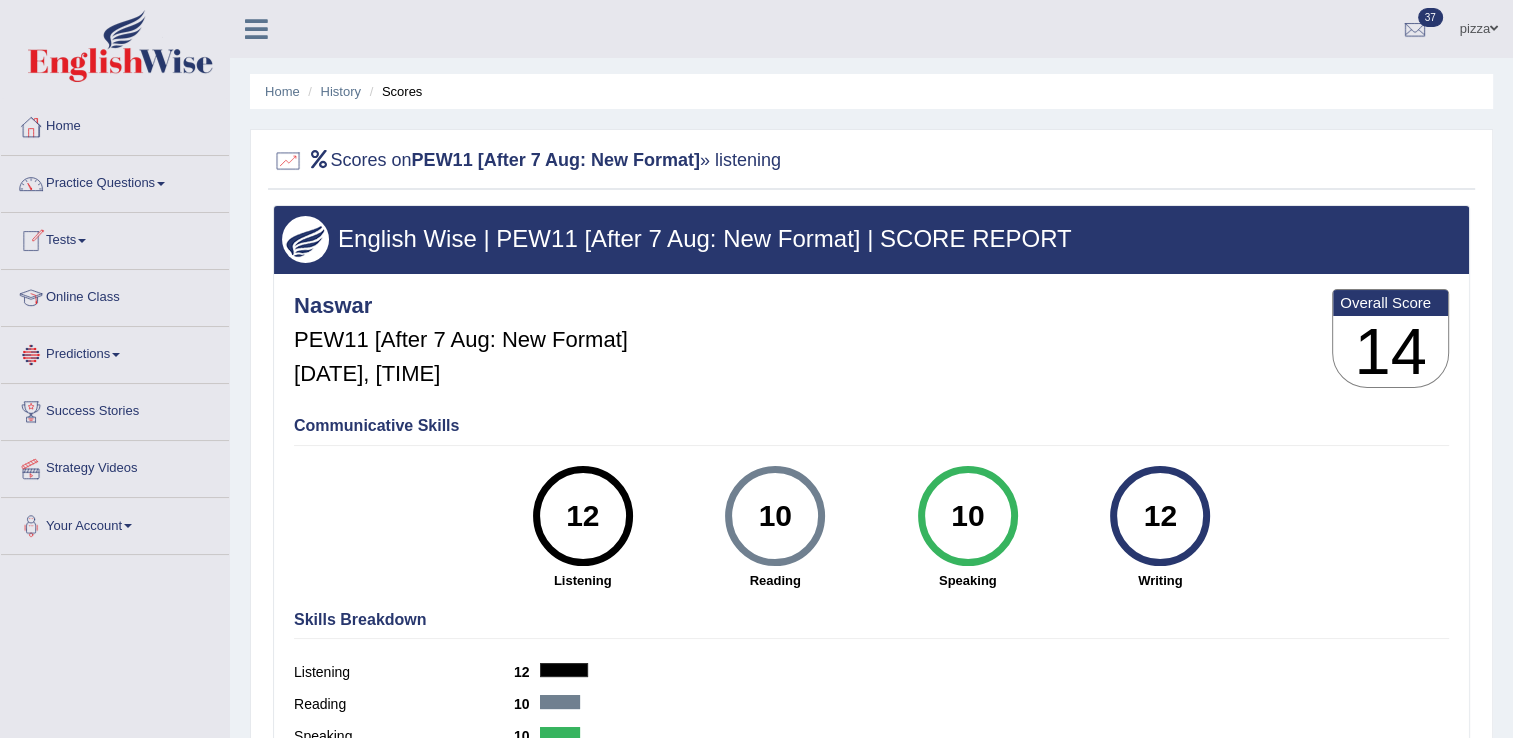 click on "Tests" at bounding box center (115, 238) 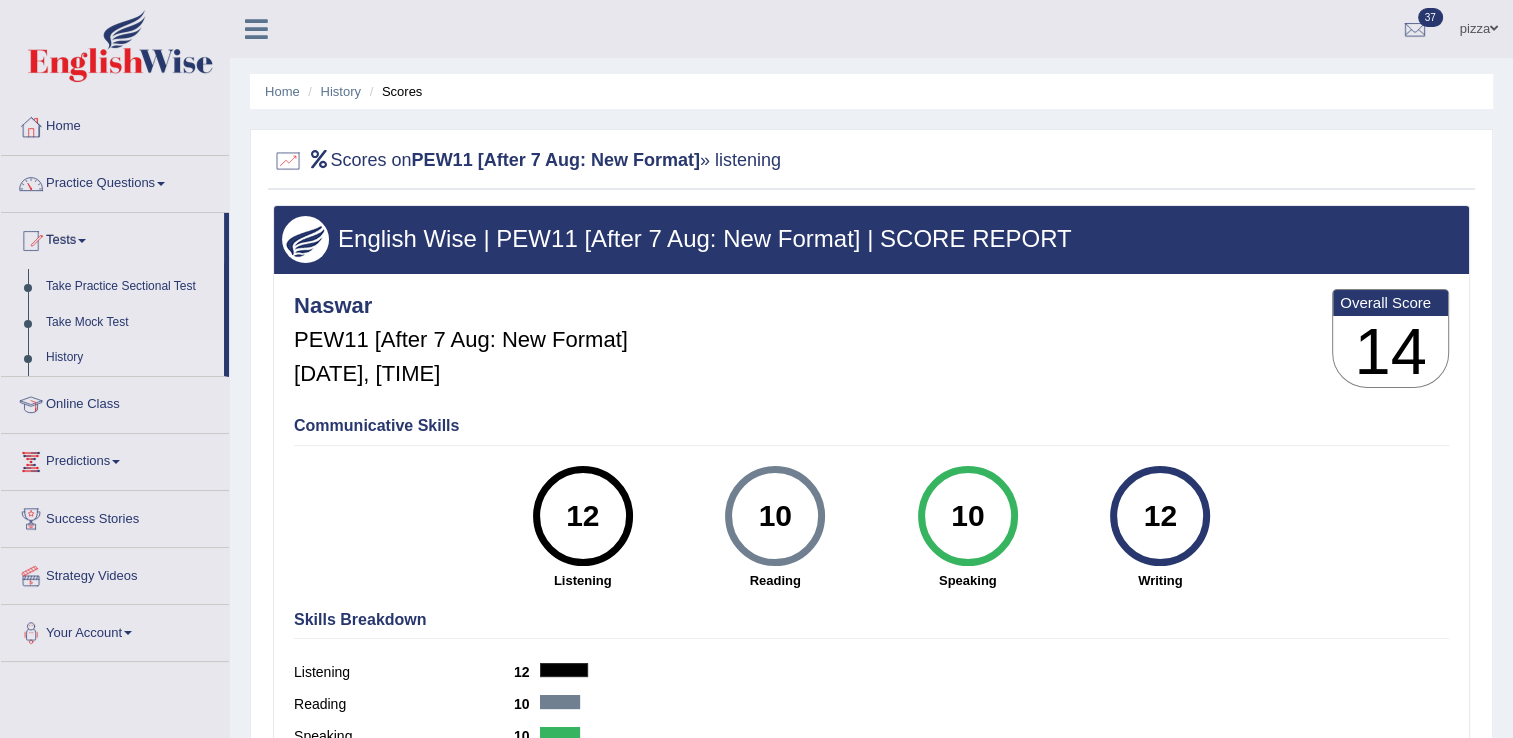 click on "History" at bounding box center (130, 358) 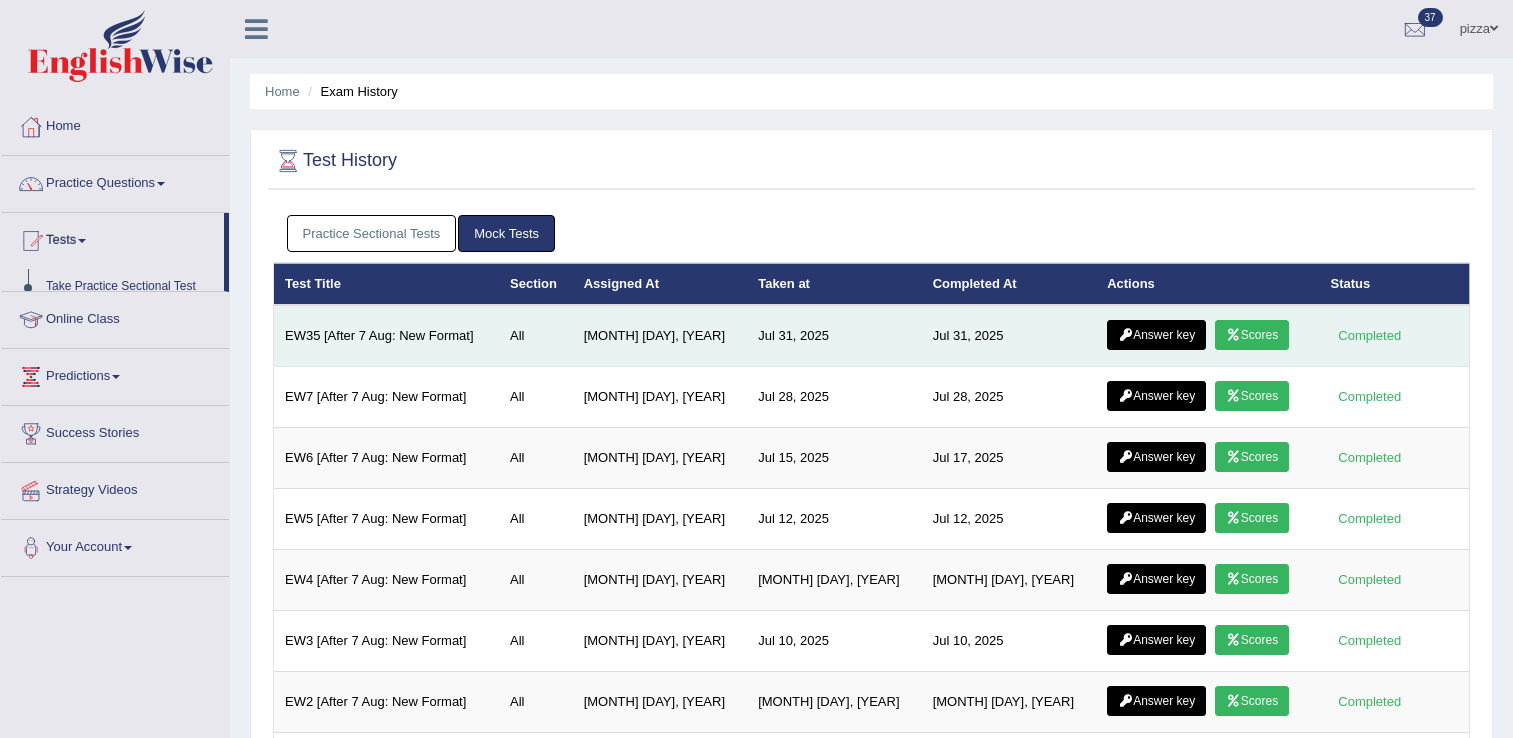 scroll, scrollTop: 0, scrollLeft: 0, axis: both 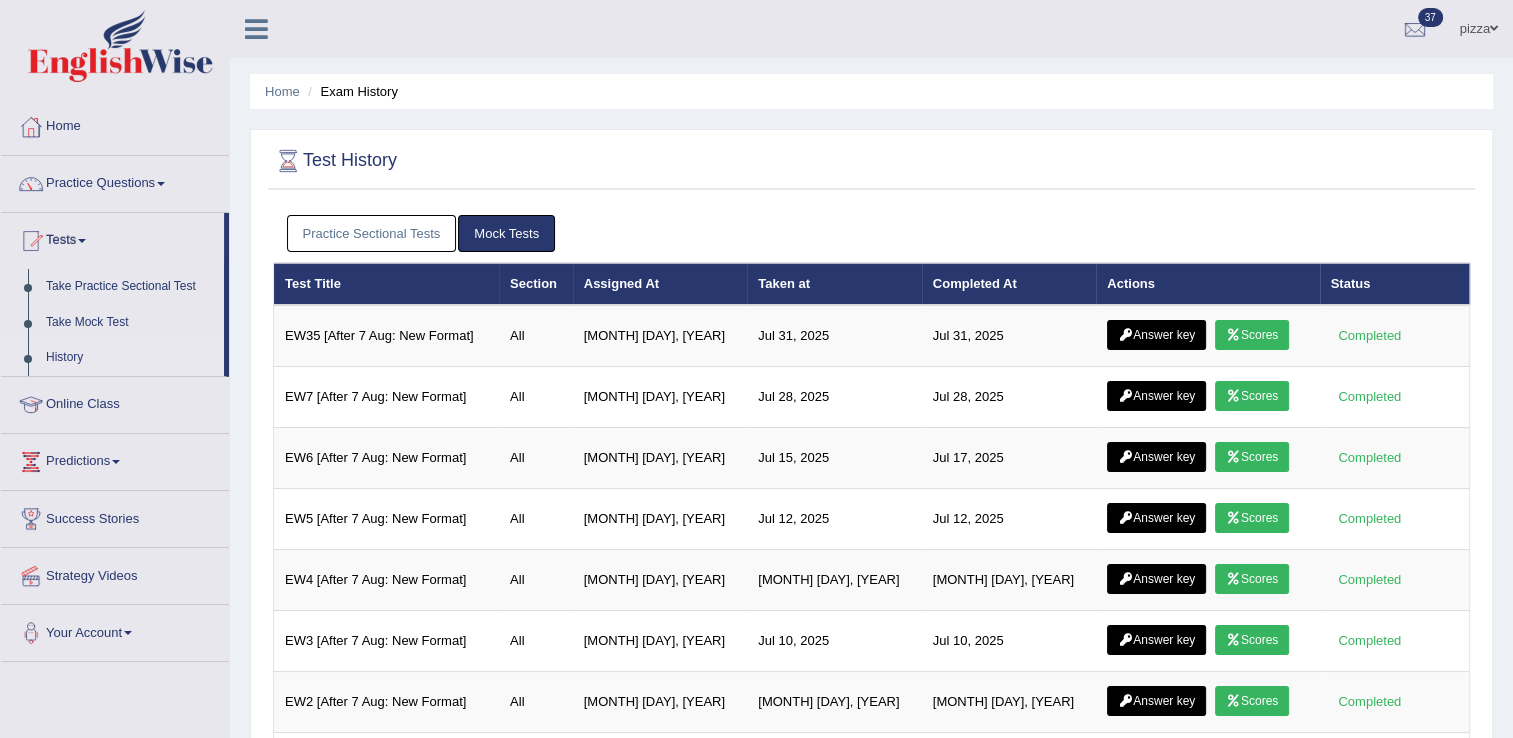 click on "Practice Sectional Tests" at bounding box center (372, 233) 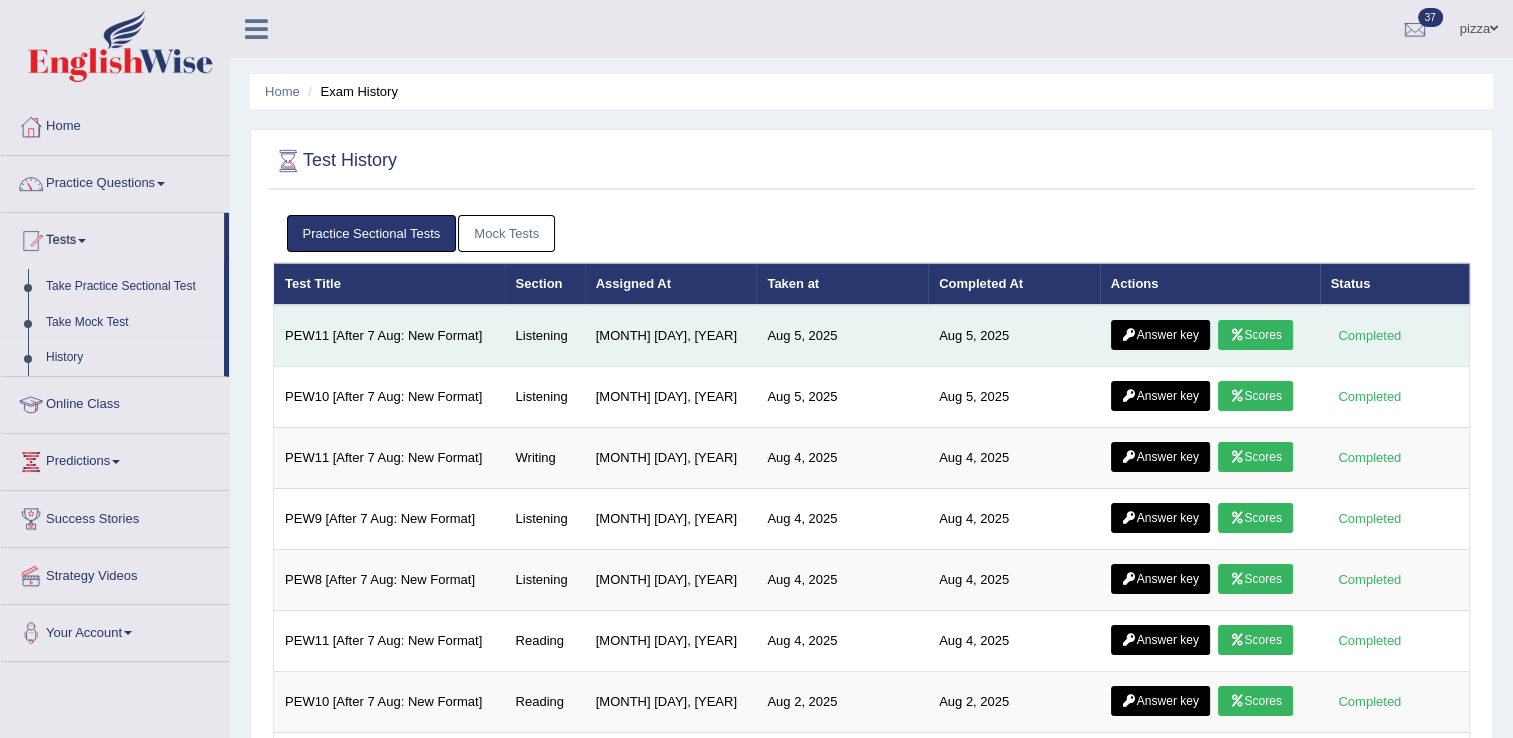 click on "Answer key" at bounding box center (1160, 335) 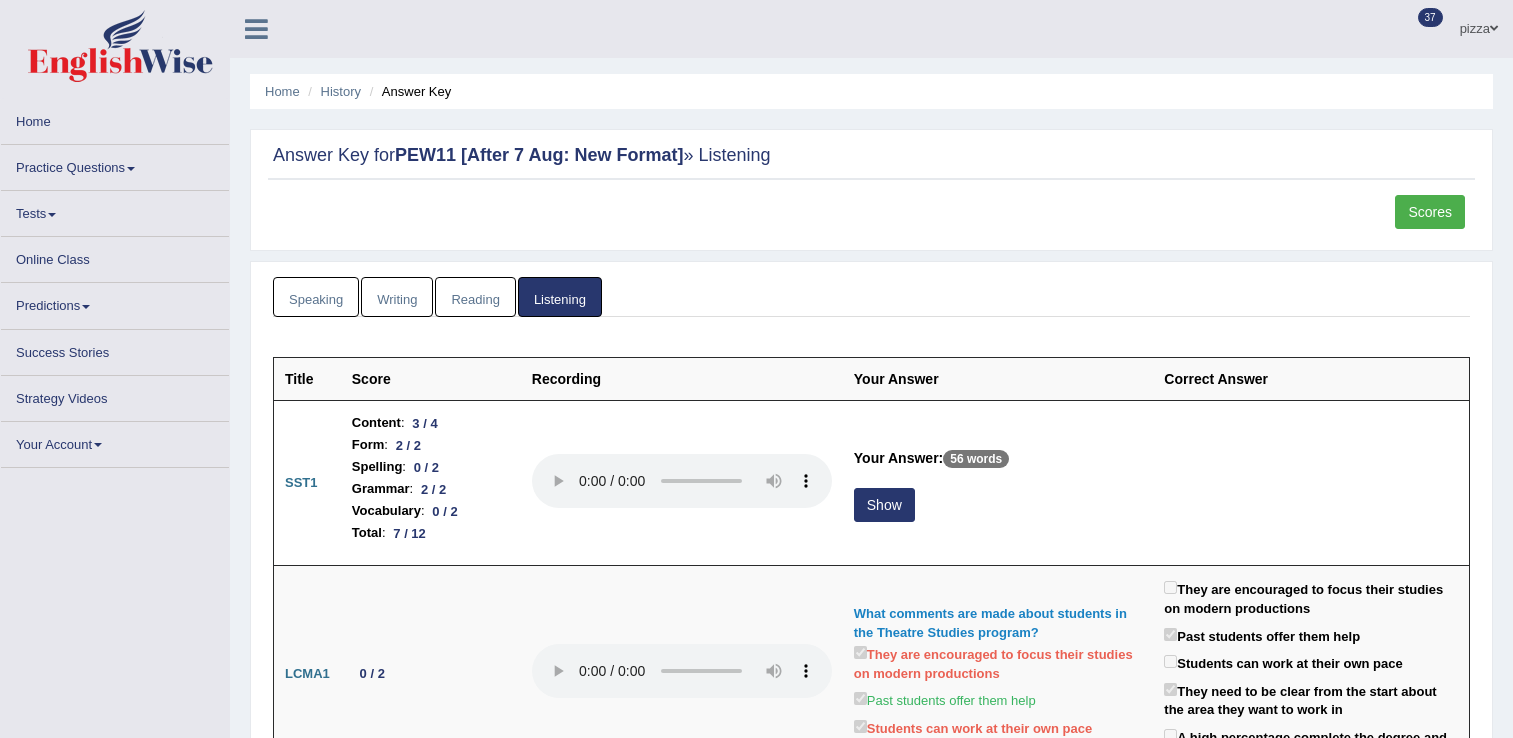 scroll, scrollTop: 0, scrollLeft: 0, axis: both 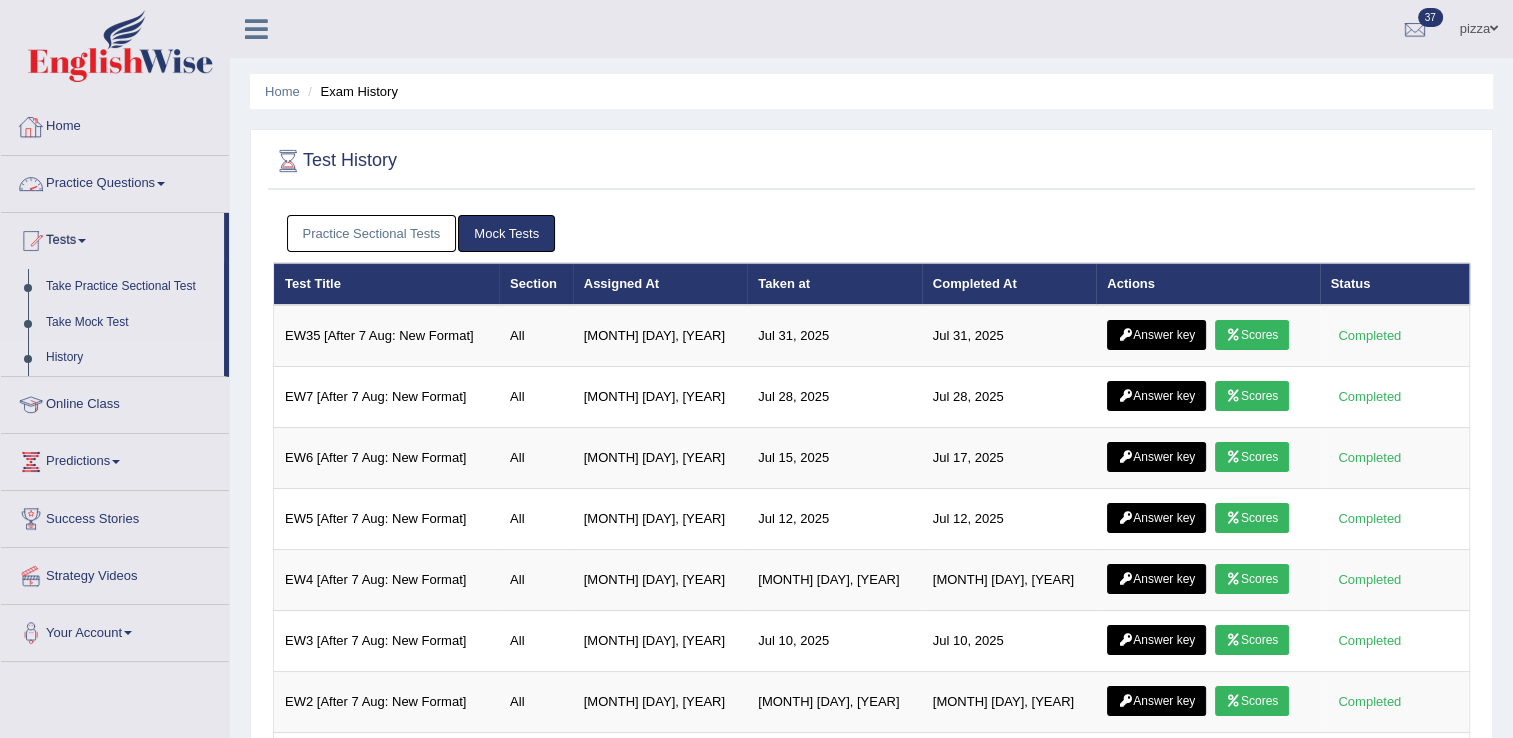 click on "Practice Questions" at bounding box center (115, 181) 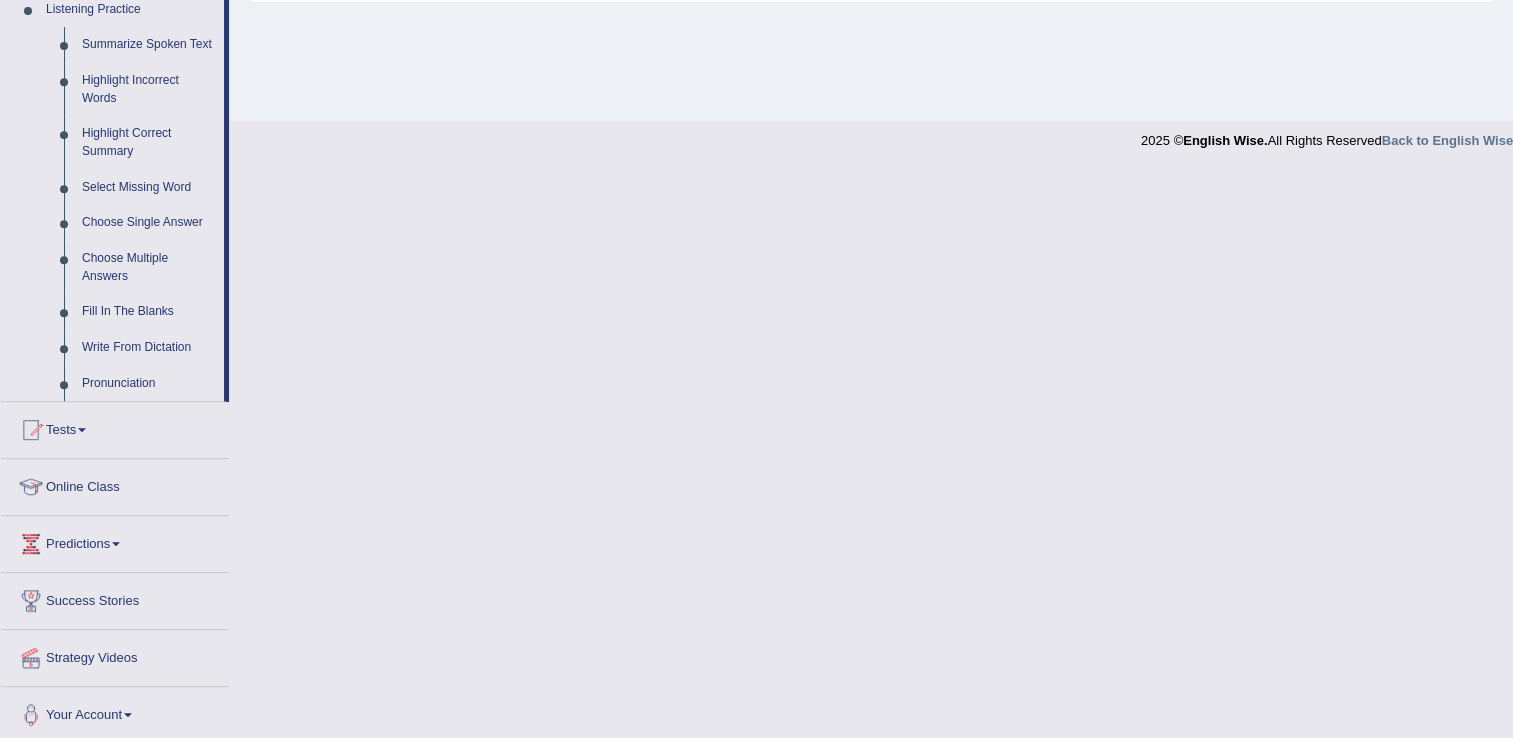 scroll, scrollTop: 884, scrollLeft: 0, axis: vertical 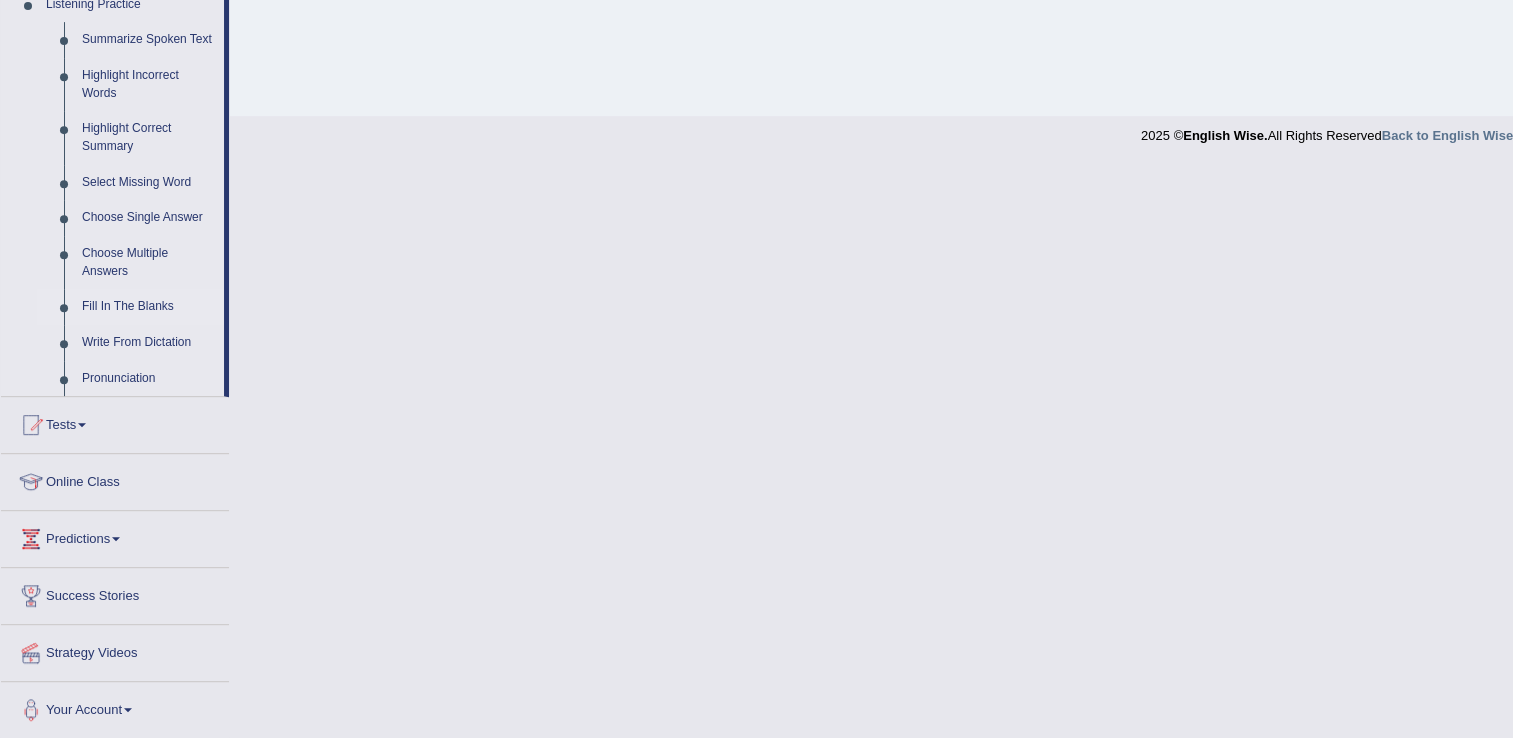 click on "Fill In The Blanks" at bounding box center (148, 307) 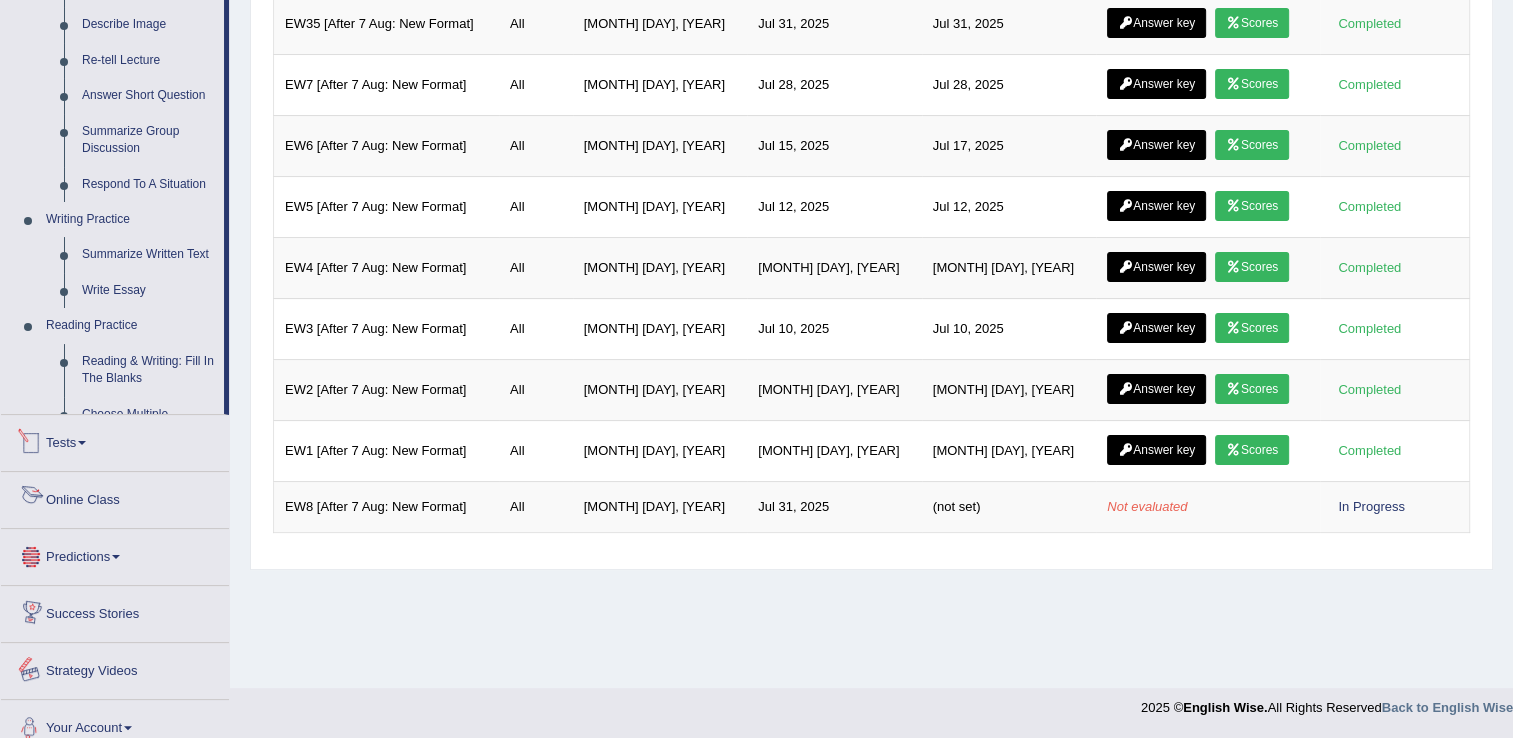 scroll, scrollTop: 779, scrollLeft: 0, axis: vertical 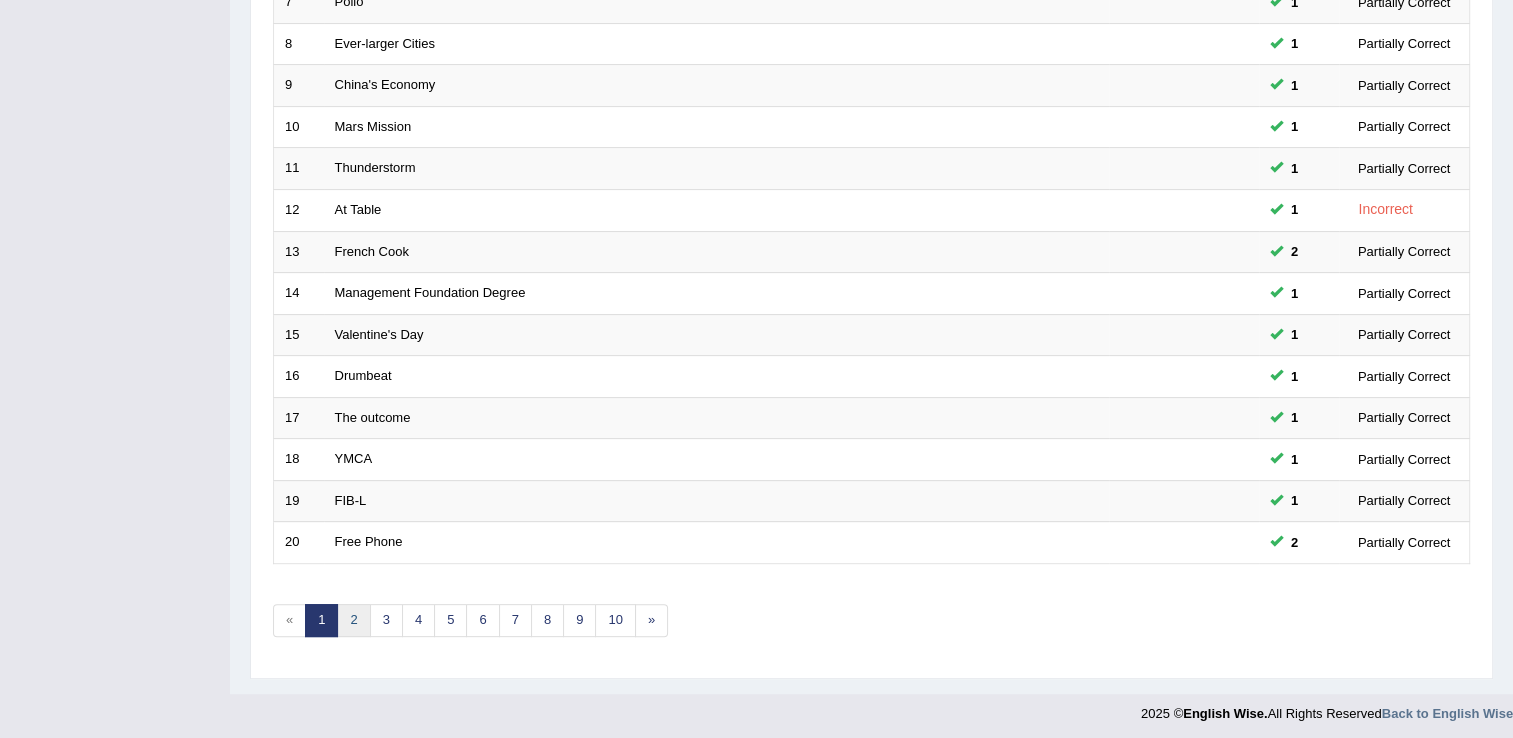 click on "2" at bounding box center [353, 620] 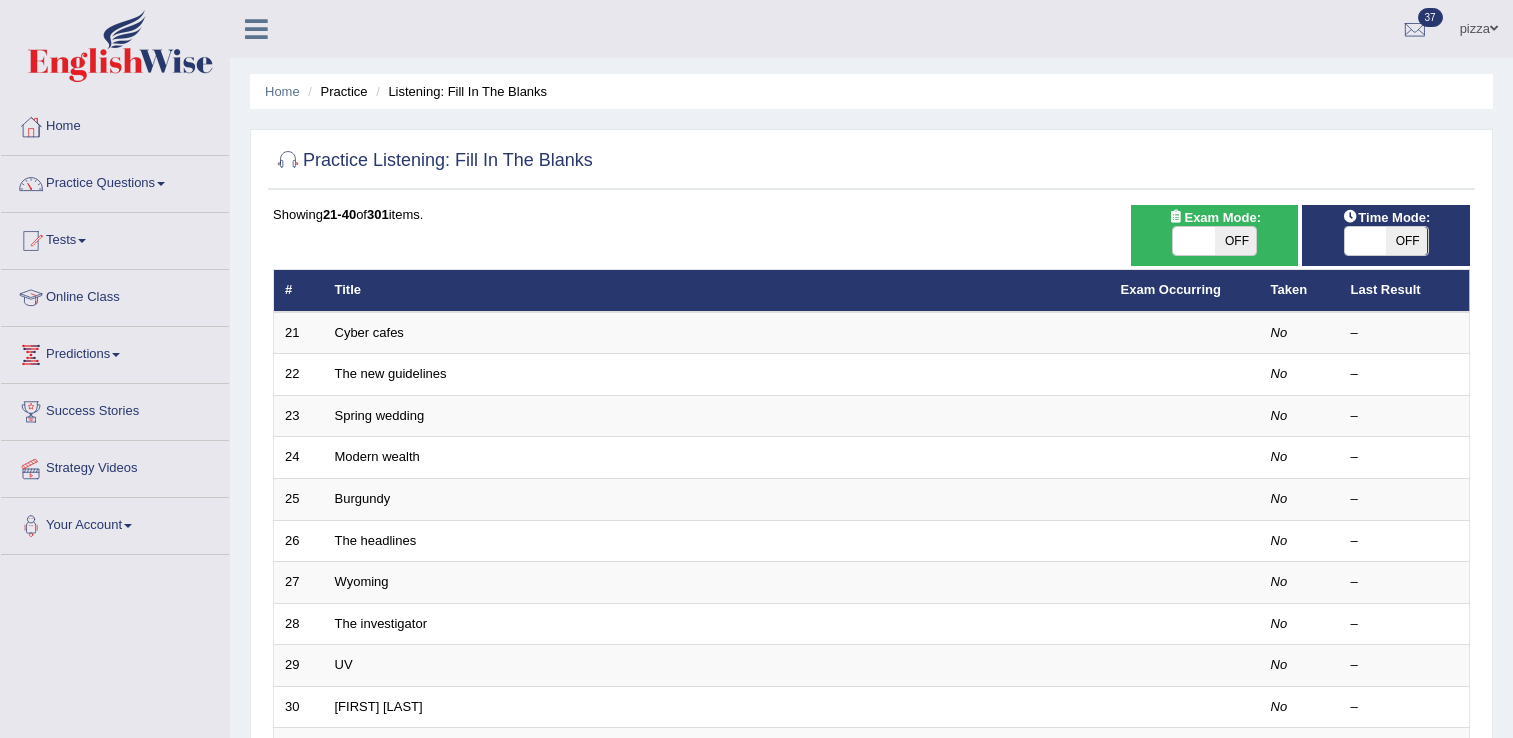 scroll, scrollTop: 0, scrollLeft: 0, axis: both 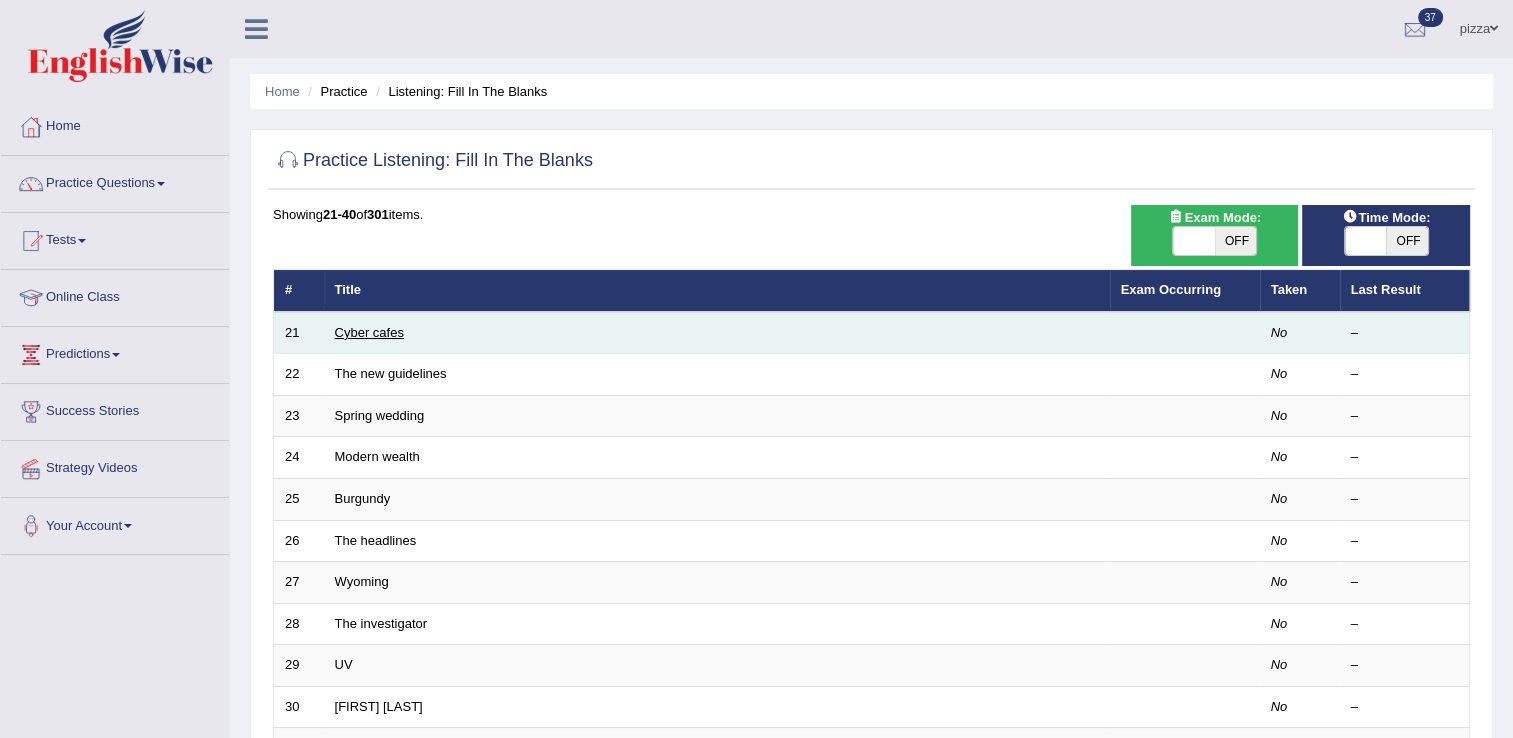 click on "Cyber cafes" at bounding box center [369, 332] 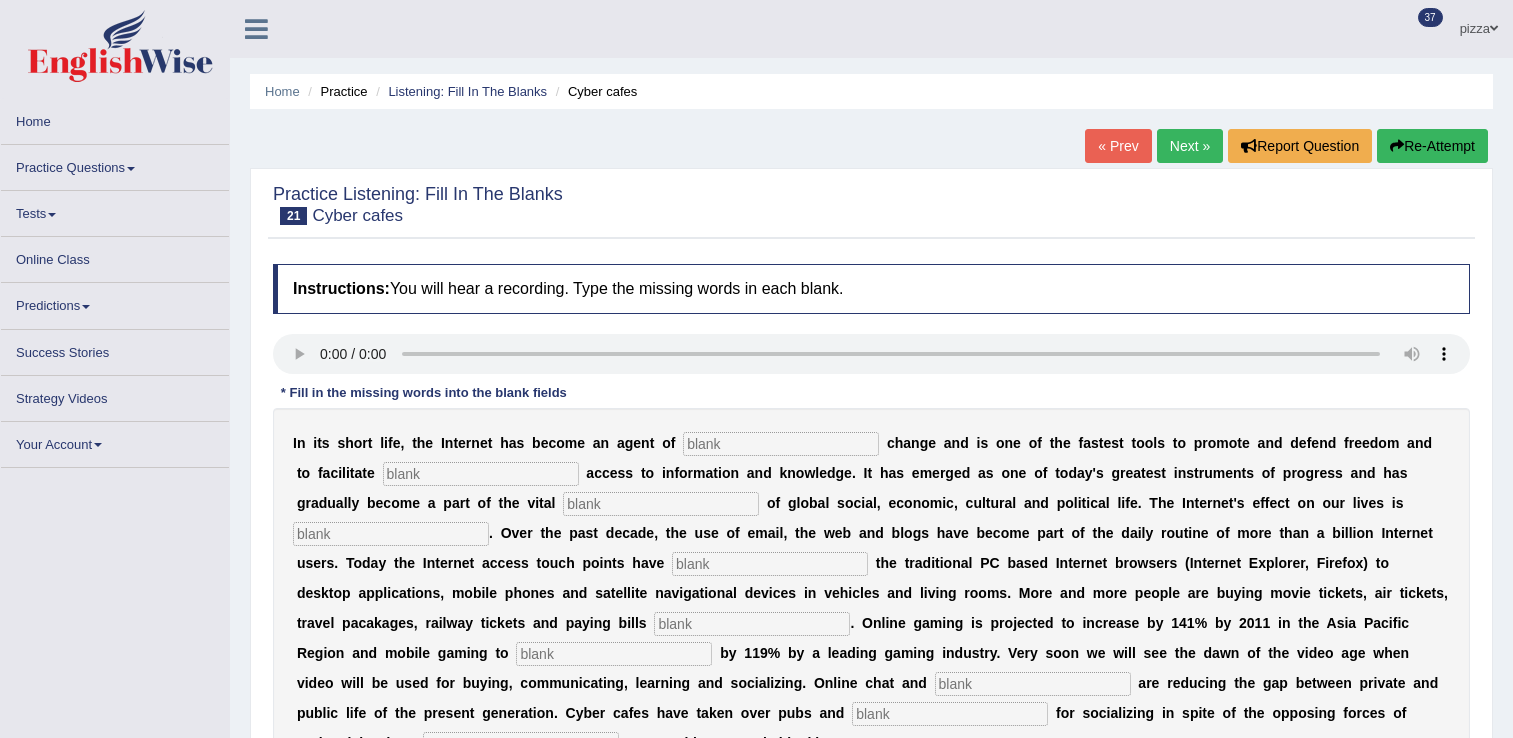 scroll, scrollTop: 0, scrollLeft: 0, axis: both 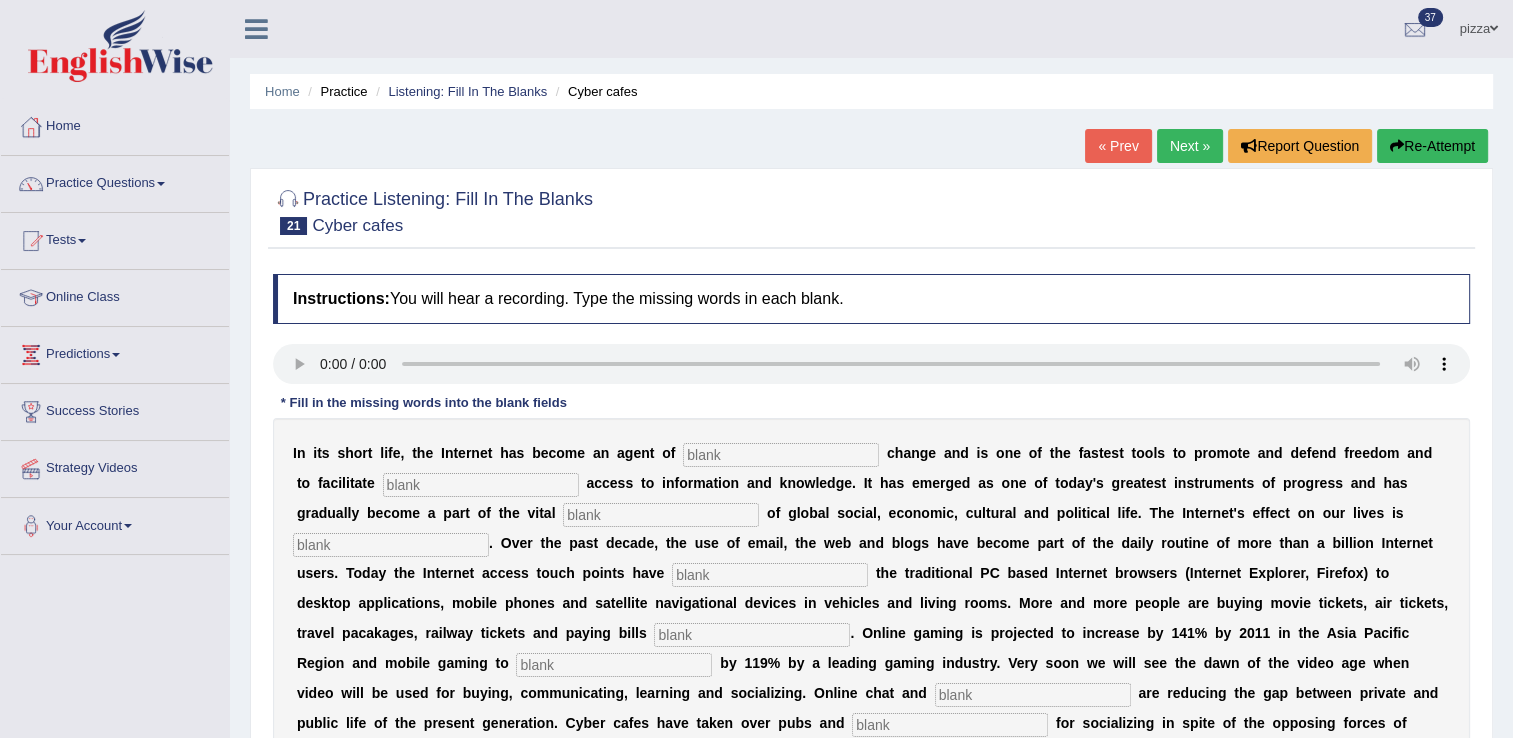 click at bounding box center [781, 455] 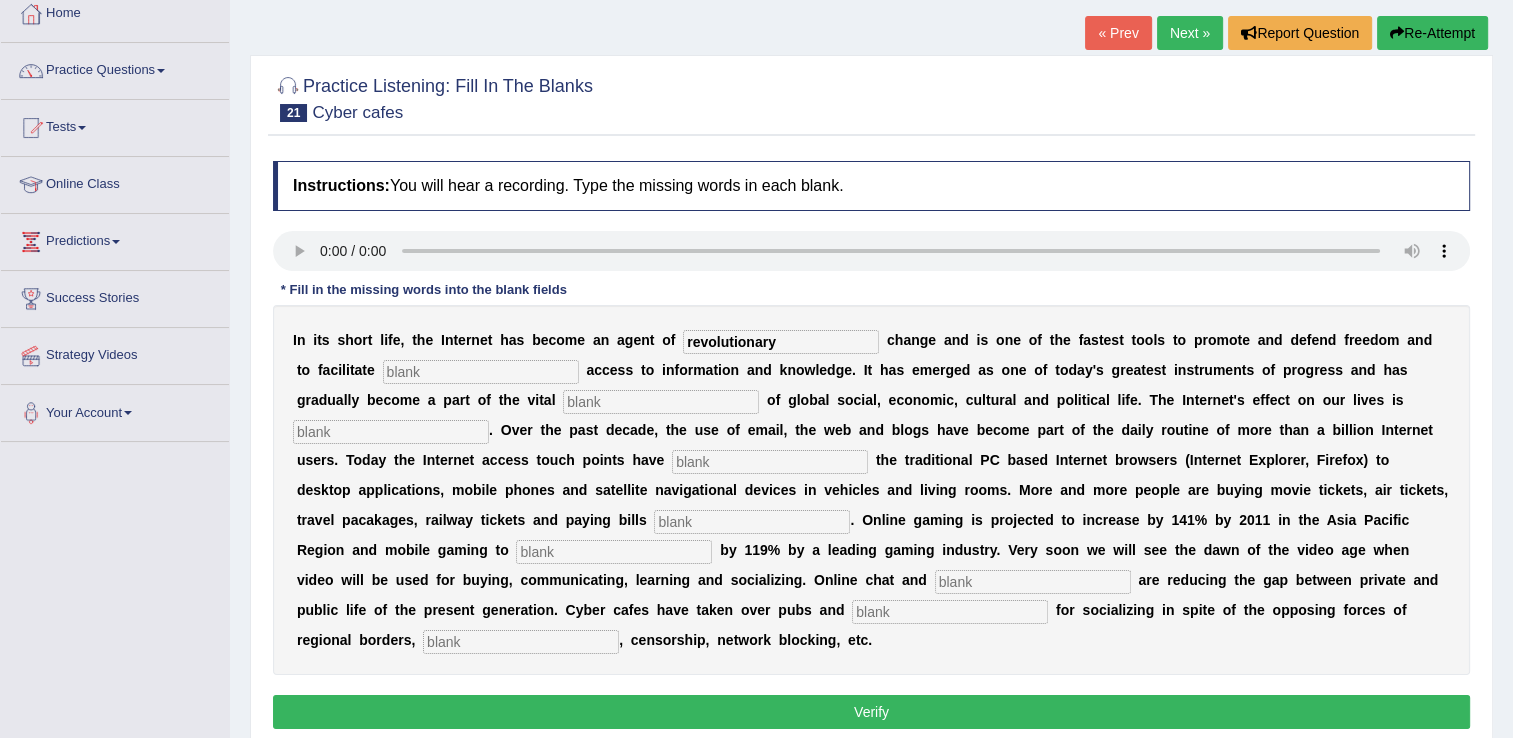 scroll, scrollTop: 120, scrollLeft: 0, axis: vertical 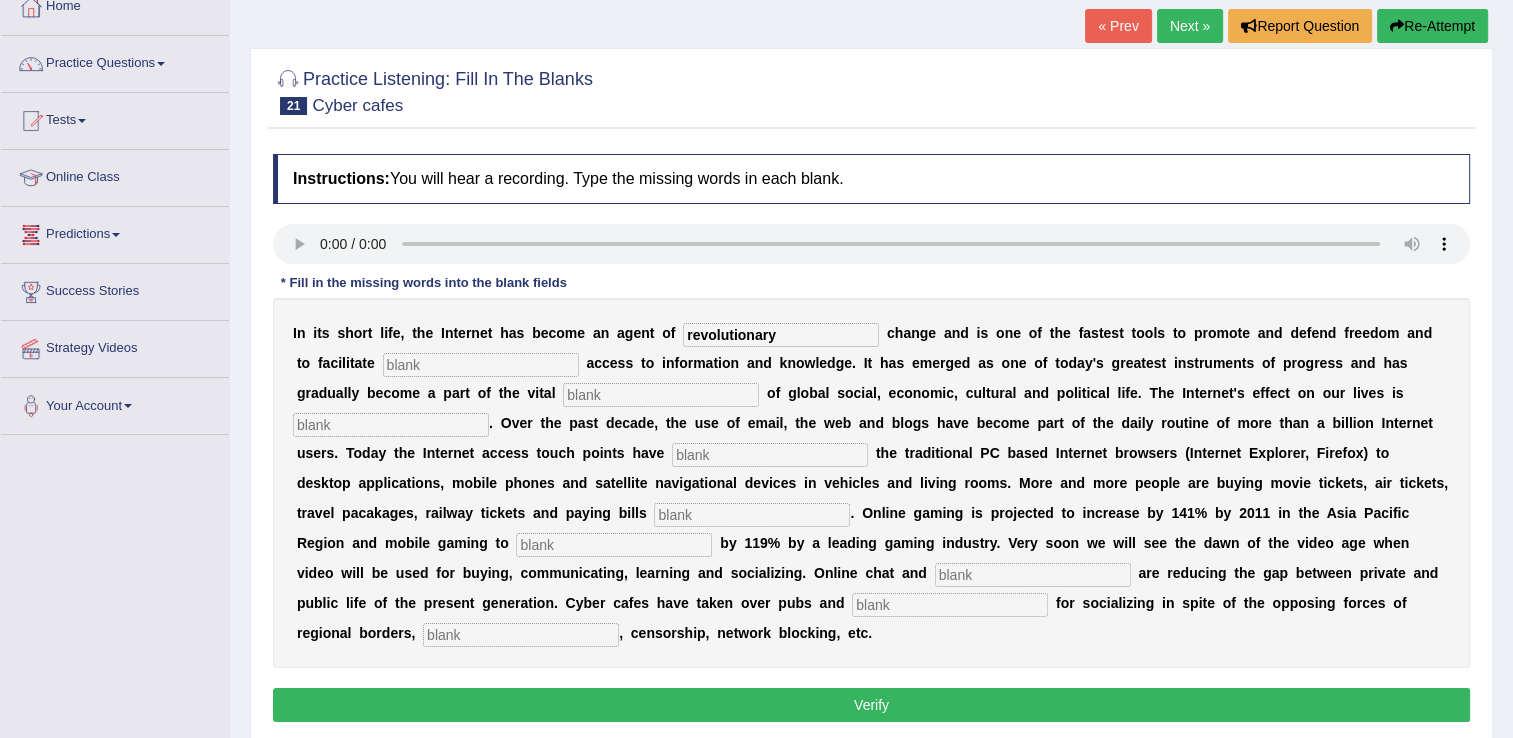 type on "revolutionary" 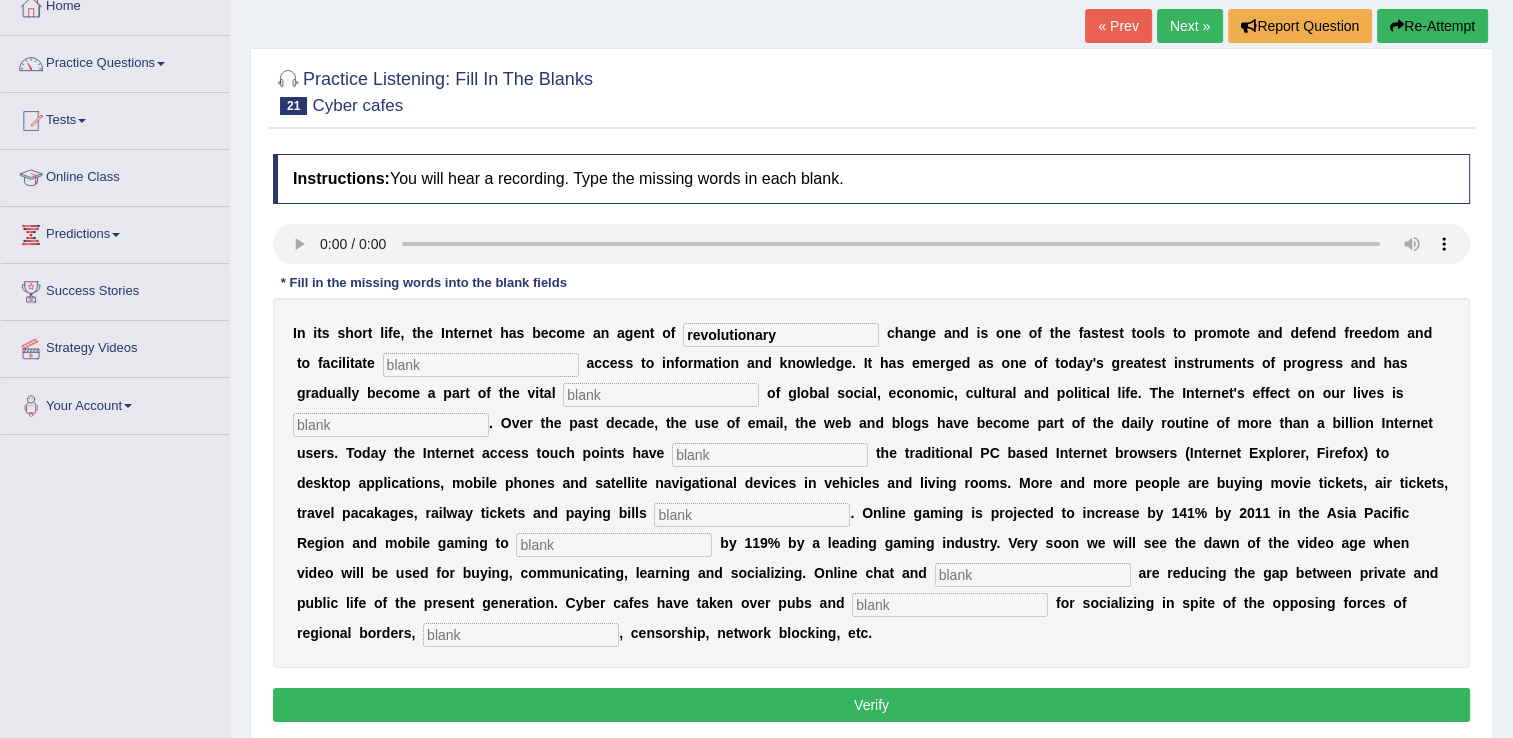 type 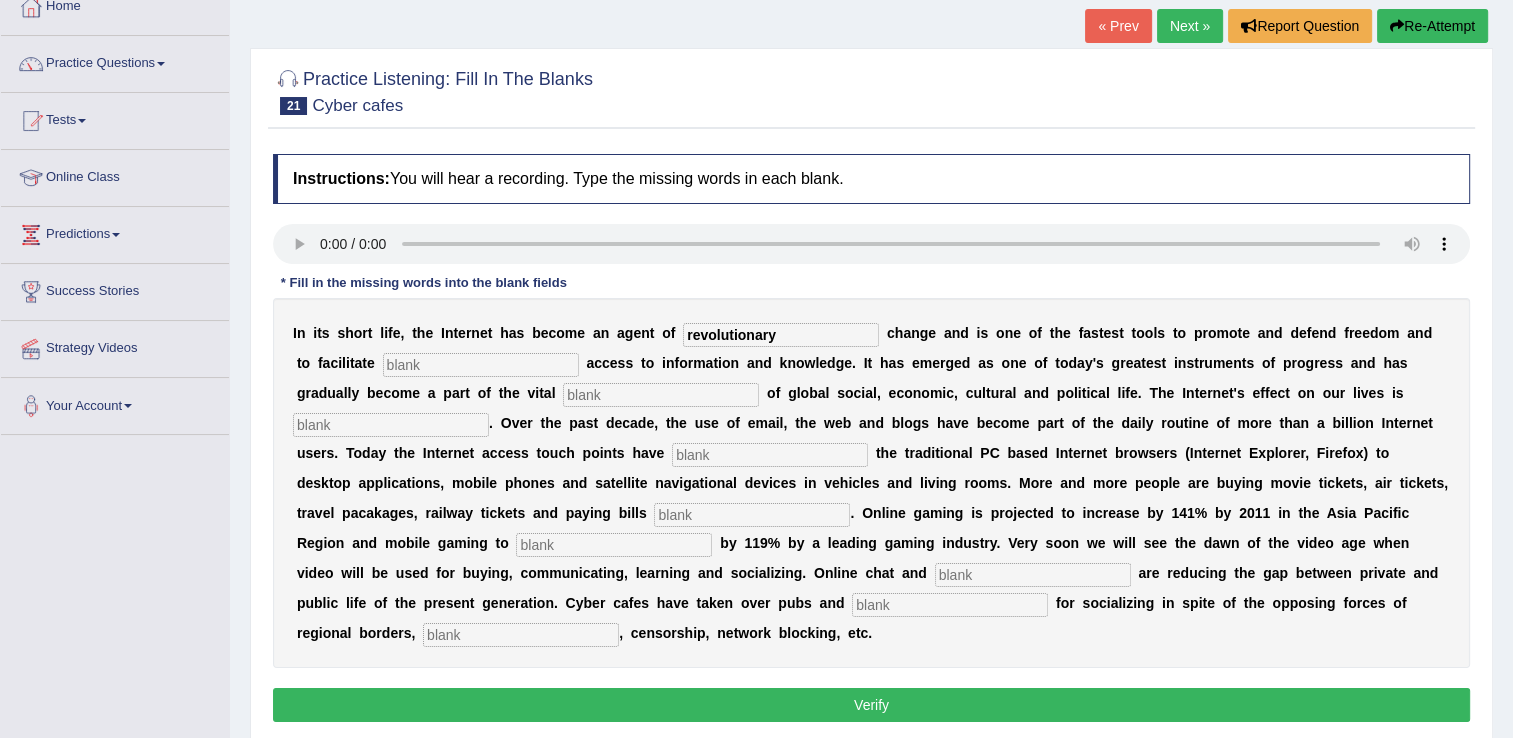 click at bounding box center (481, 365) 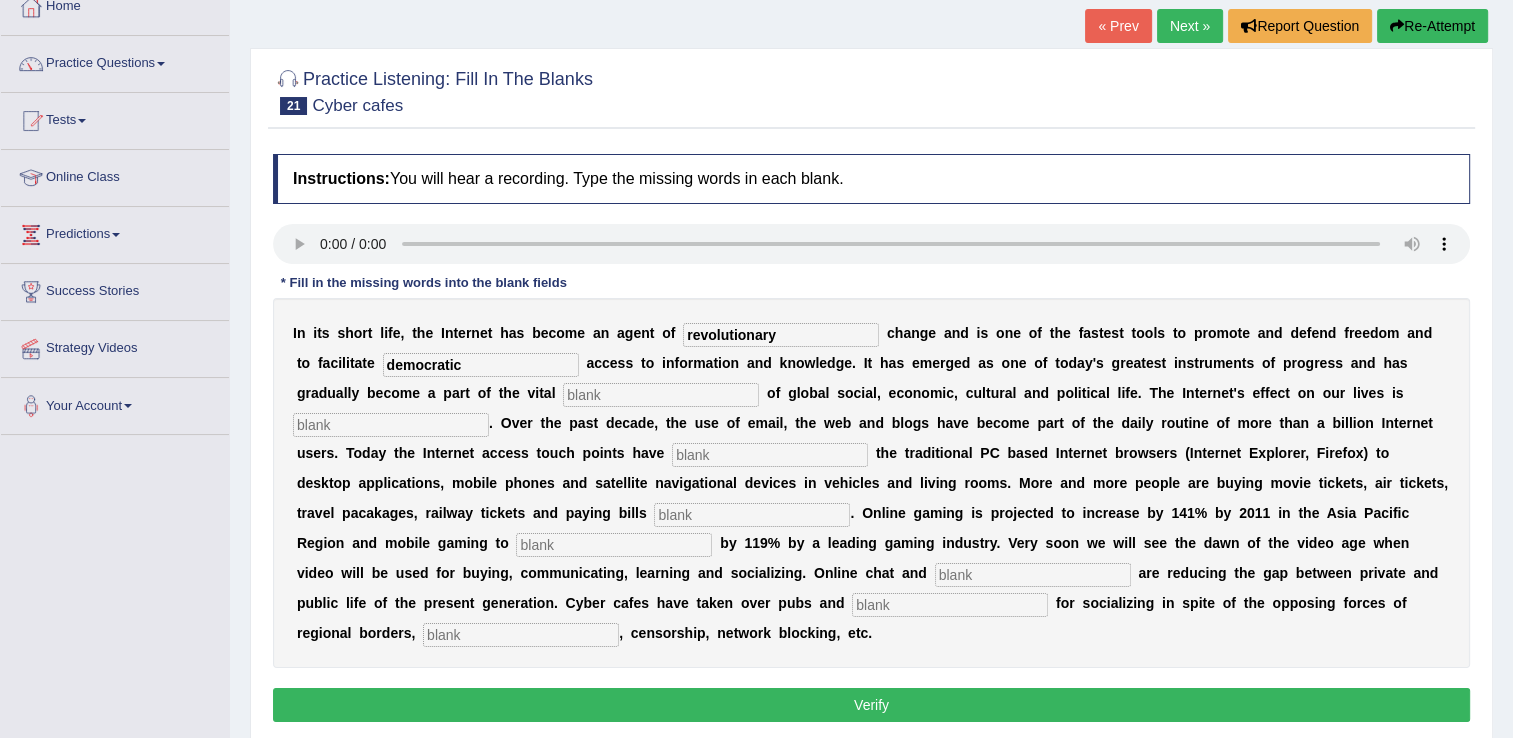 type on "democratic" 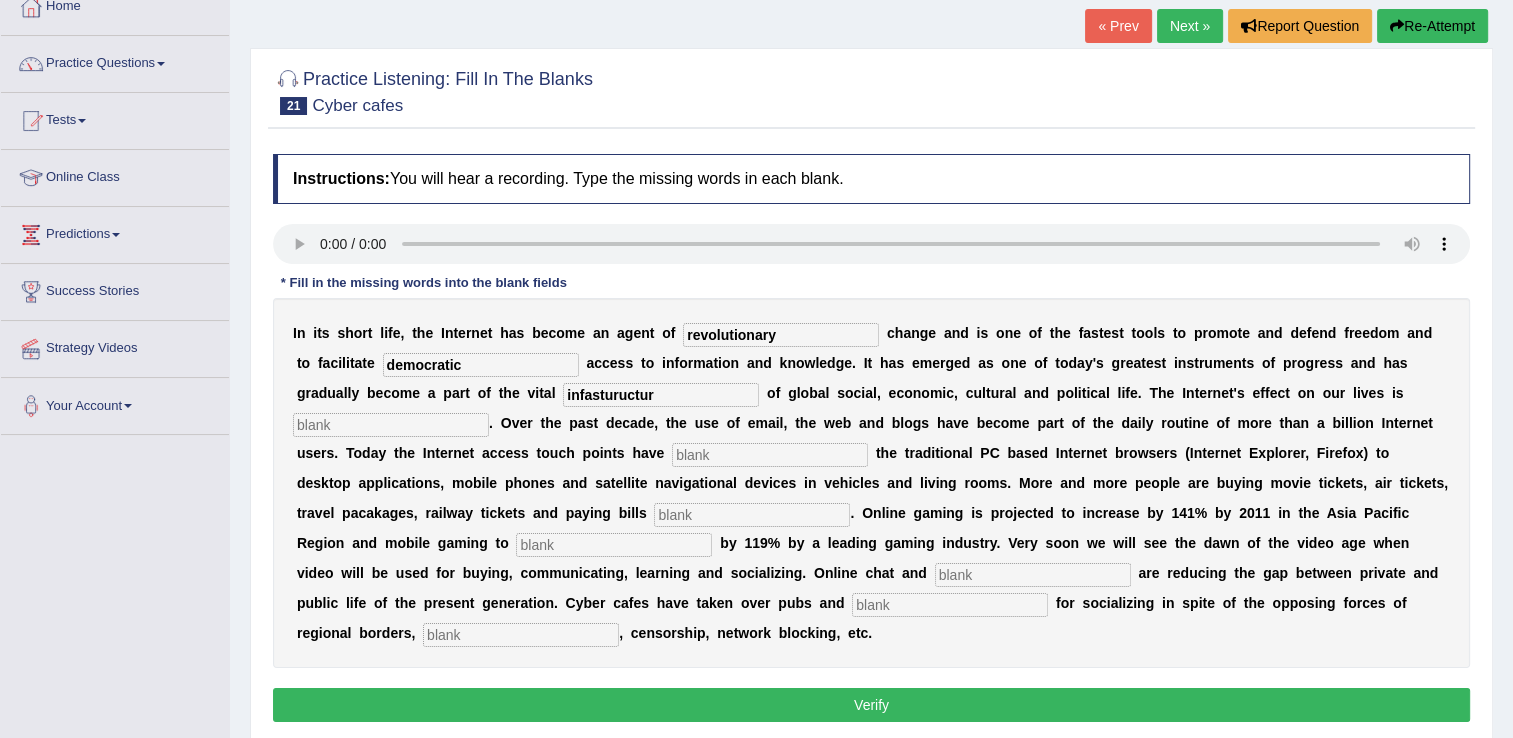 type on "infastuructur" 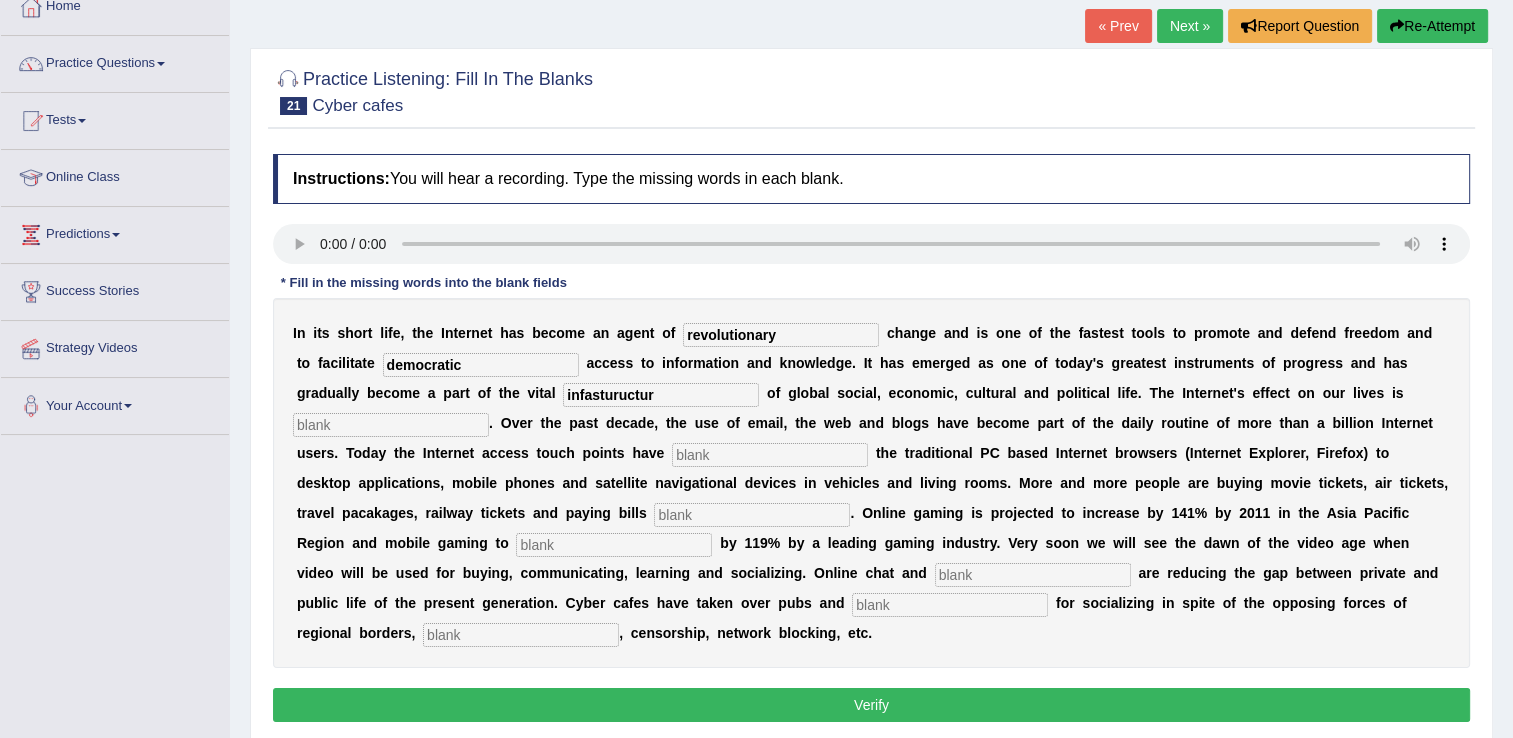 click at bounding box center (391, 425) 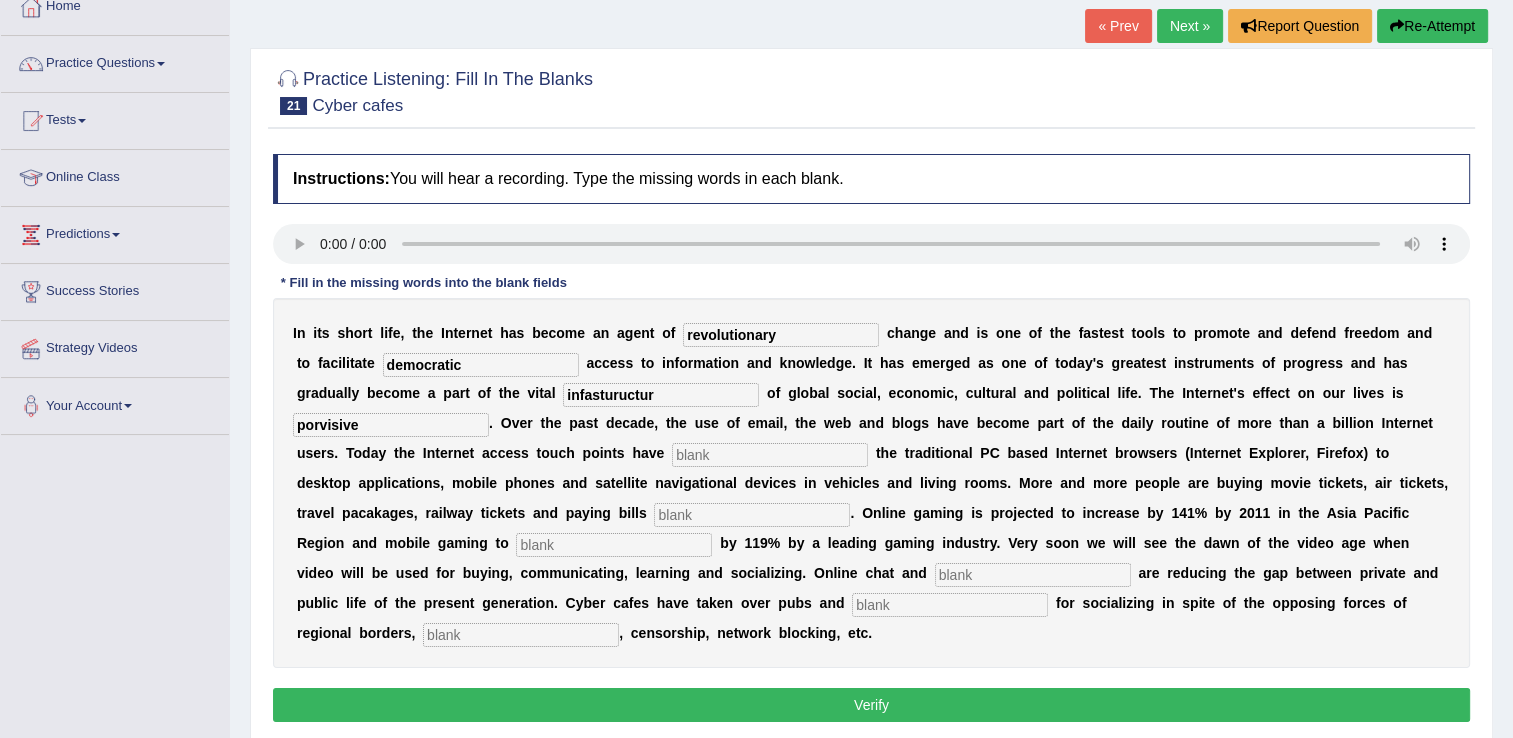 type on "porvisive" 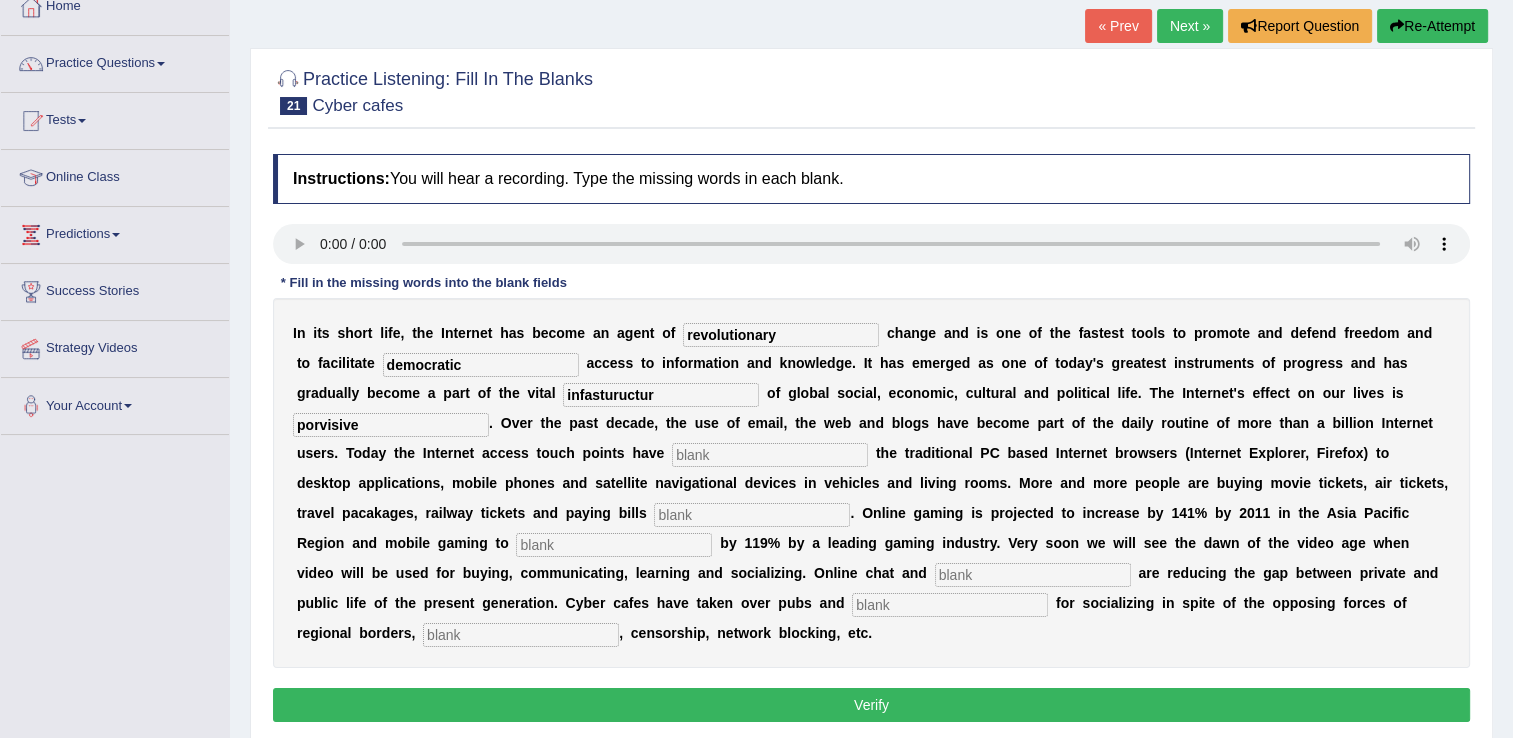 click at bounding box center (770, 455) 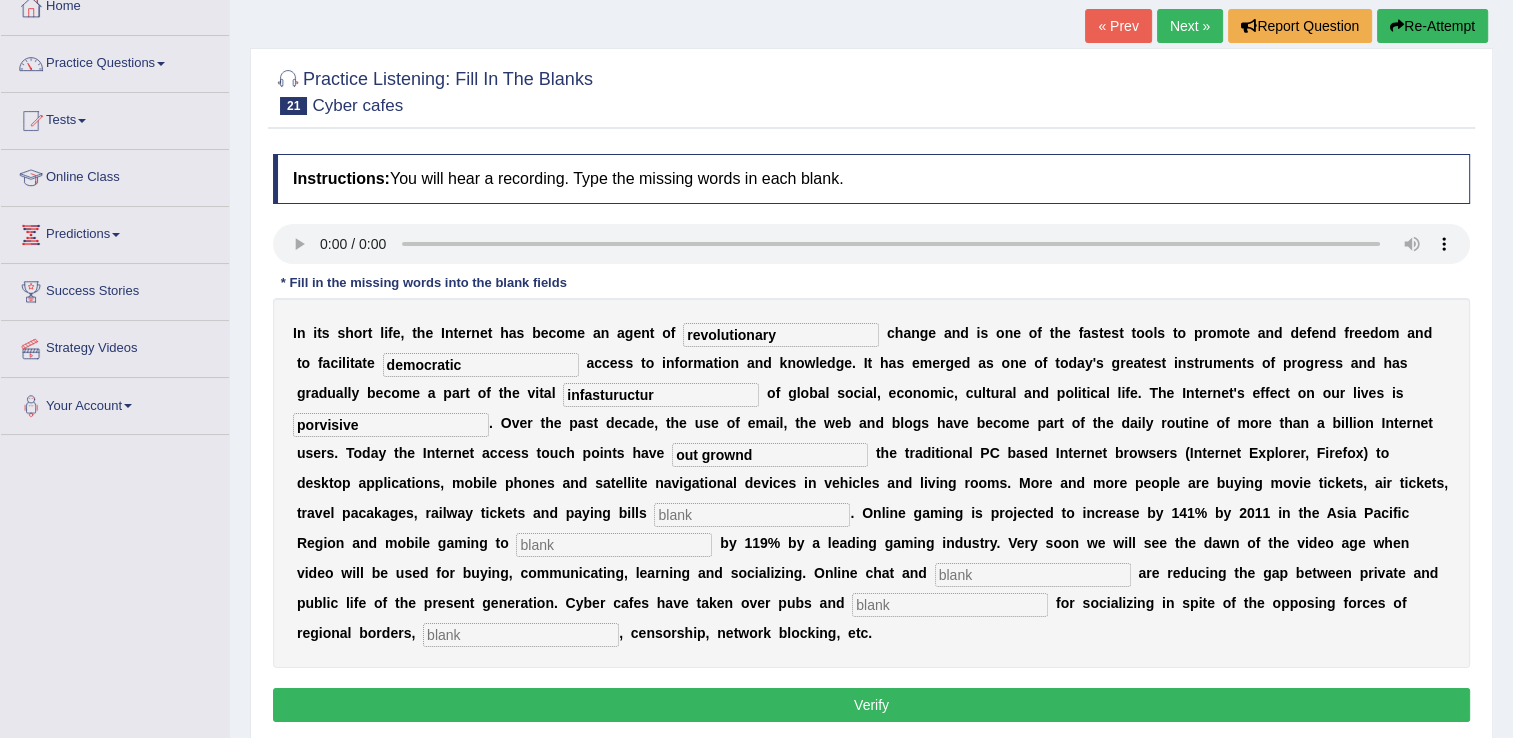 type on "out grownd" 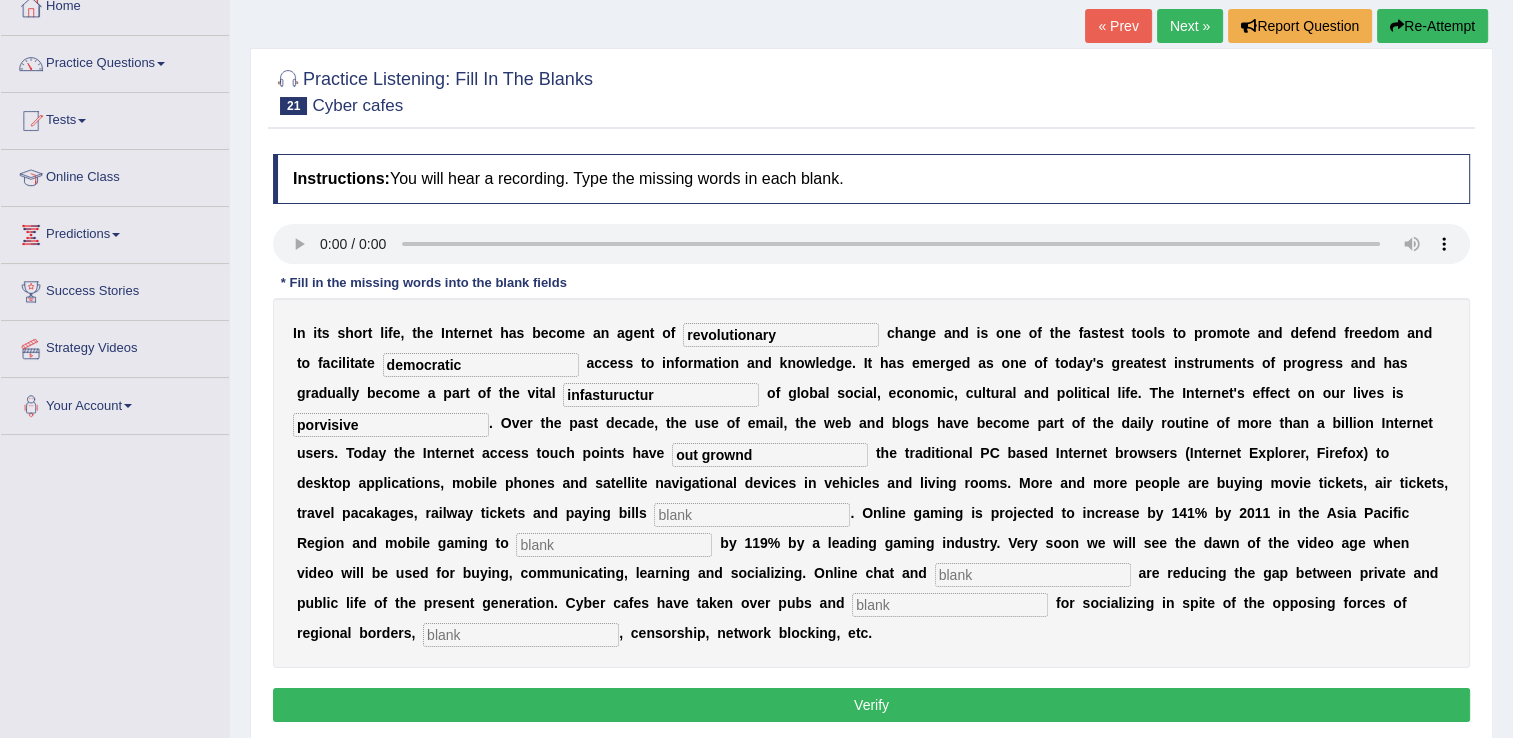 click at bounding box center [752, 515] 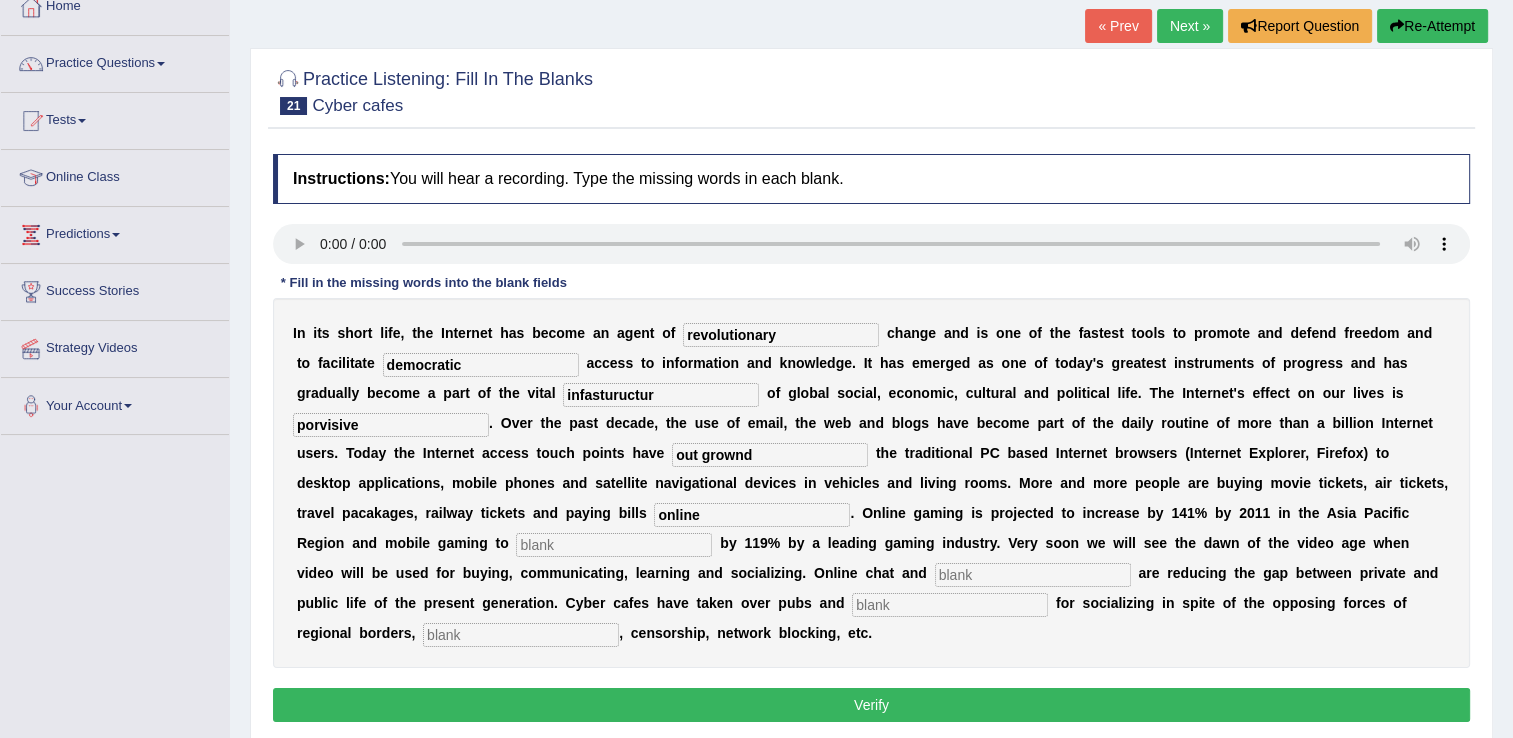 type on "online" 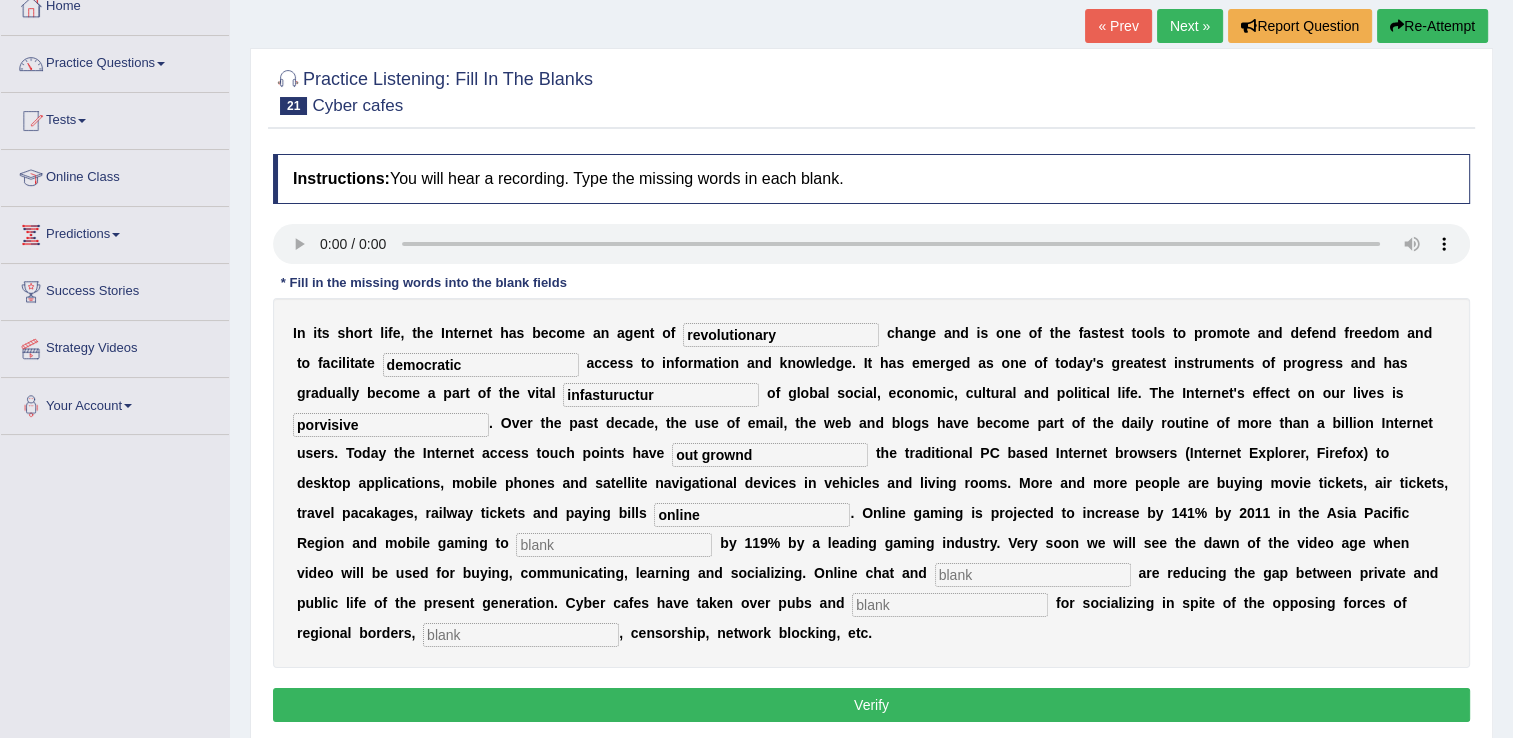 click at bounding box center (614, 545) 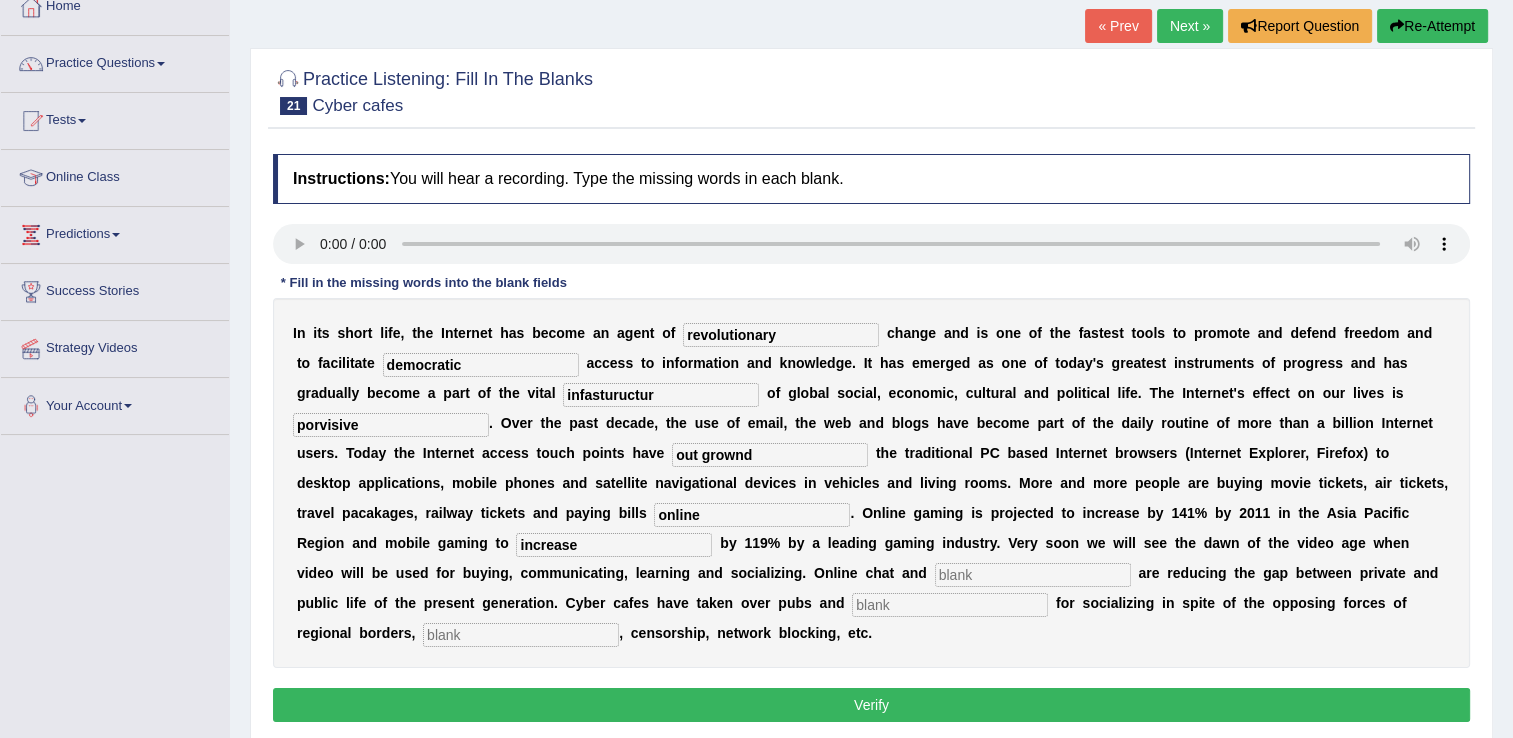 type on "increase" 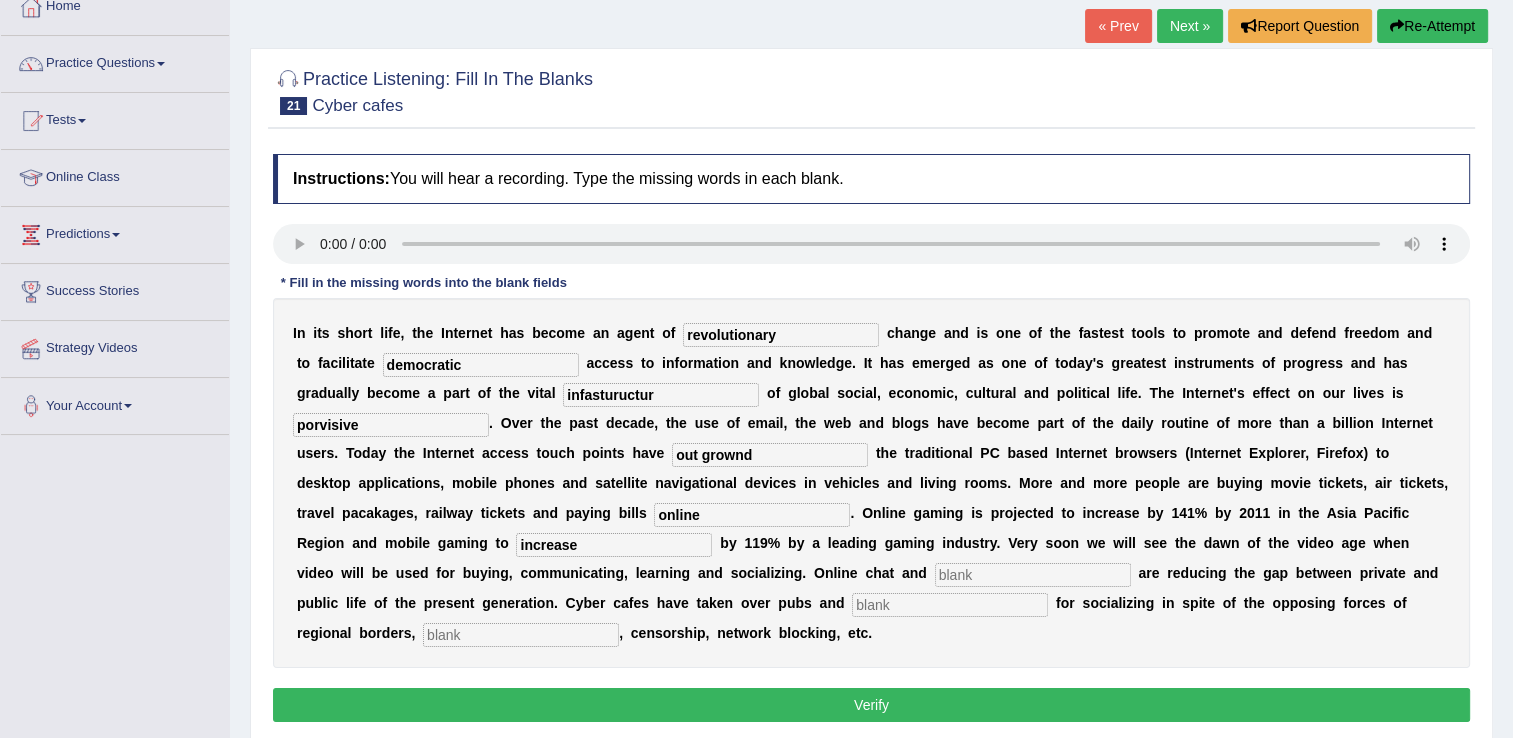 click at bounding box center (1033, 575) 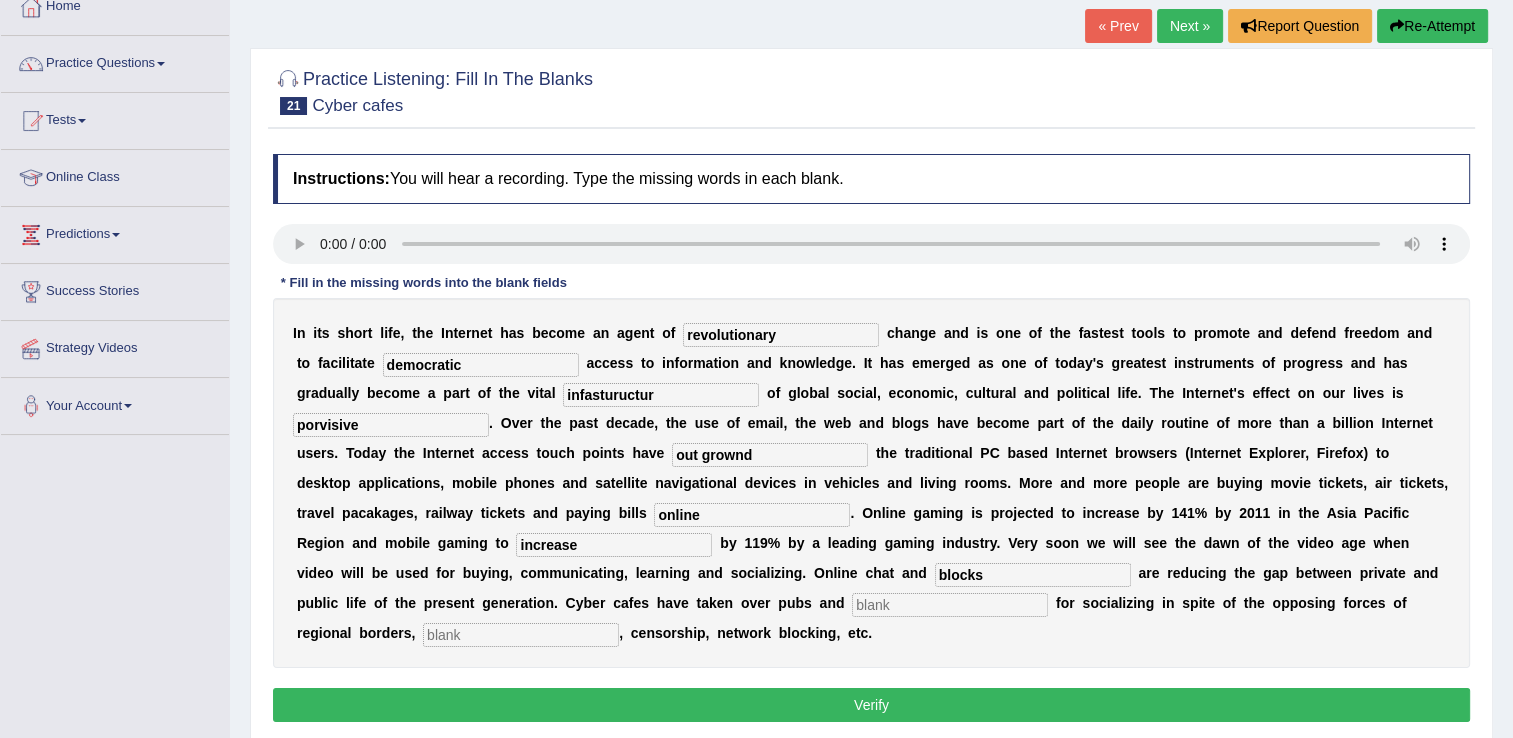 type on "blocks" 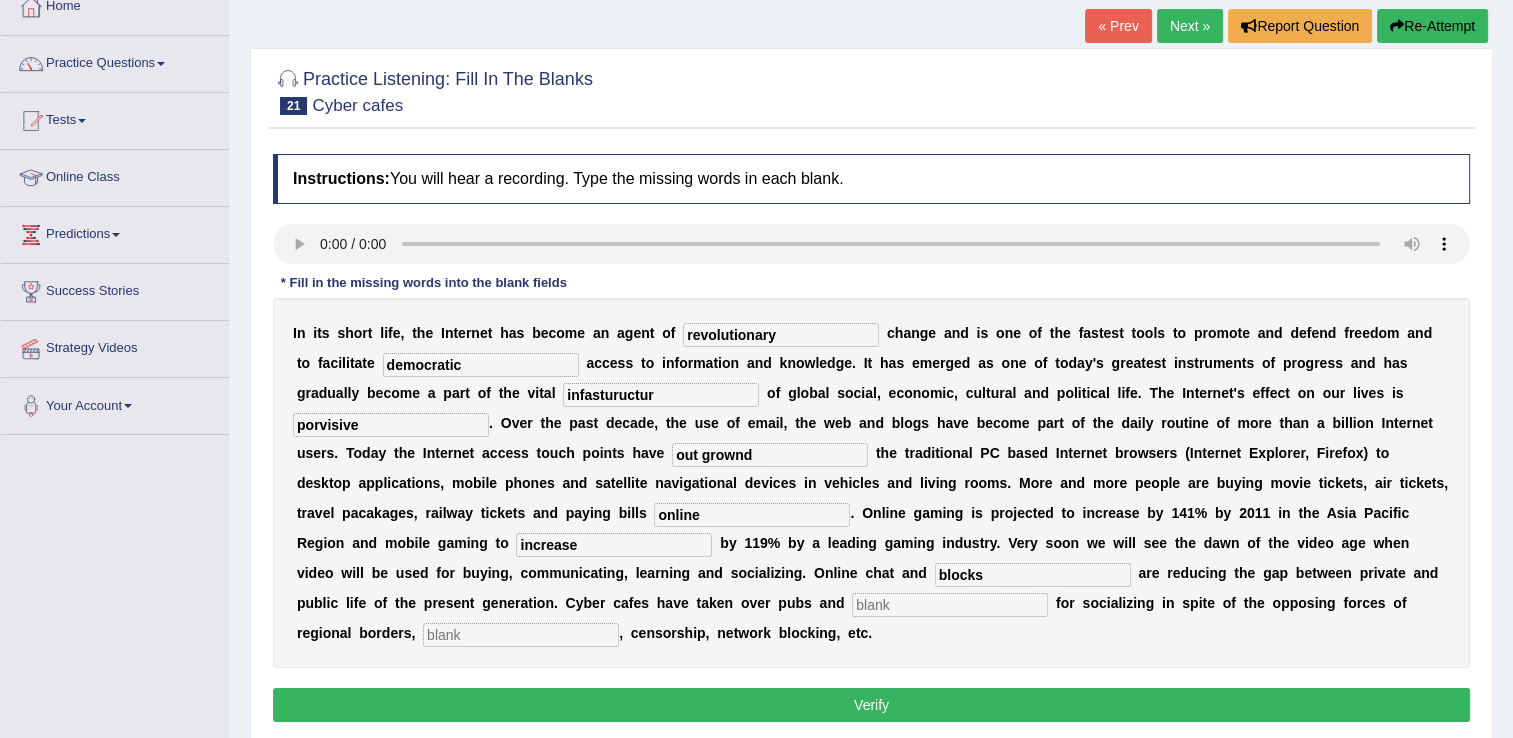 click at bounding box center [950, 605] 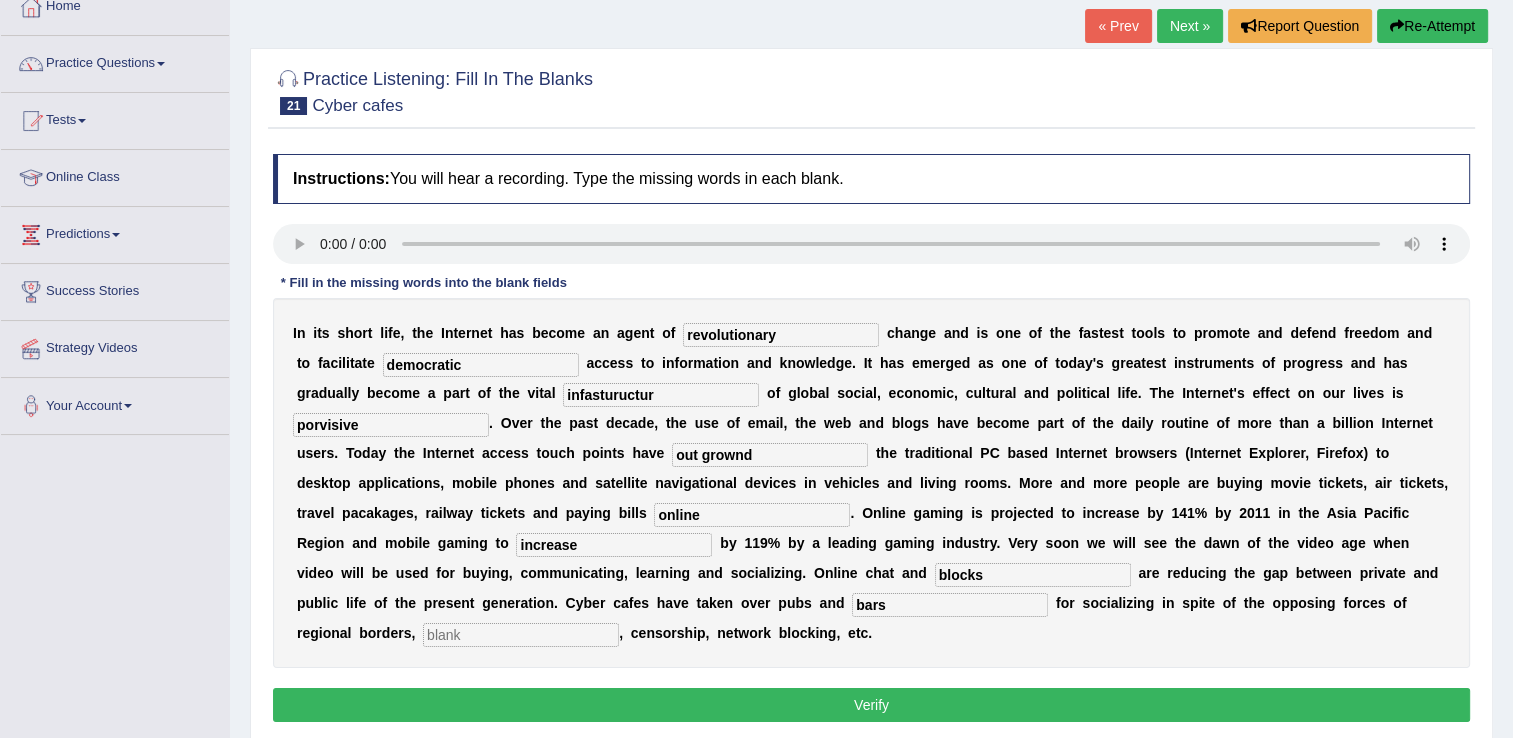 type on "bars" 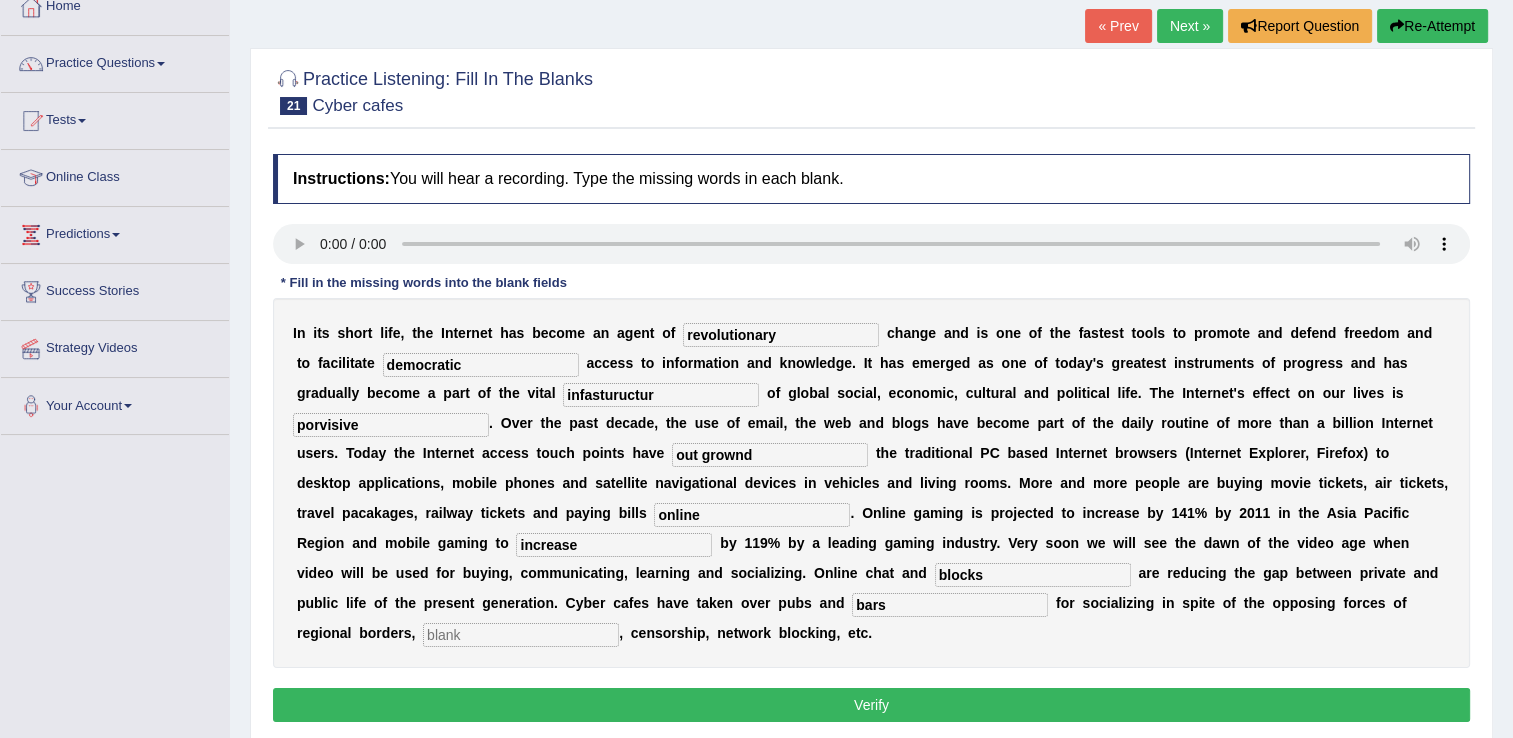 click at bounding box center (521, 635) 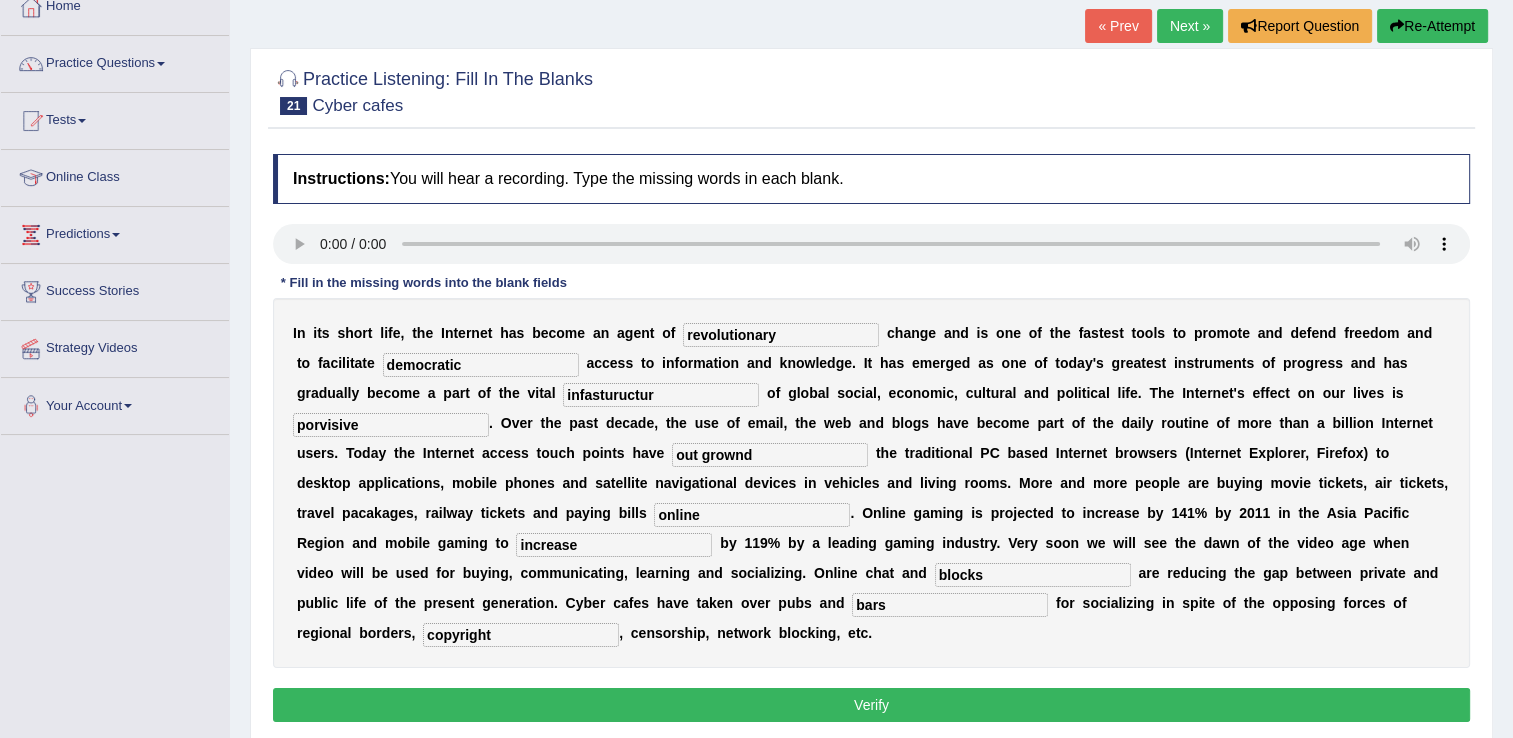 type on "copyright" 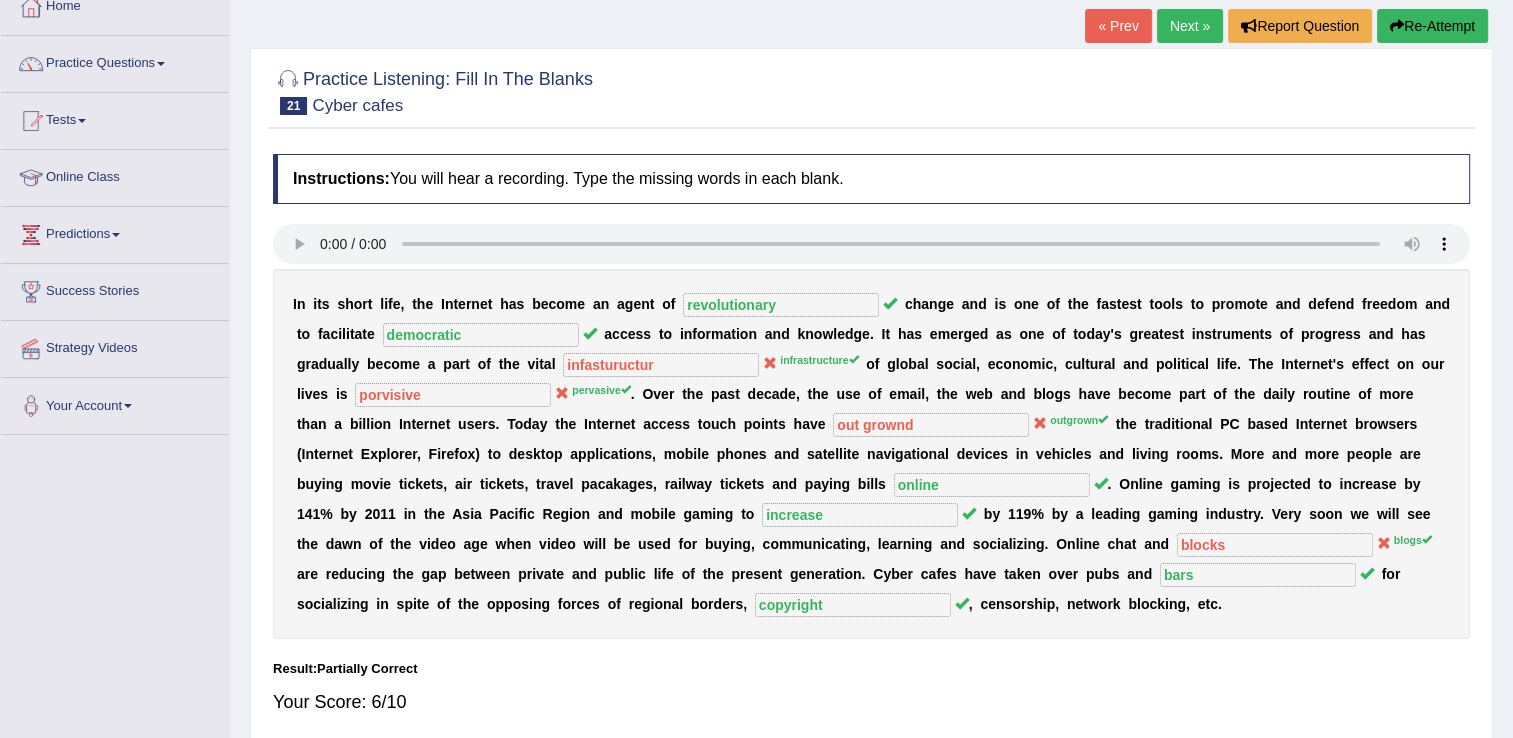click on "Next »" at bounding box center [1190, 26] 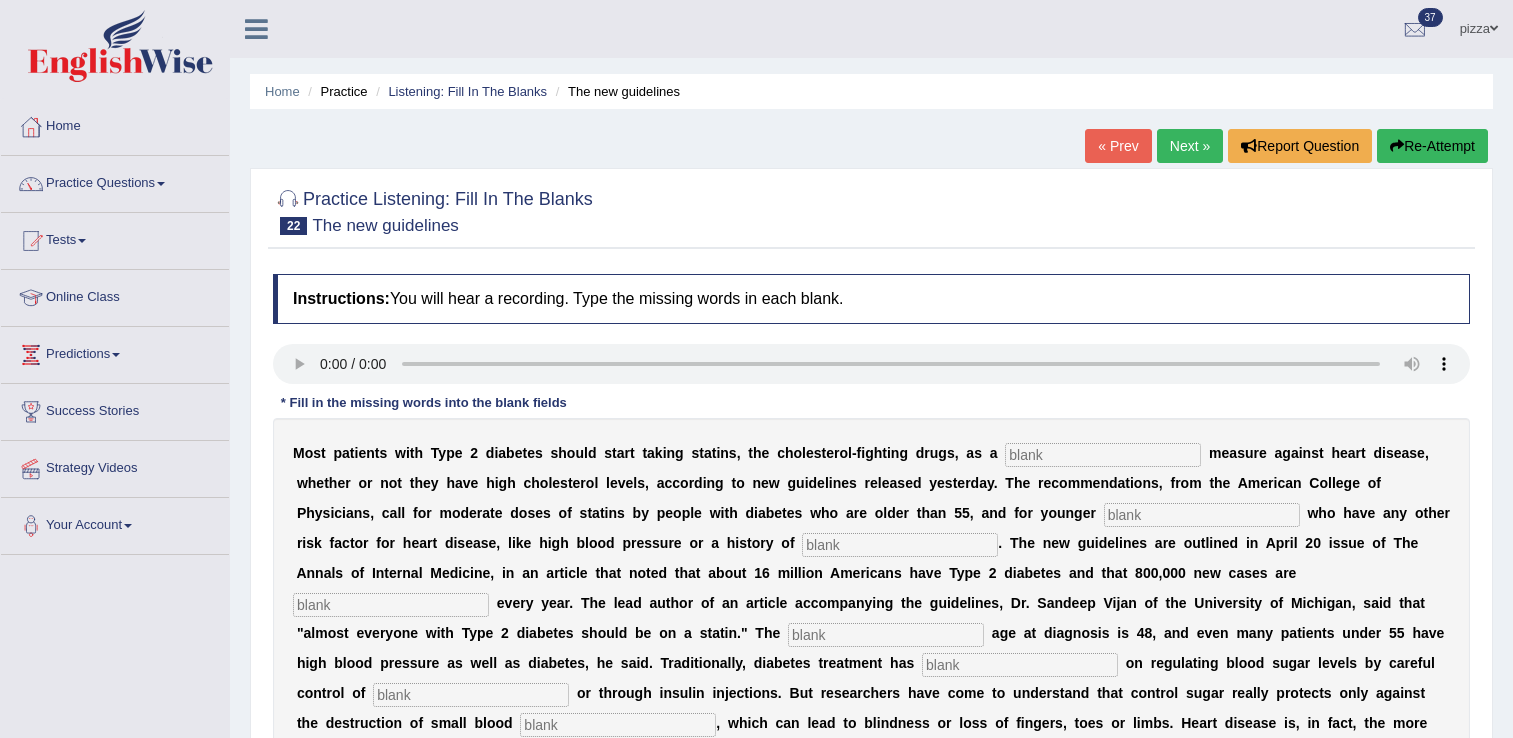 scroll, scrollTop: 0, scrollLeft: 0, axis: both 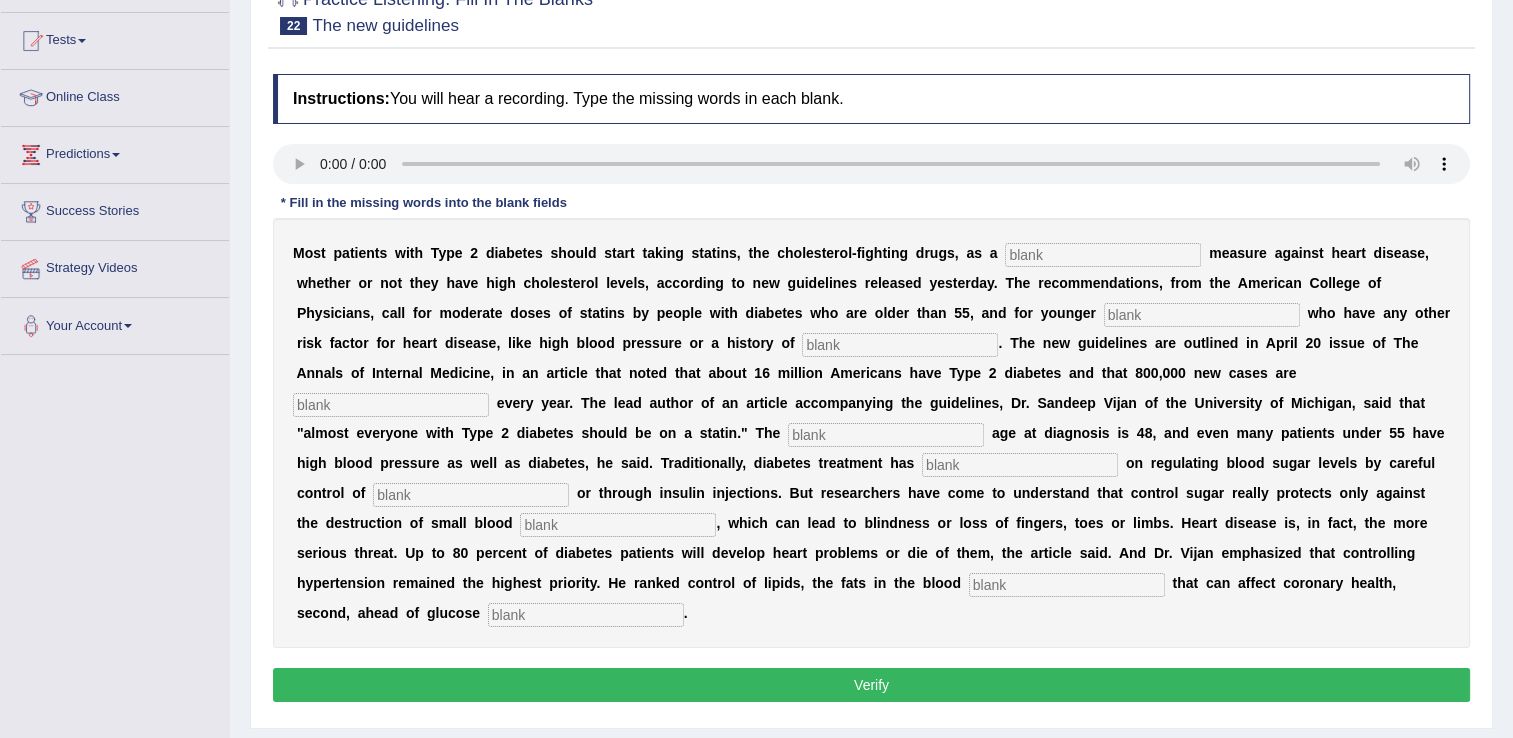 click at bounding box center (1103, 255) 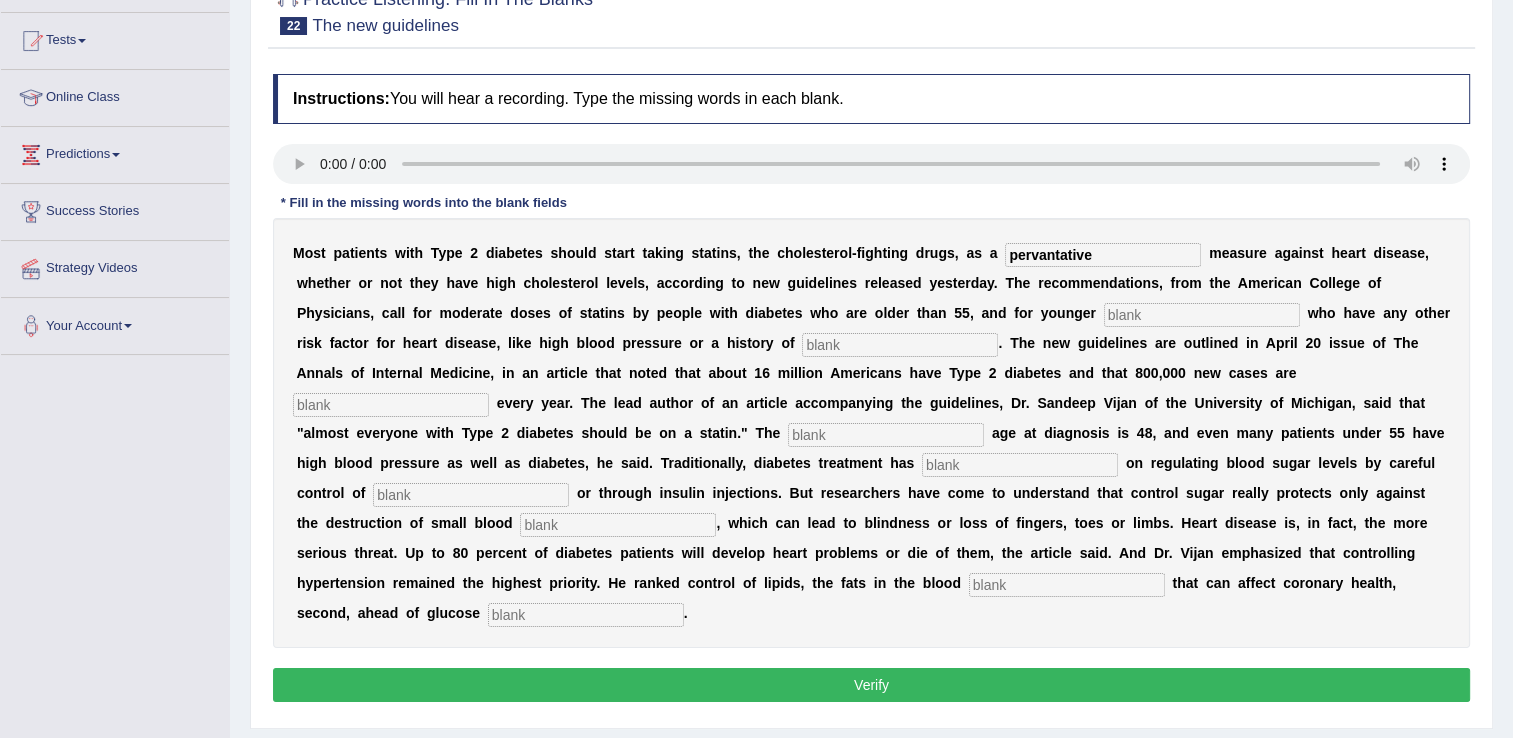 type on "pervantative" 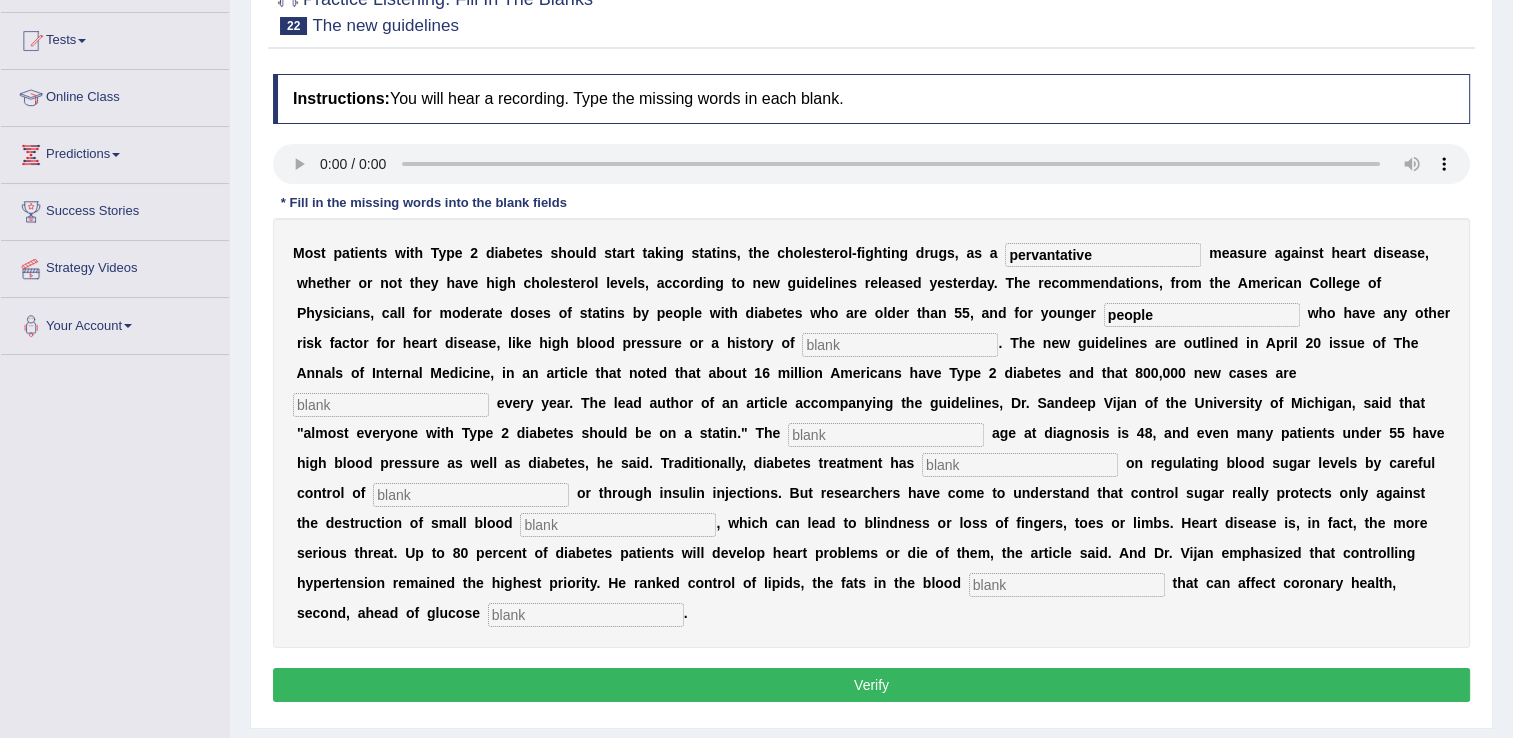 type on "people" 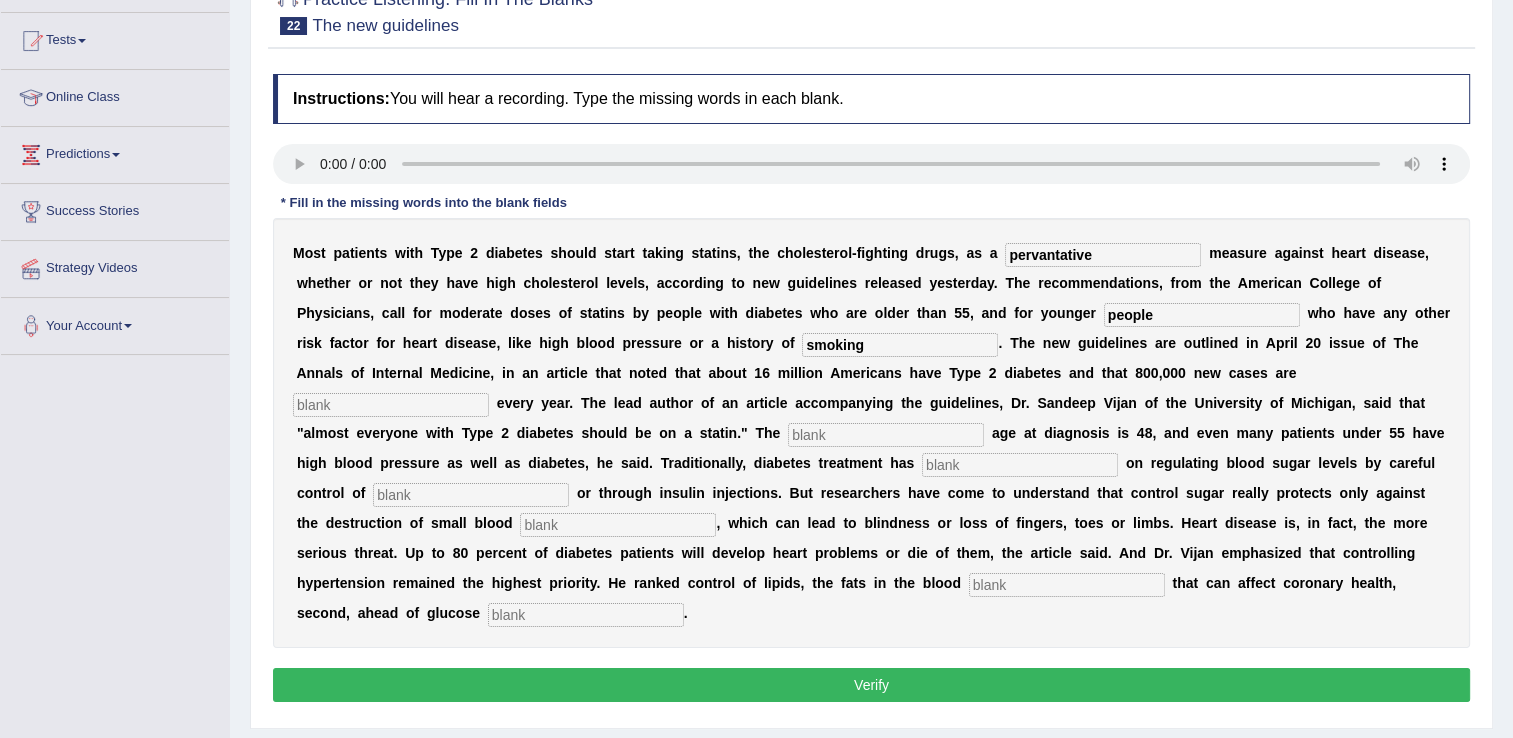 type on "smoking" 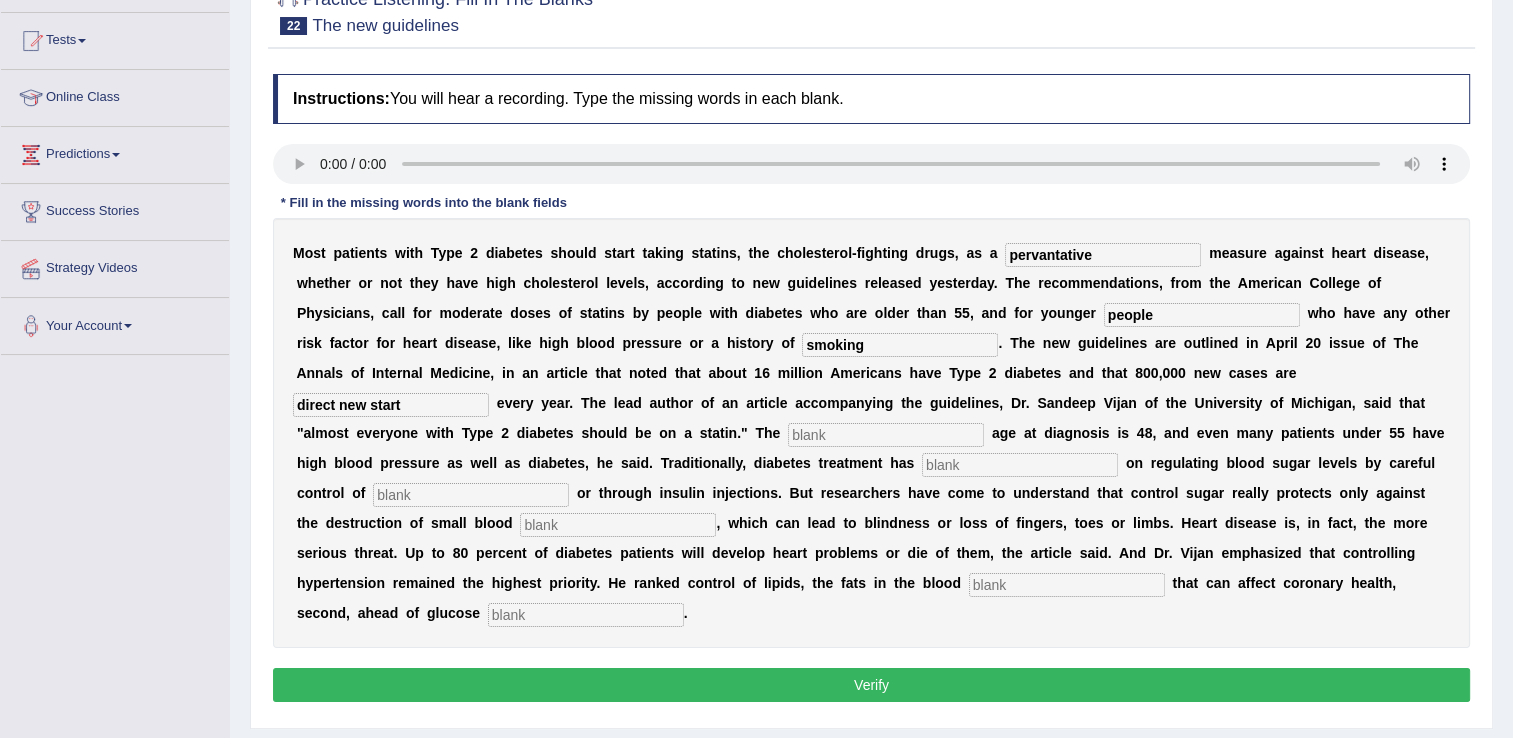 type on "direct new start" 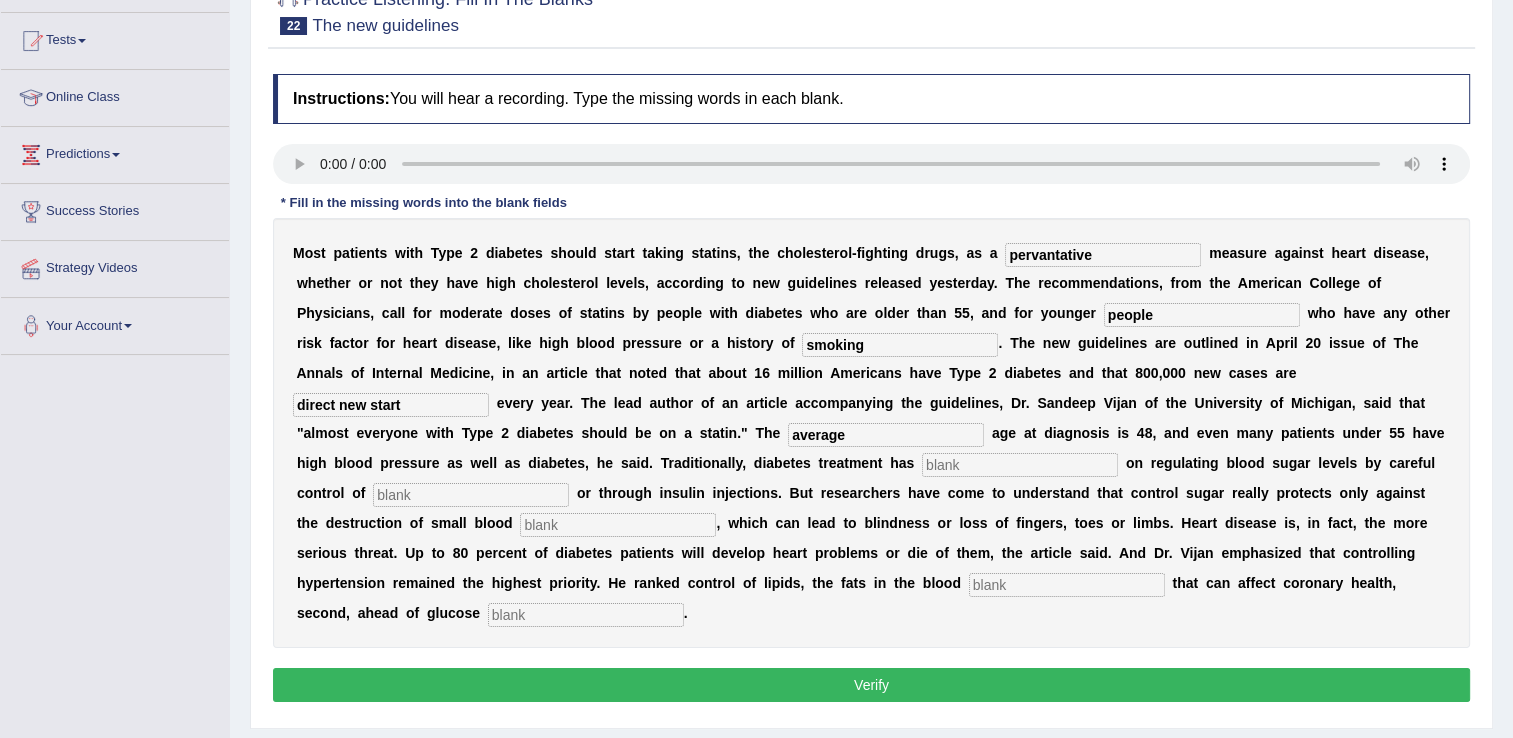 type on "average" 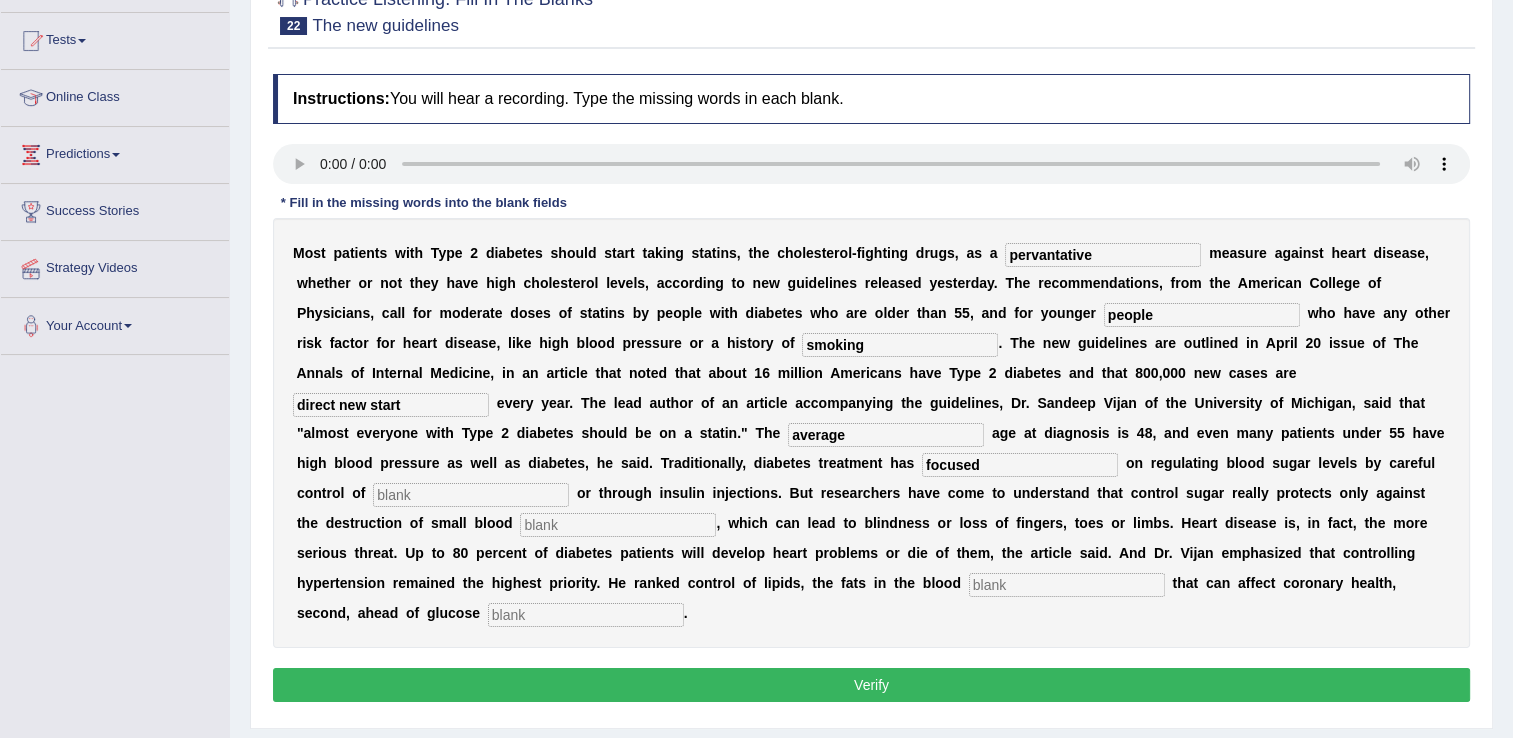 type on "focused" 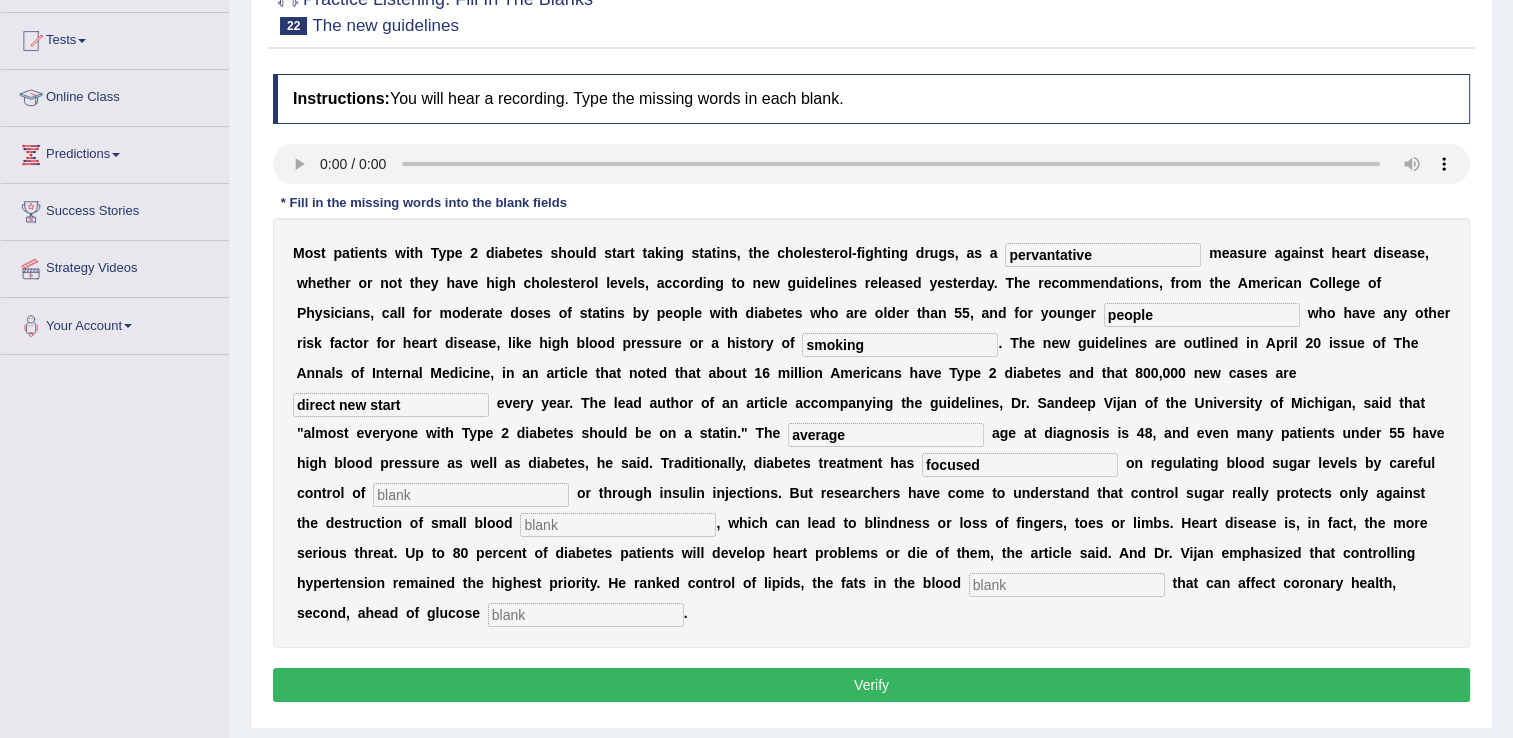 click at bounding box center (471, 495) 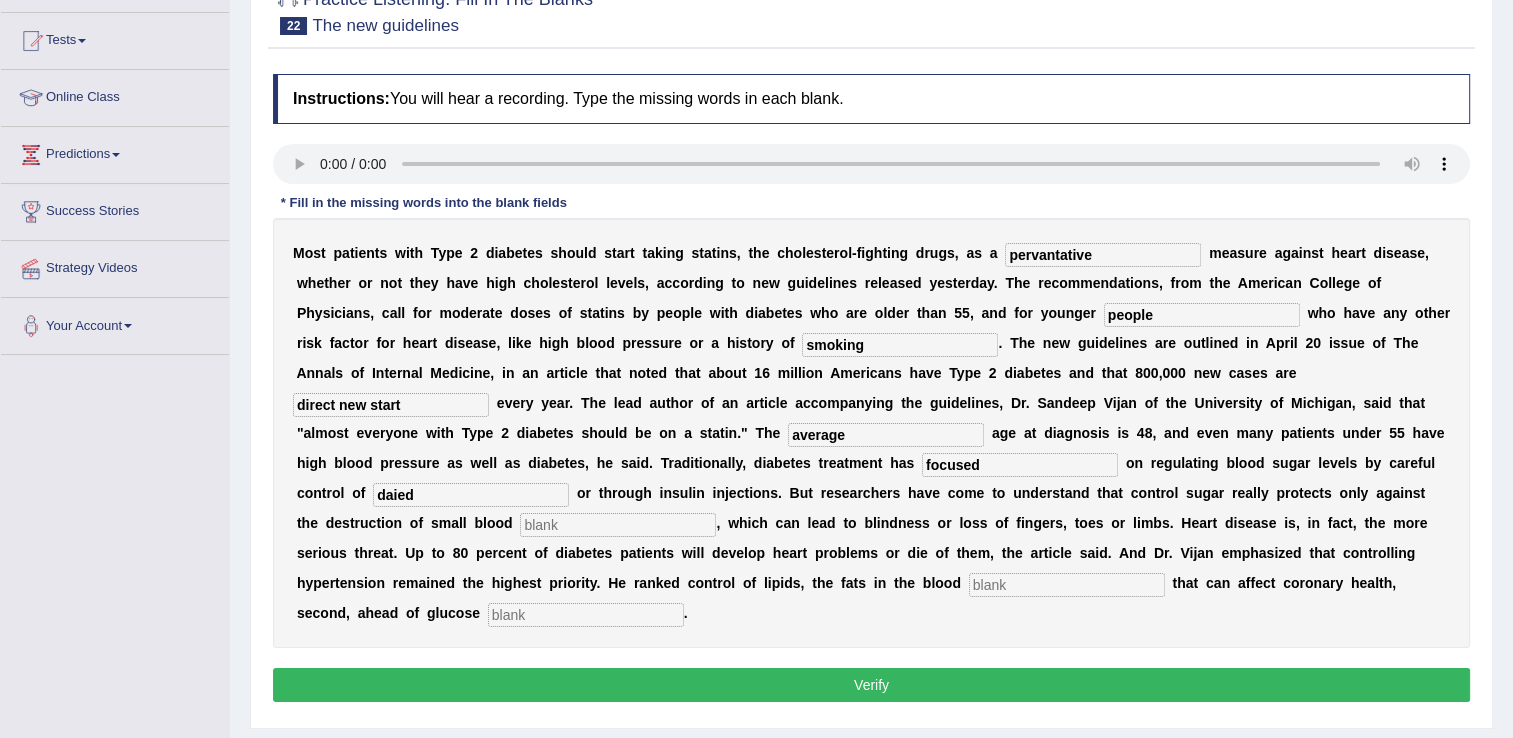type on "daied" 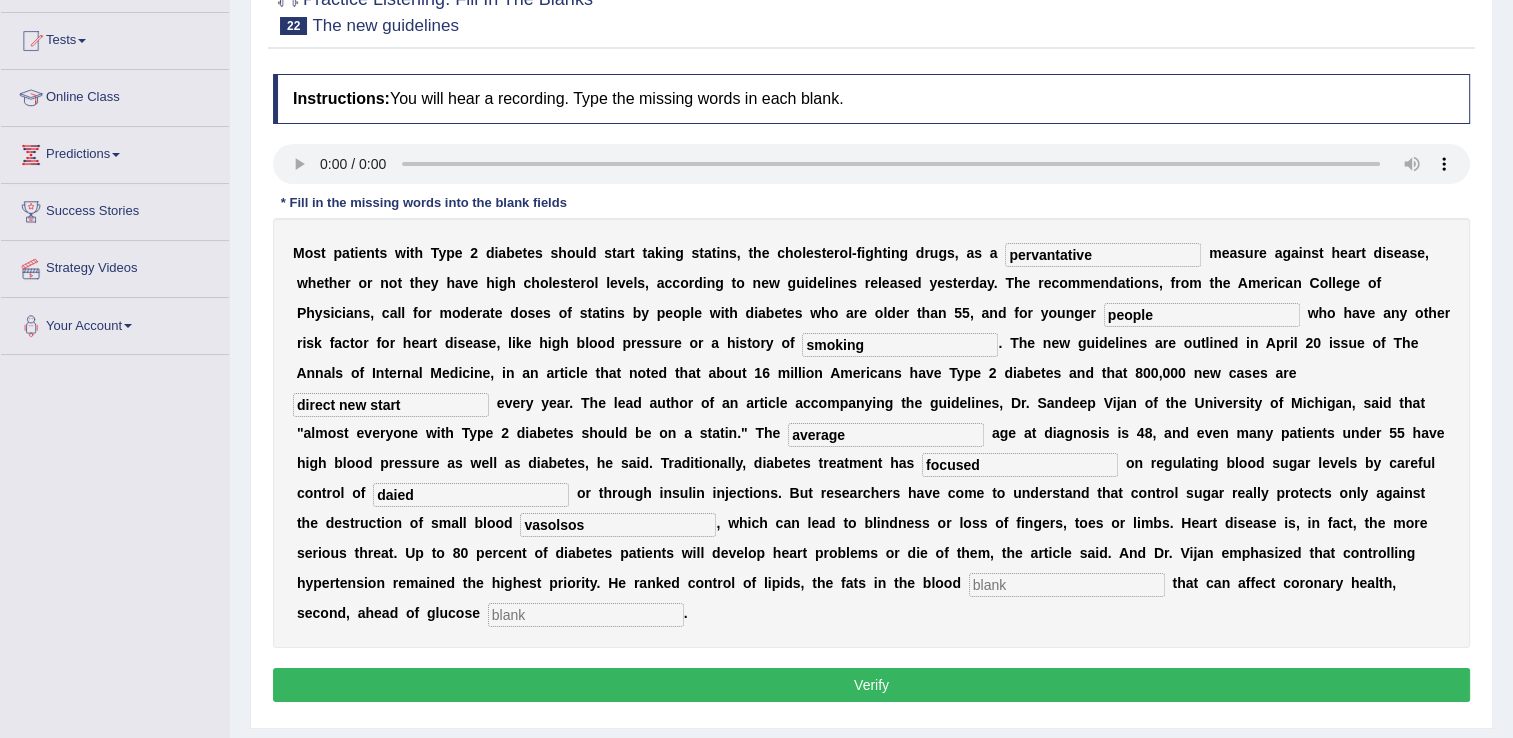 type on "vasolsos" 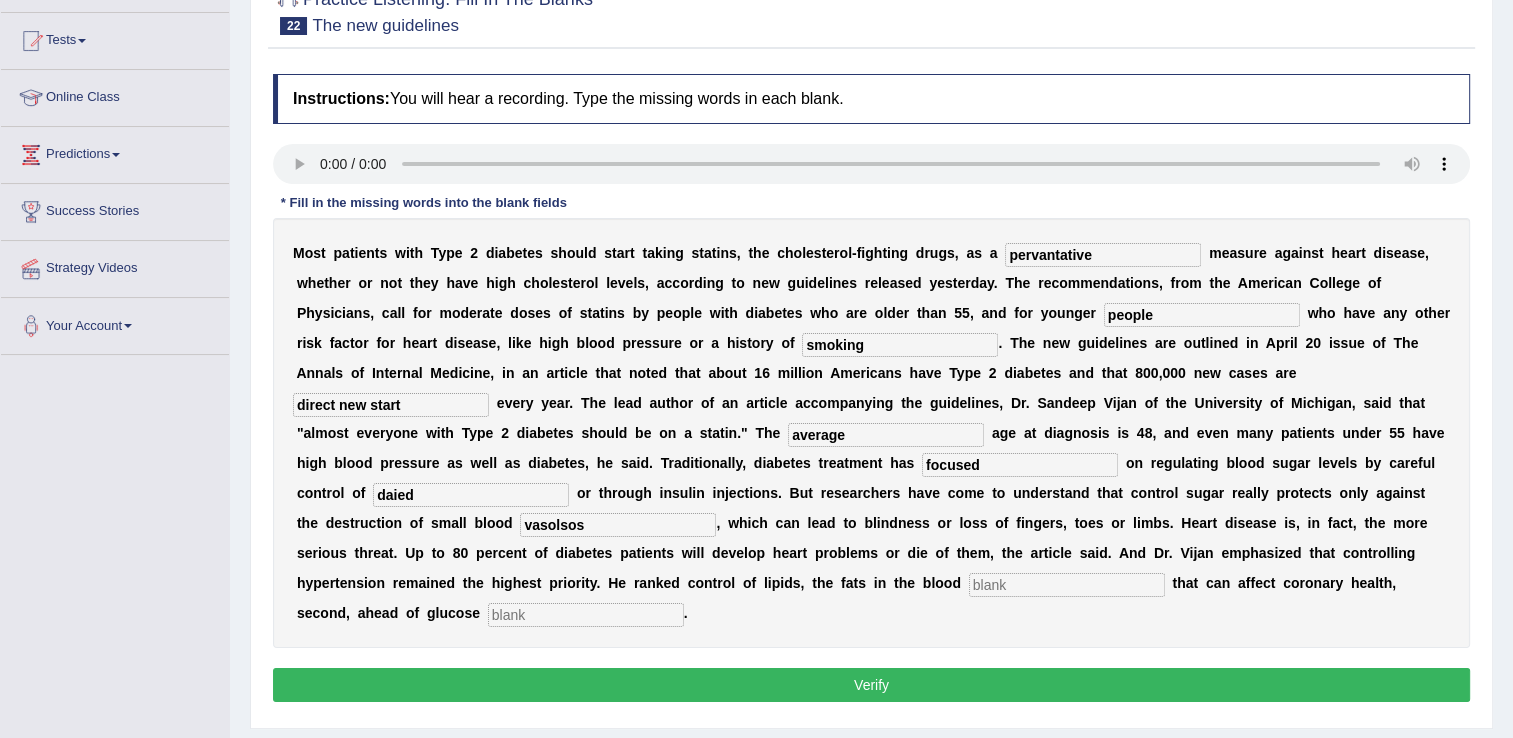 click at bounding box center [1067, 585] 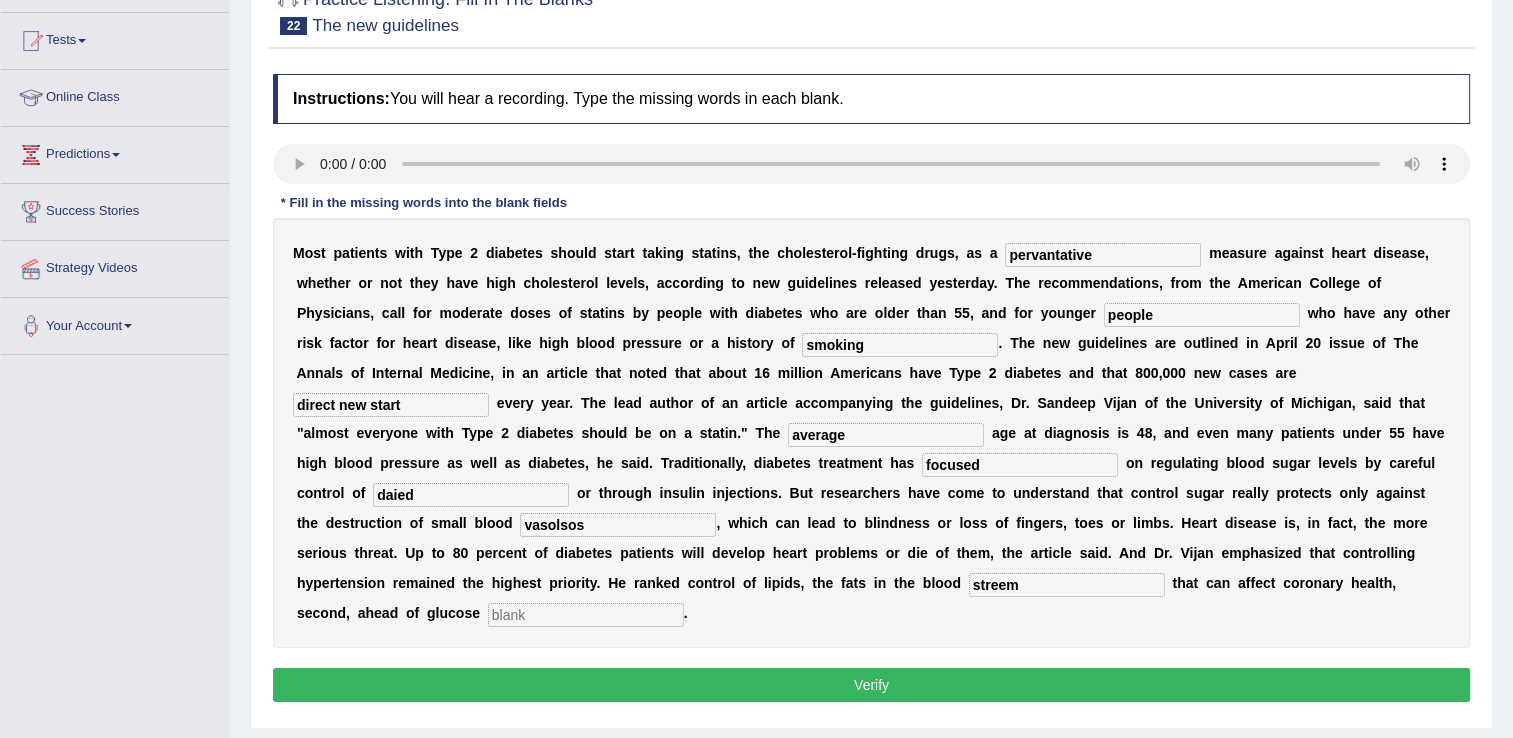 type on "streem" 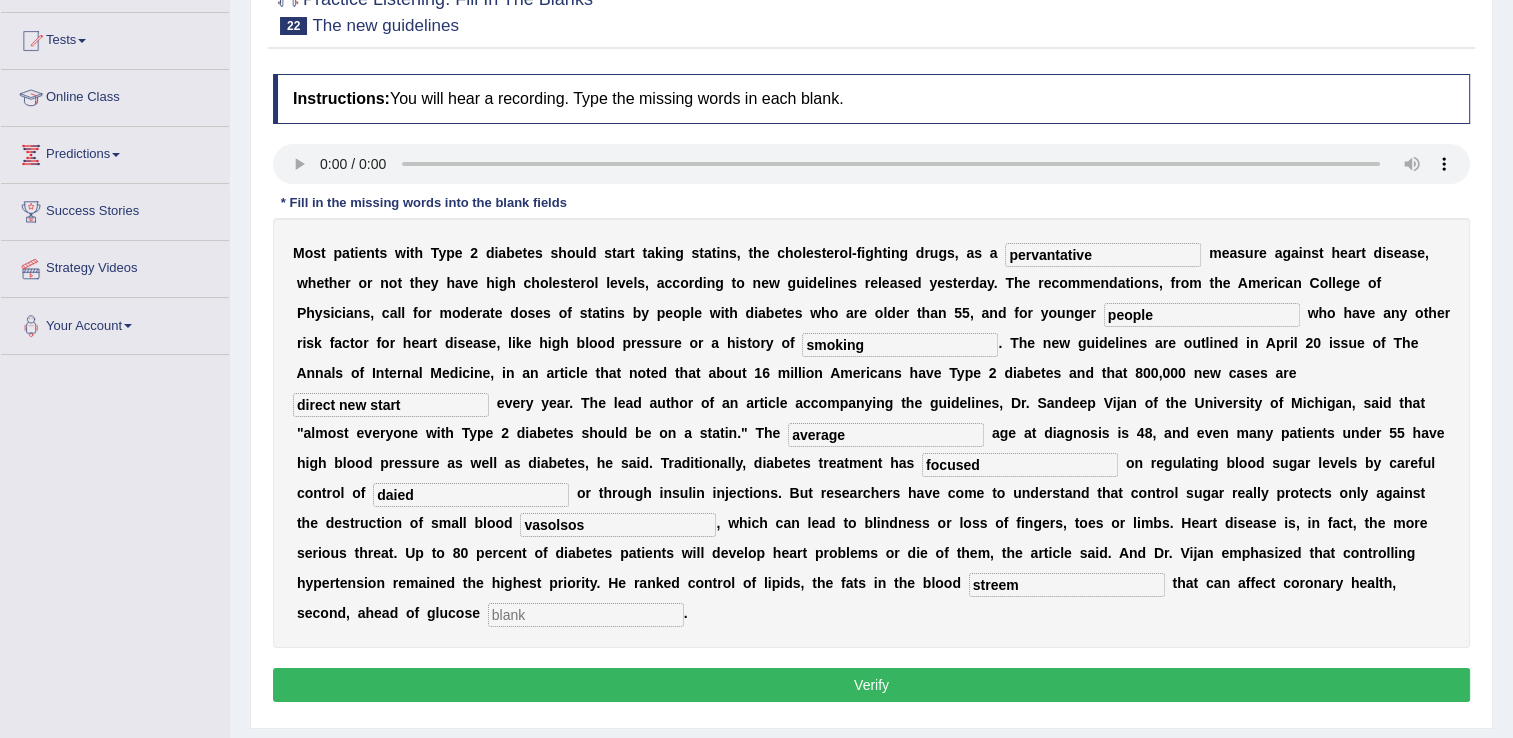 click at bounding box center (586, 615) 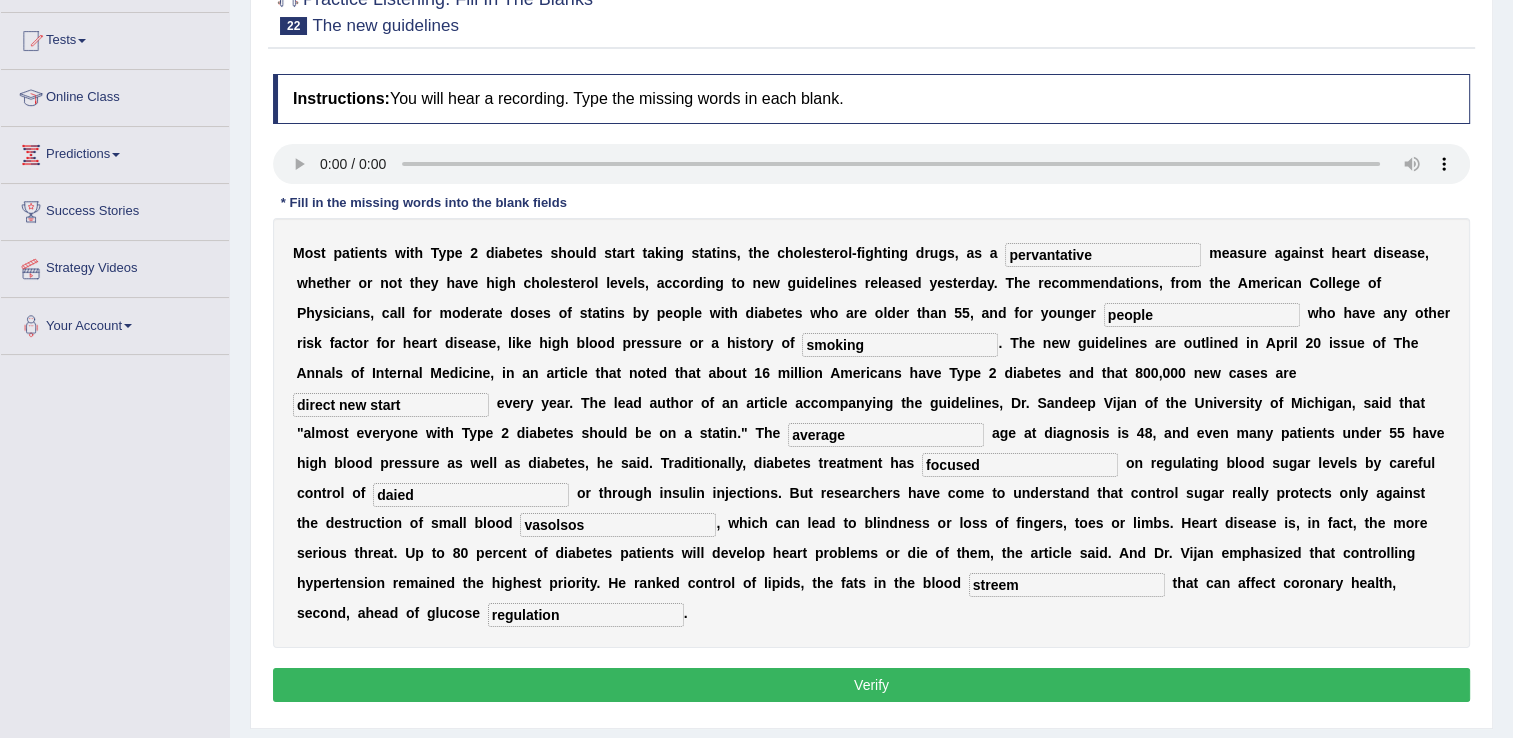 type on "regulation" 